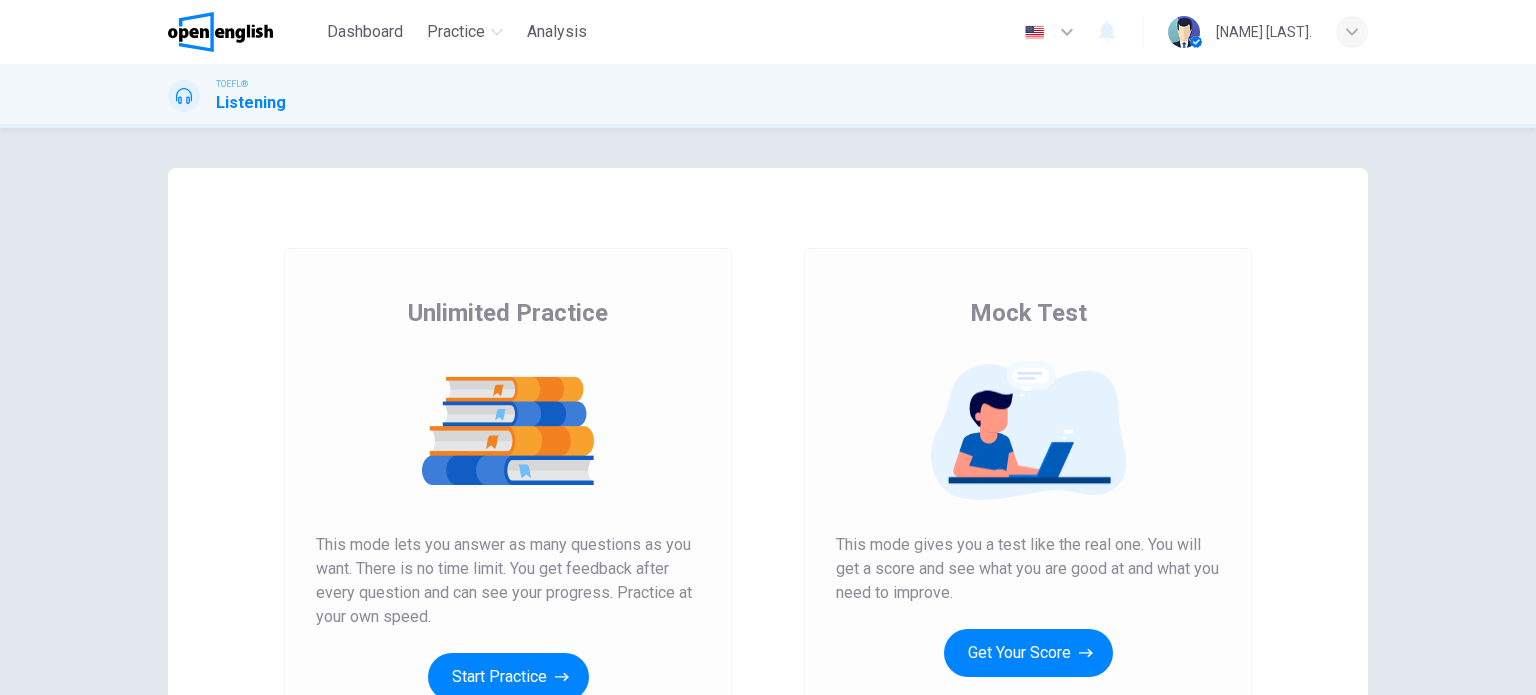 scroll, scrollTop: 0, scrollLeft: 0, axis: both 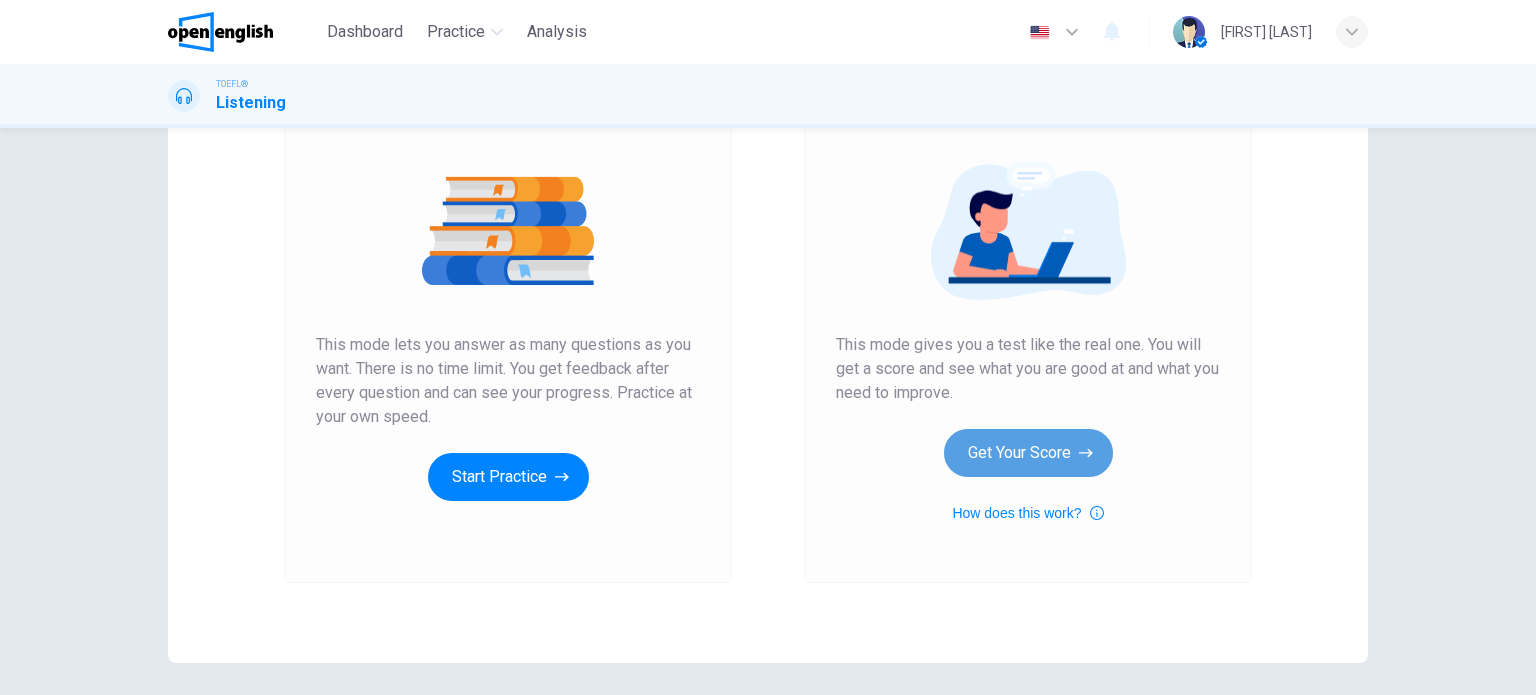 click on "Get Your Score" at bounding box center (1028, 453) 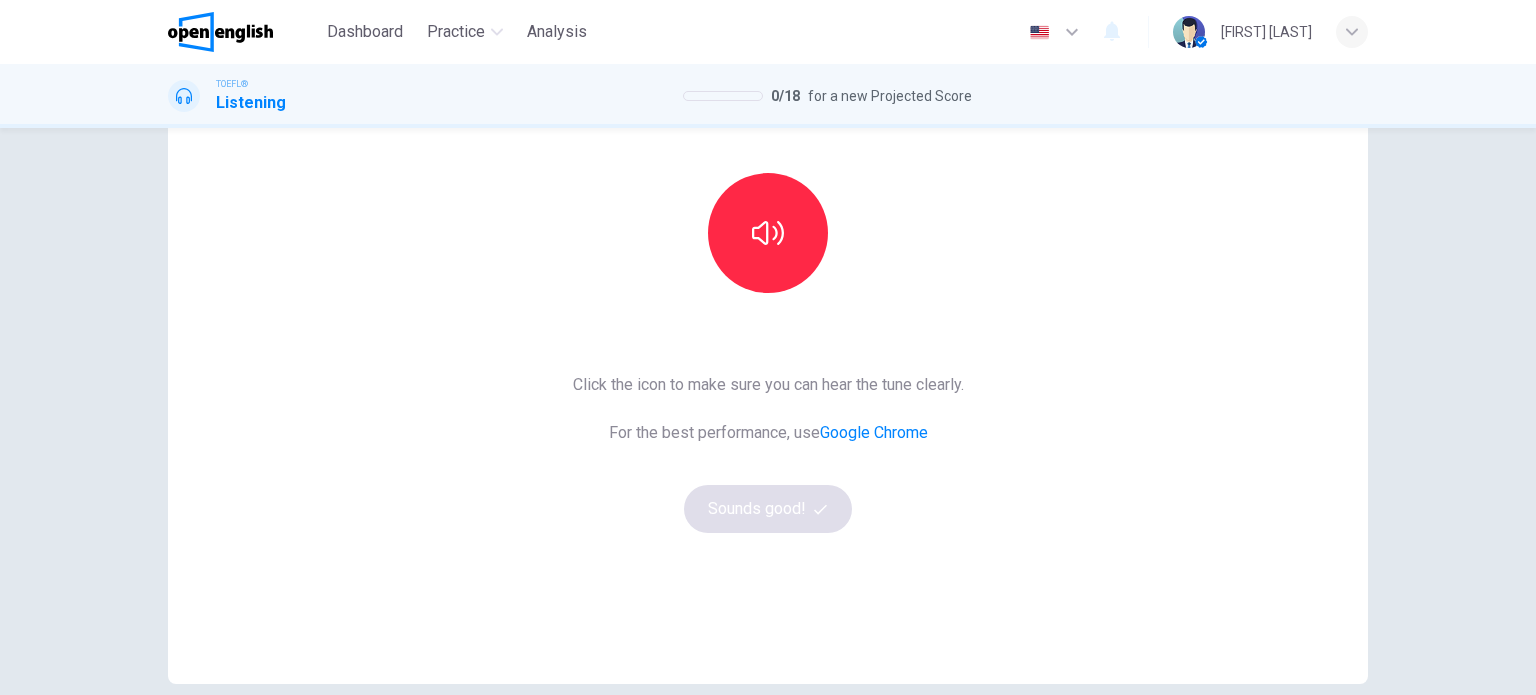 scroll, scrollTop: 200, scrollLeft: 0, axis: vertical 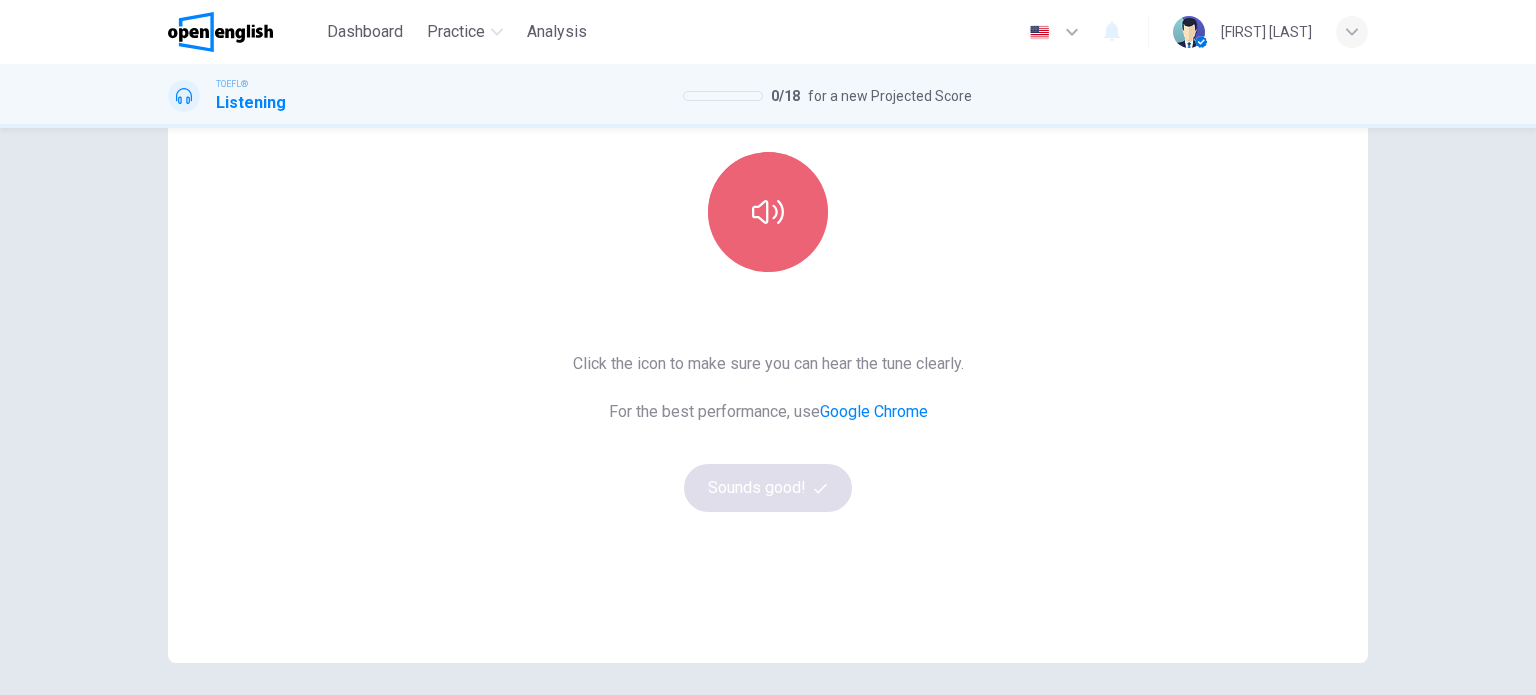 click at bounding box center [768, 212] 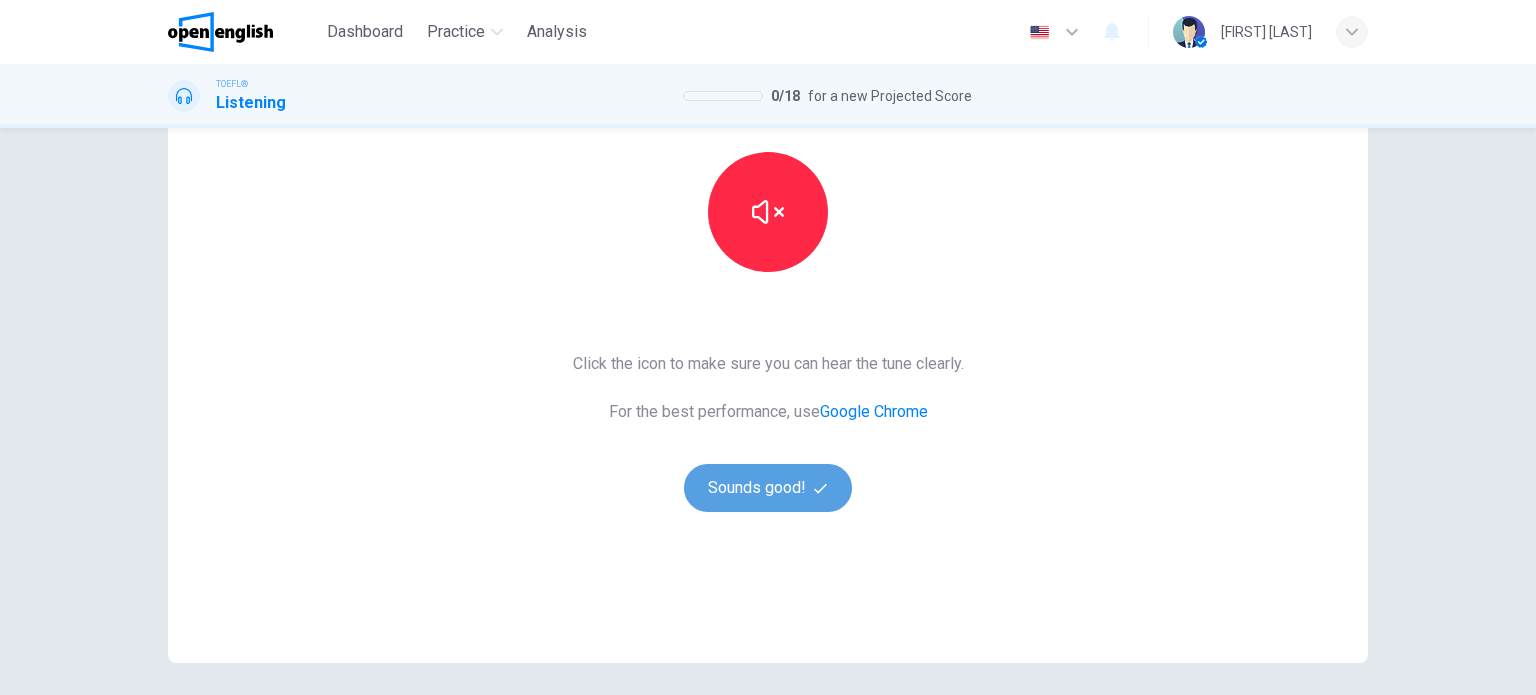 click on "Sounds good!" at bounding box center (768, 488) 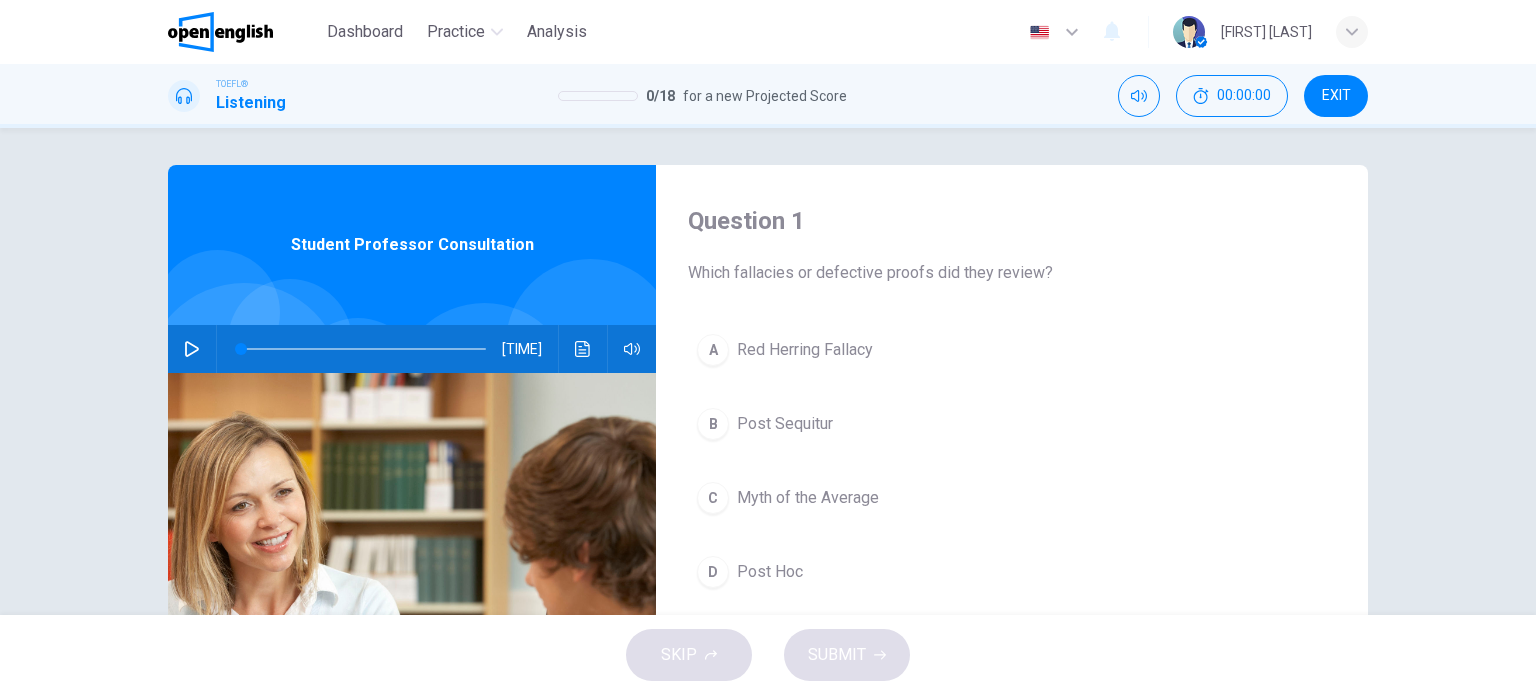 scroll, scrollTop: 0, scrollLeft: 0, axis: both 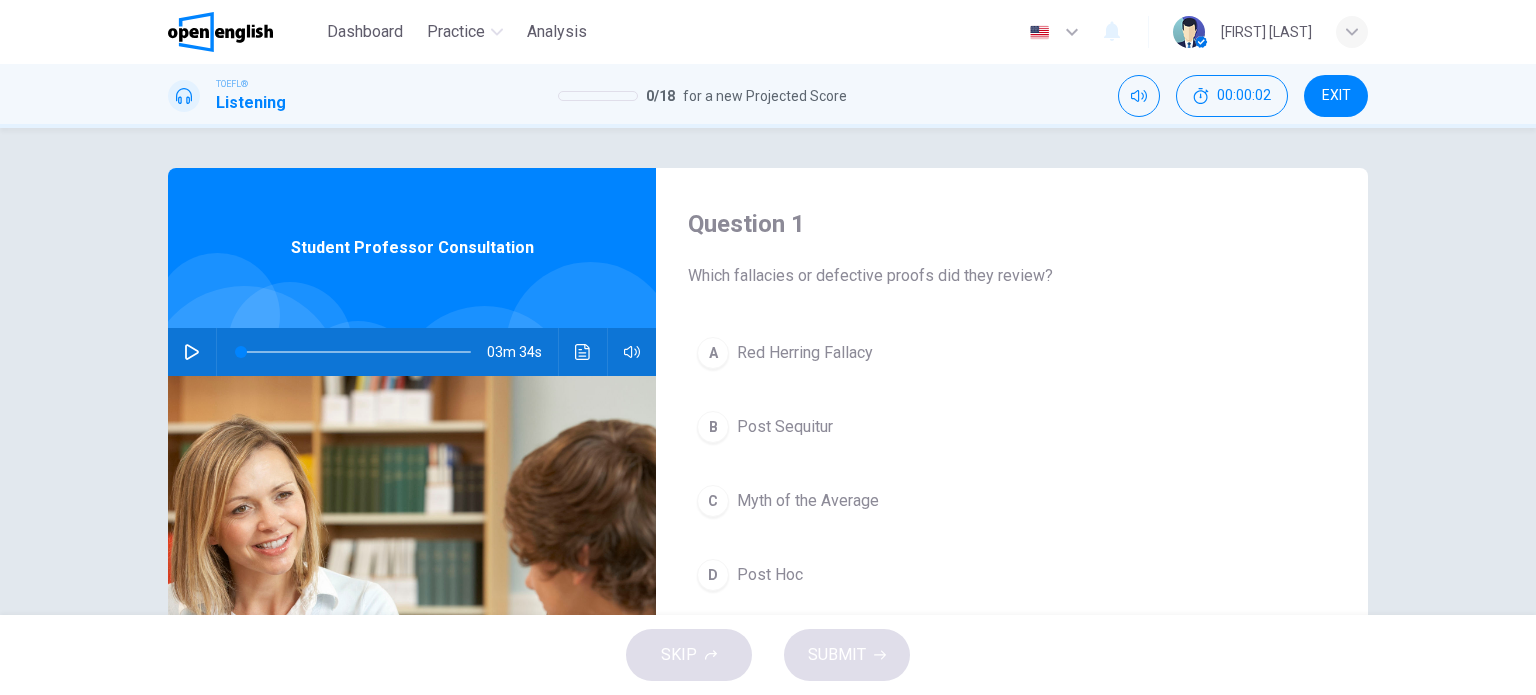 click at bounding box center (192, 352) 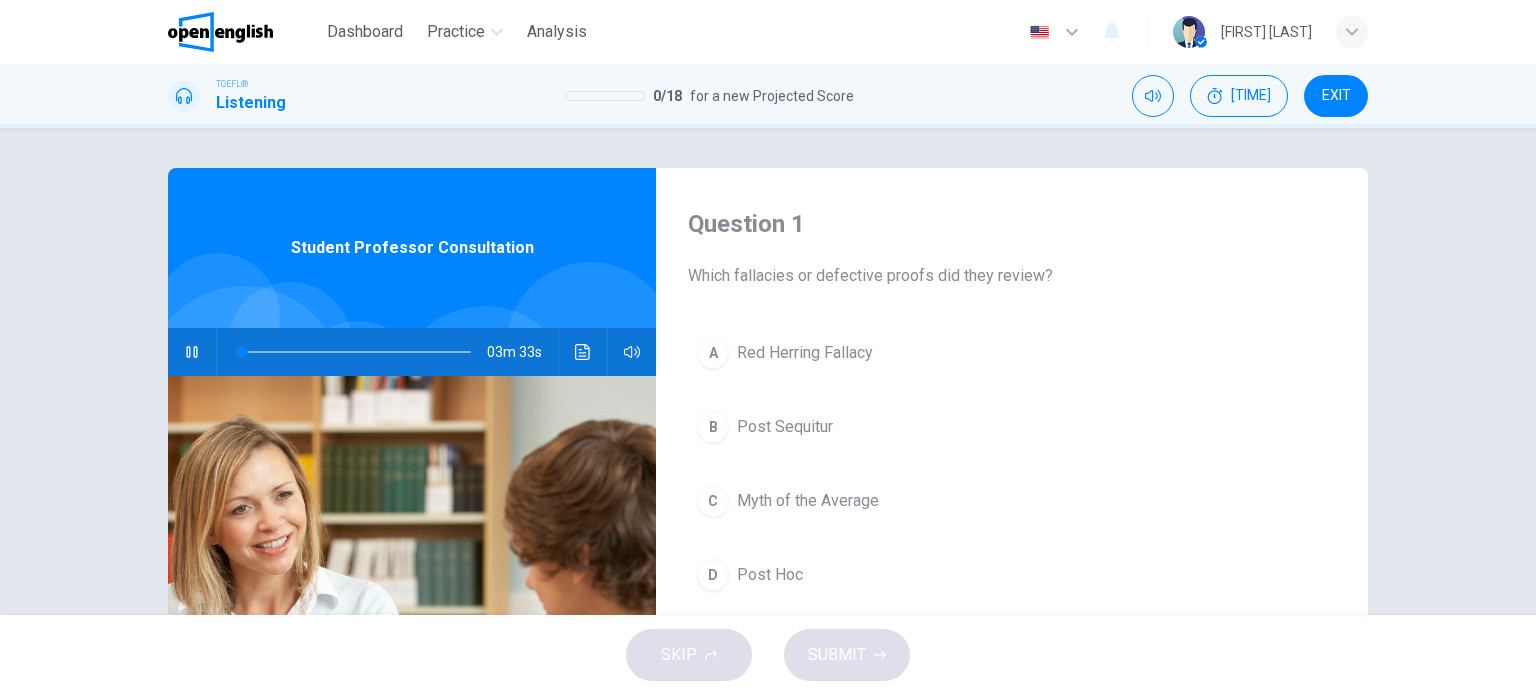 scroll, scrollTop: 0, scrollLeft: 0, axis: both 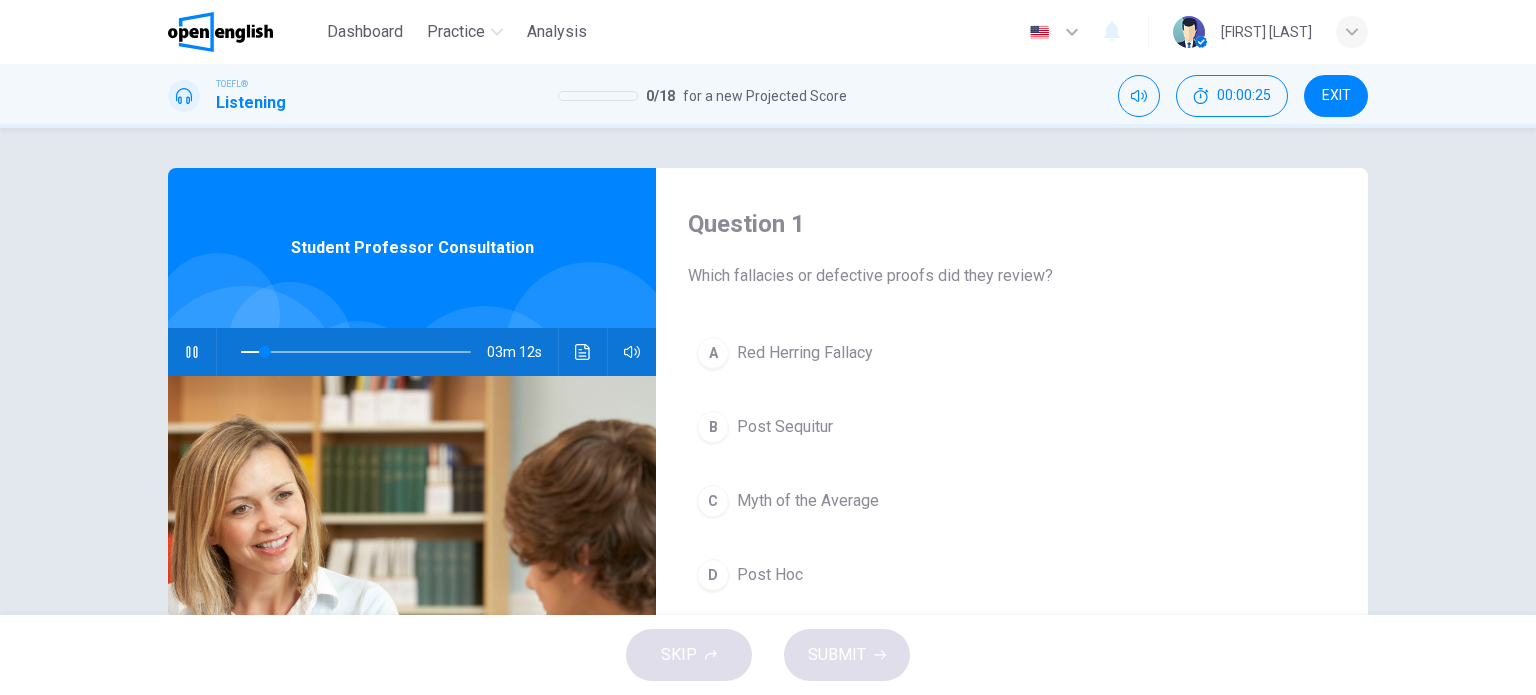 type on "**" 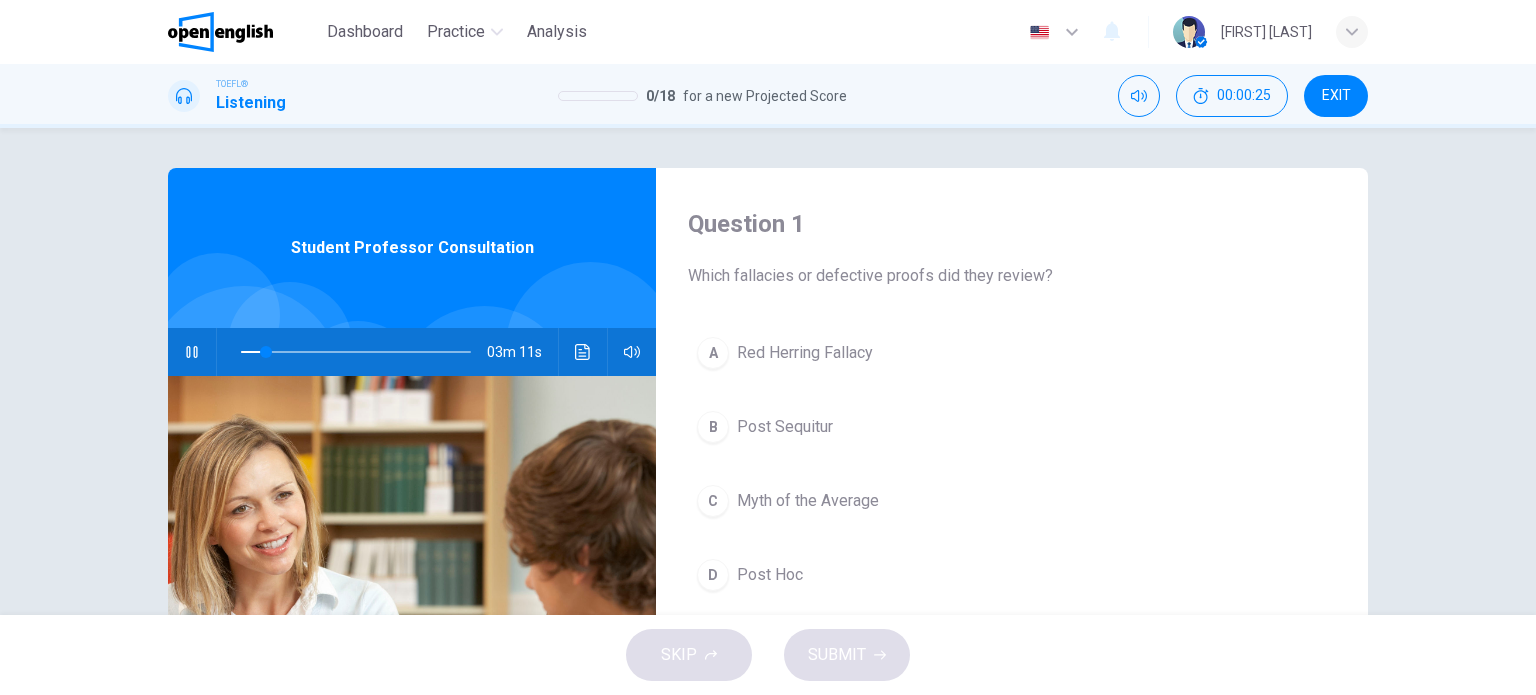 type 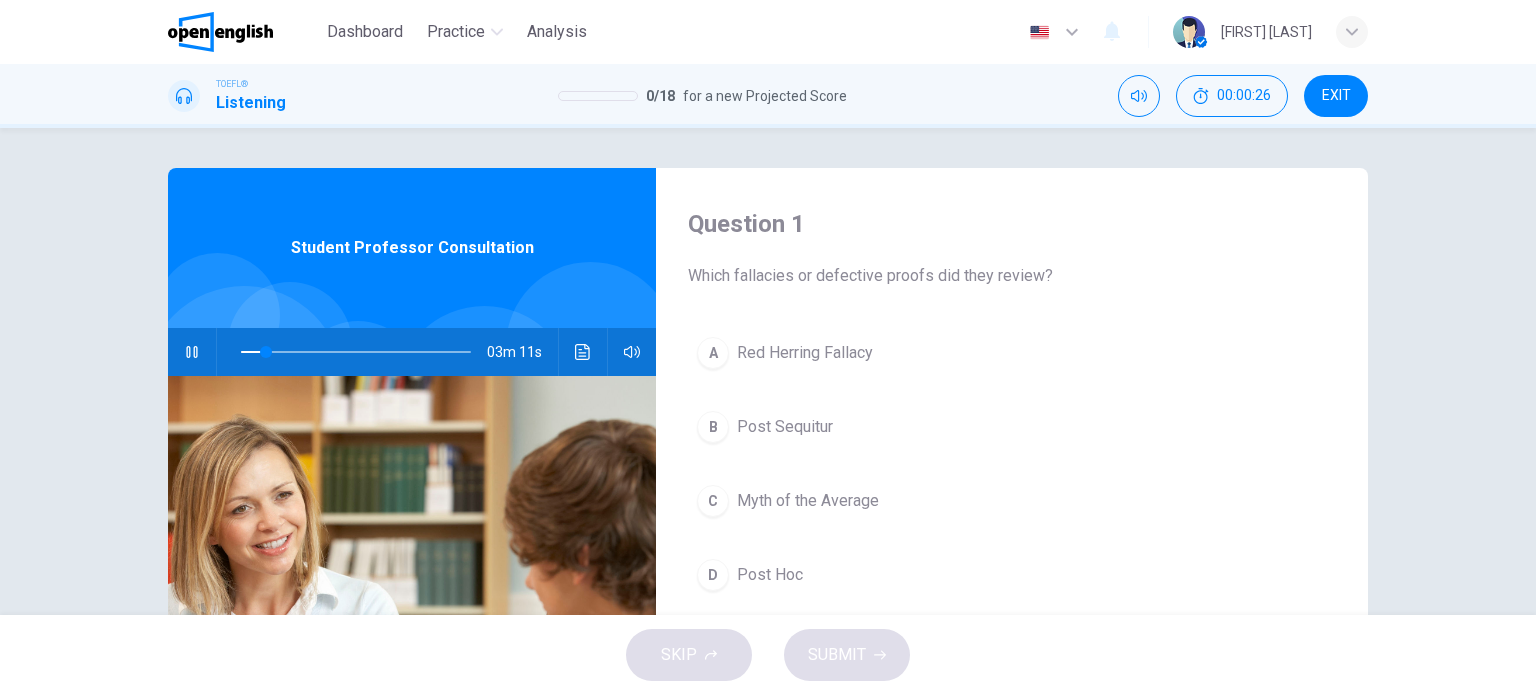 click at bounding box center [192, 352] 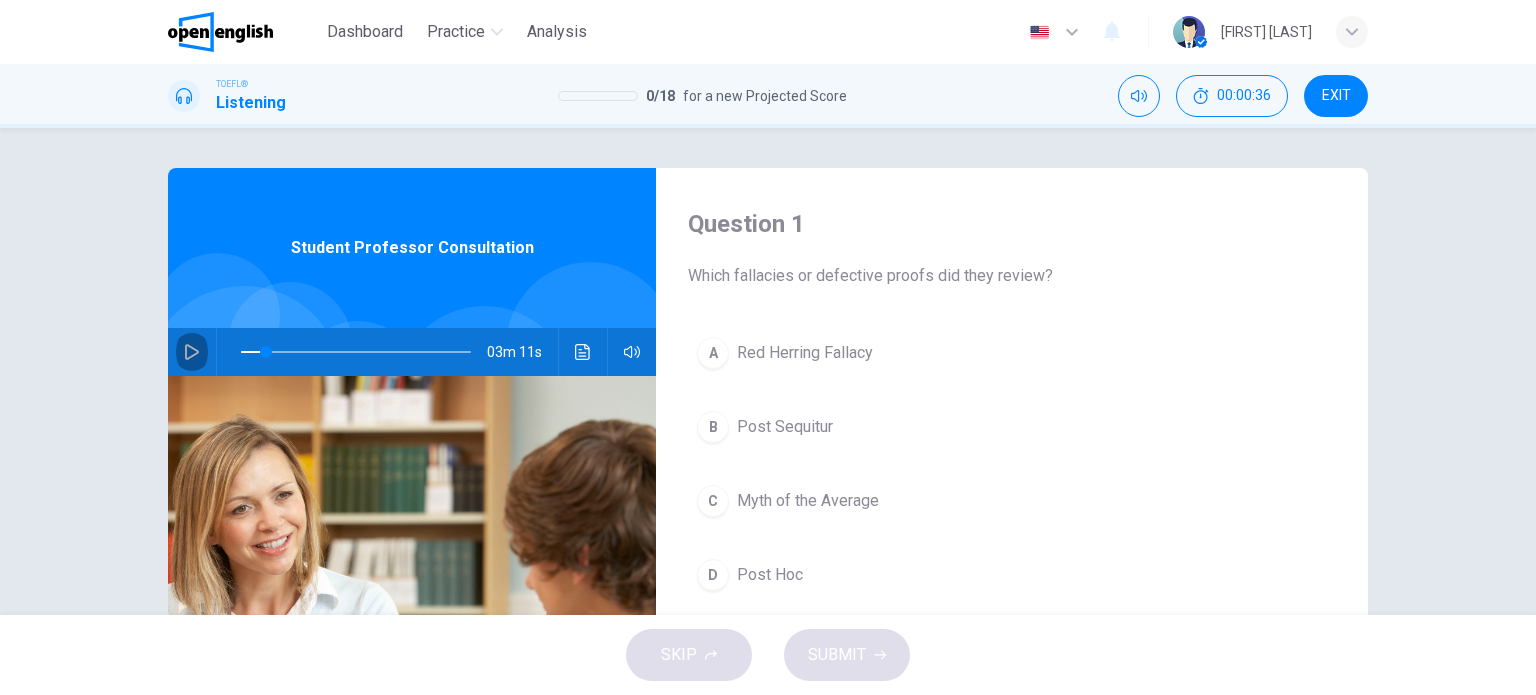 click 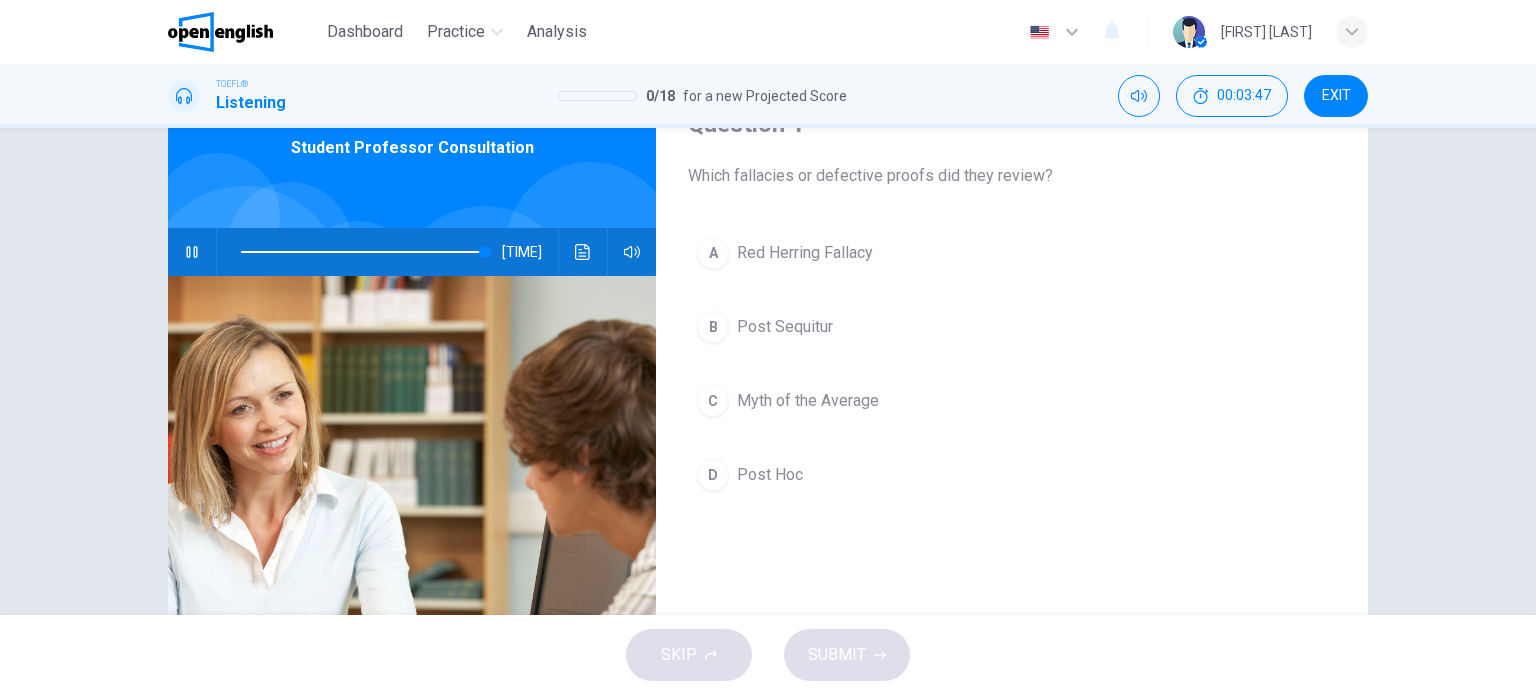 type on "*" 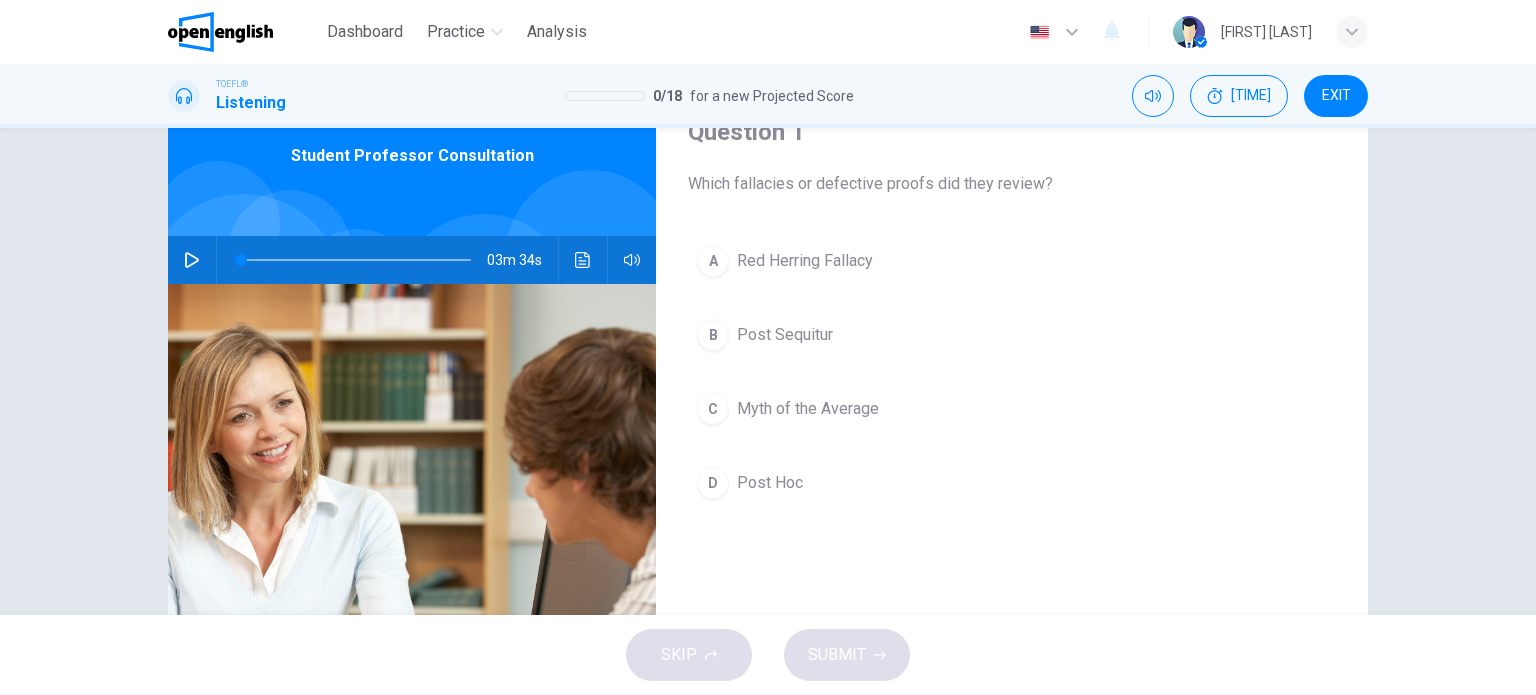scroll, scrollTop: 100, scrollLeft: 0, axis: vertical 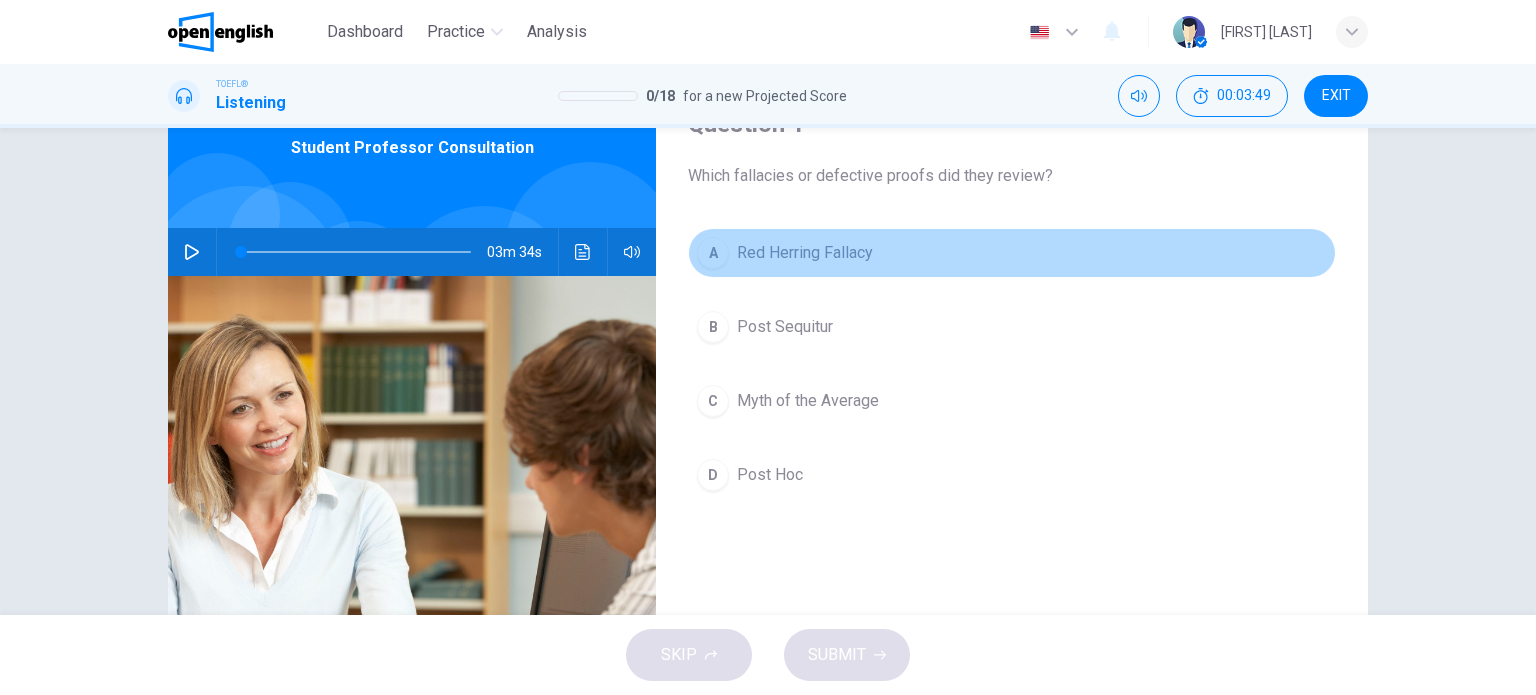 click on "A Red Herring Fallacy" at bounding box center [1012, 253] 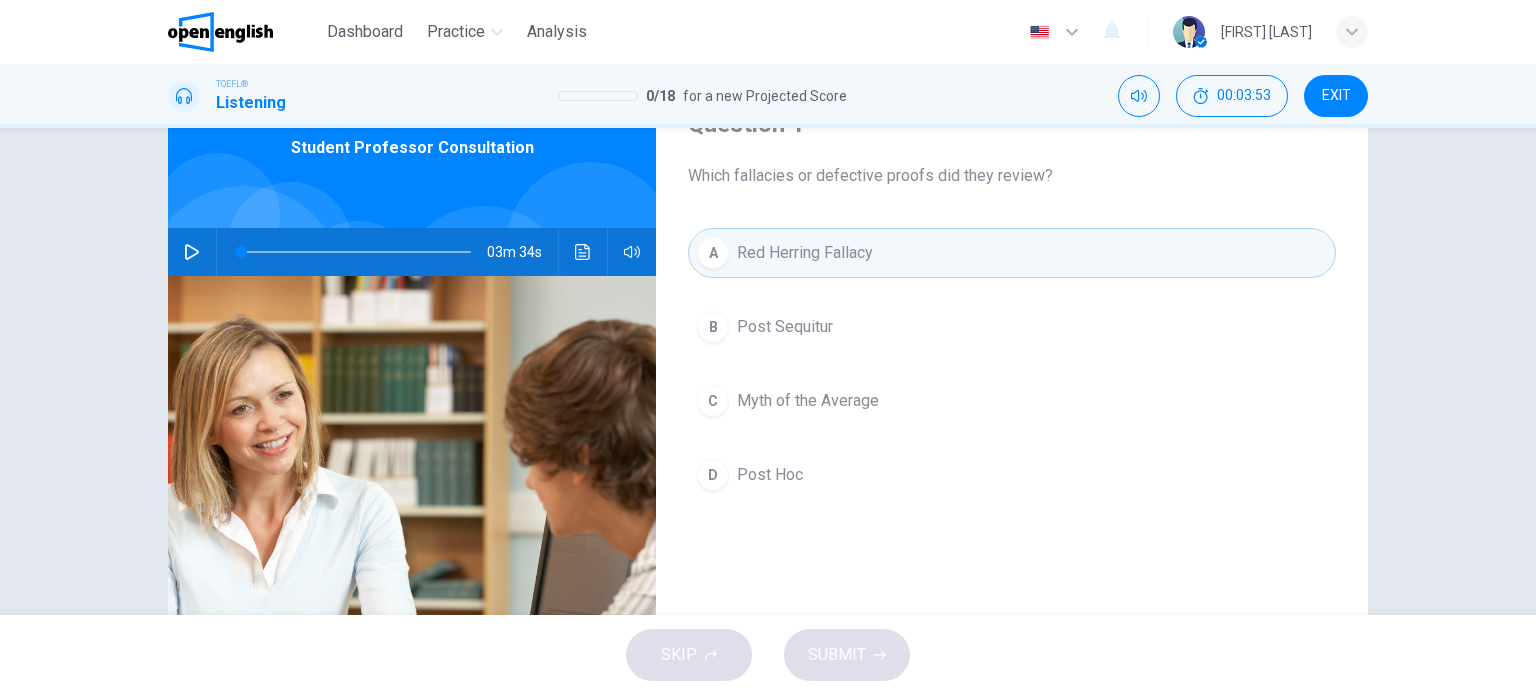 click on "A Red Herring Fallacy" at bounding box center (1012, 253) 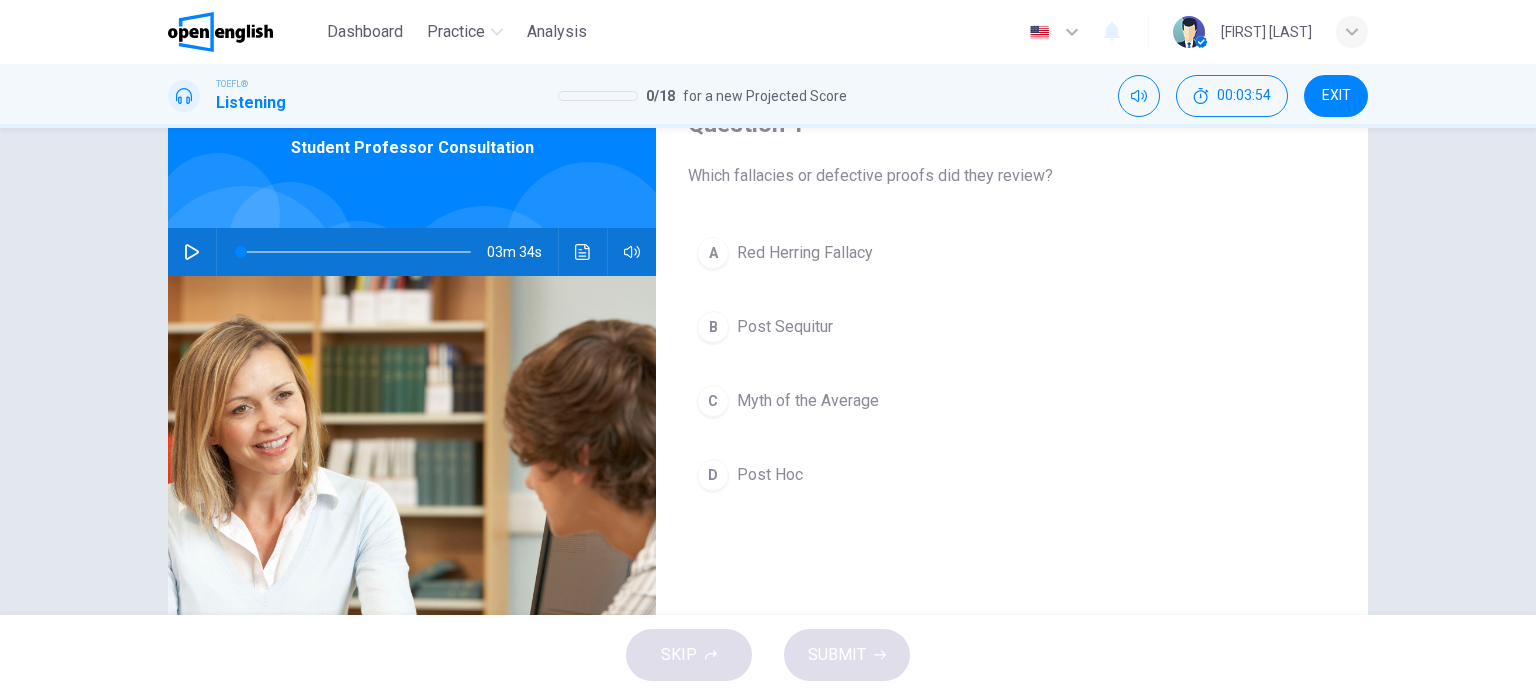 click on "A Red Herring Fallacy" at bounding box center (1012, 253) 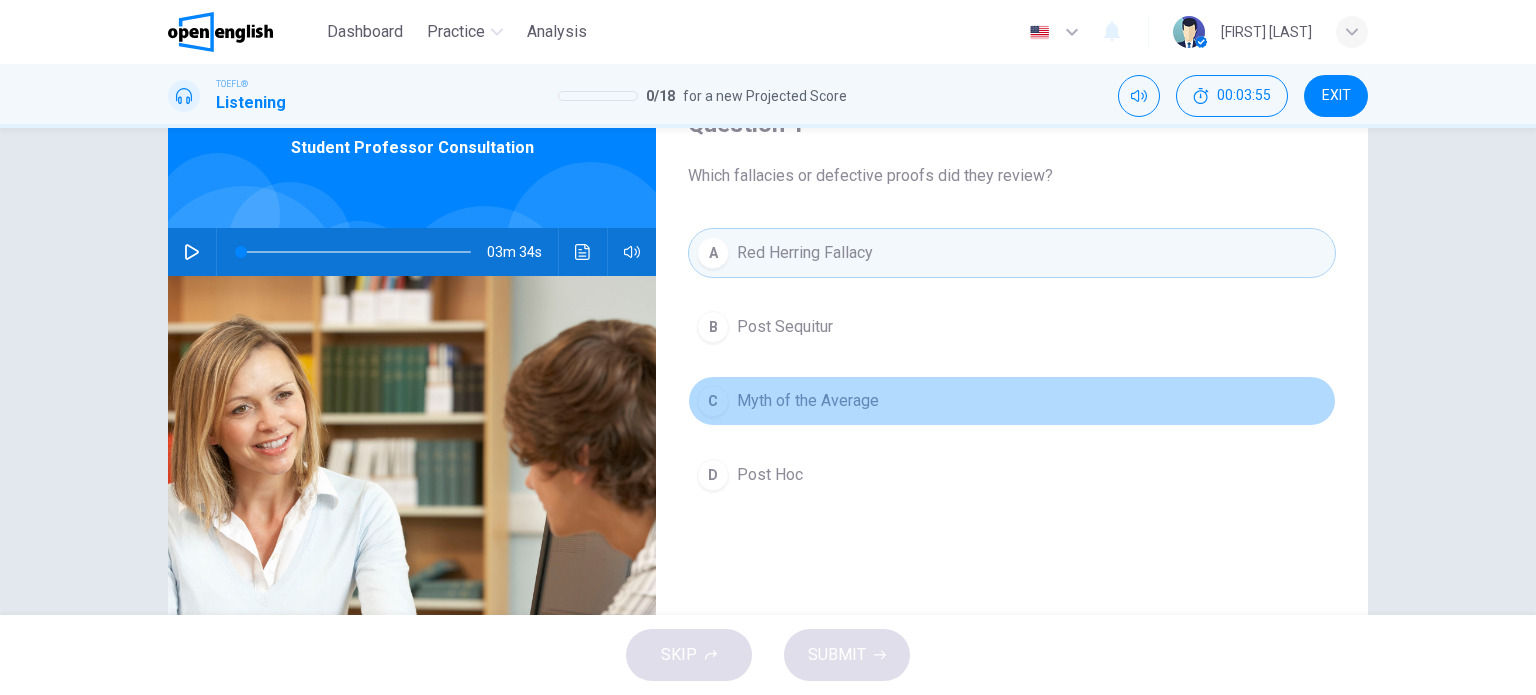click on "C Myth of the Average" at bounding box center [1012, 401] 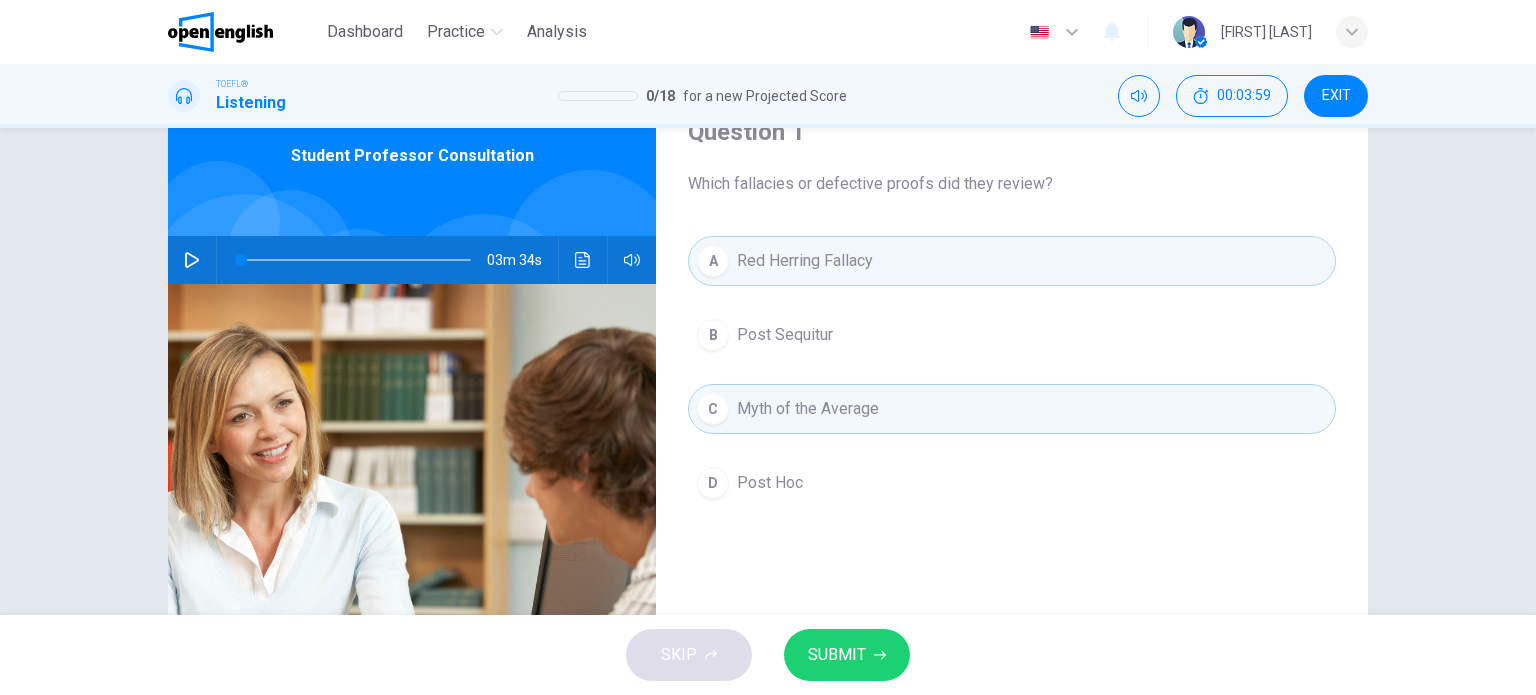 scroll, scrollTop: 100, scrollLeft: 0, axis: vertical 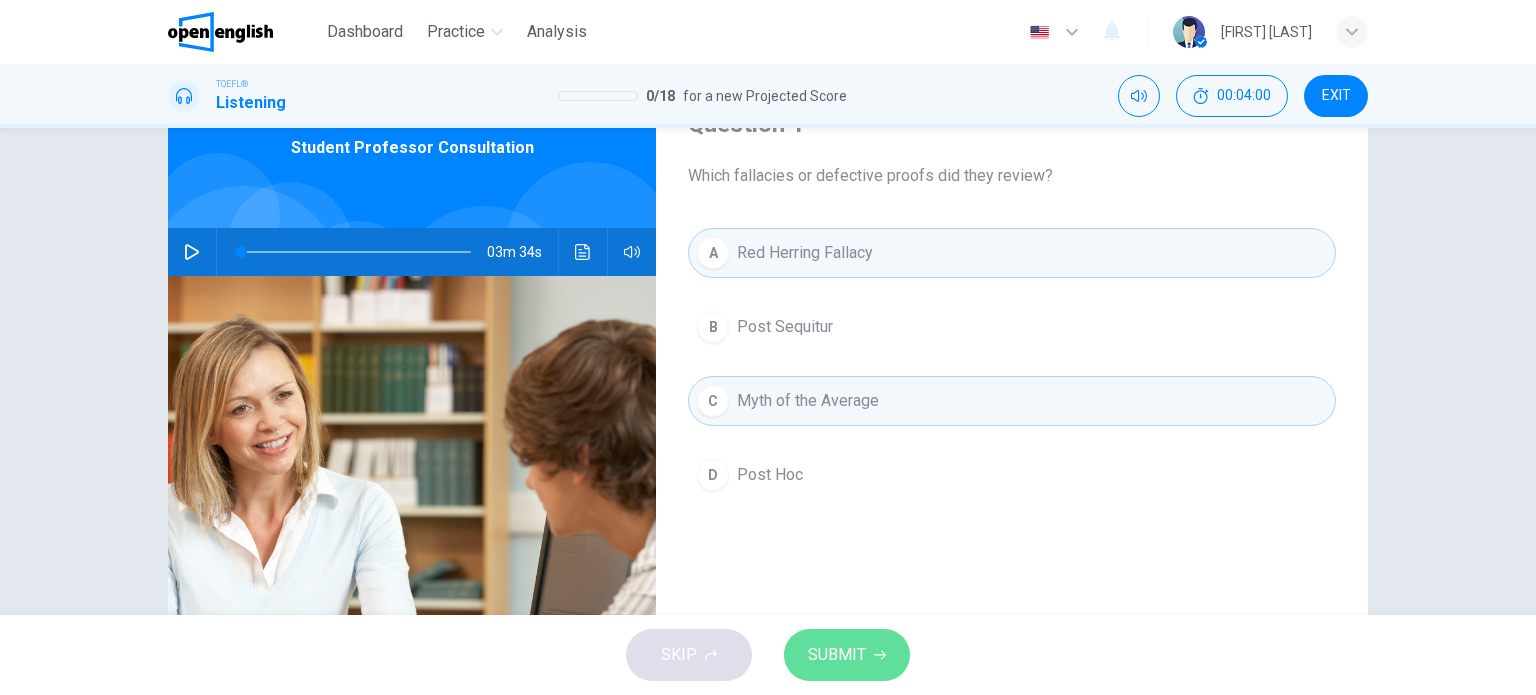 click on "SUBMIT" at bounding box center [847, 655] 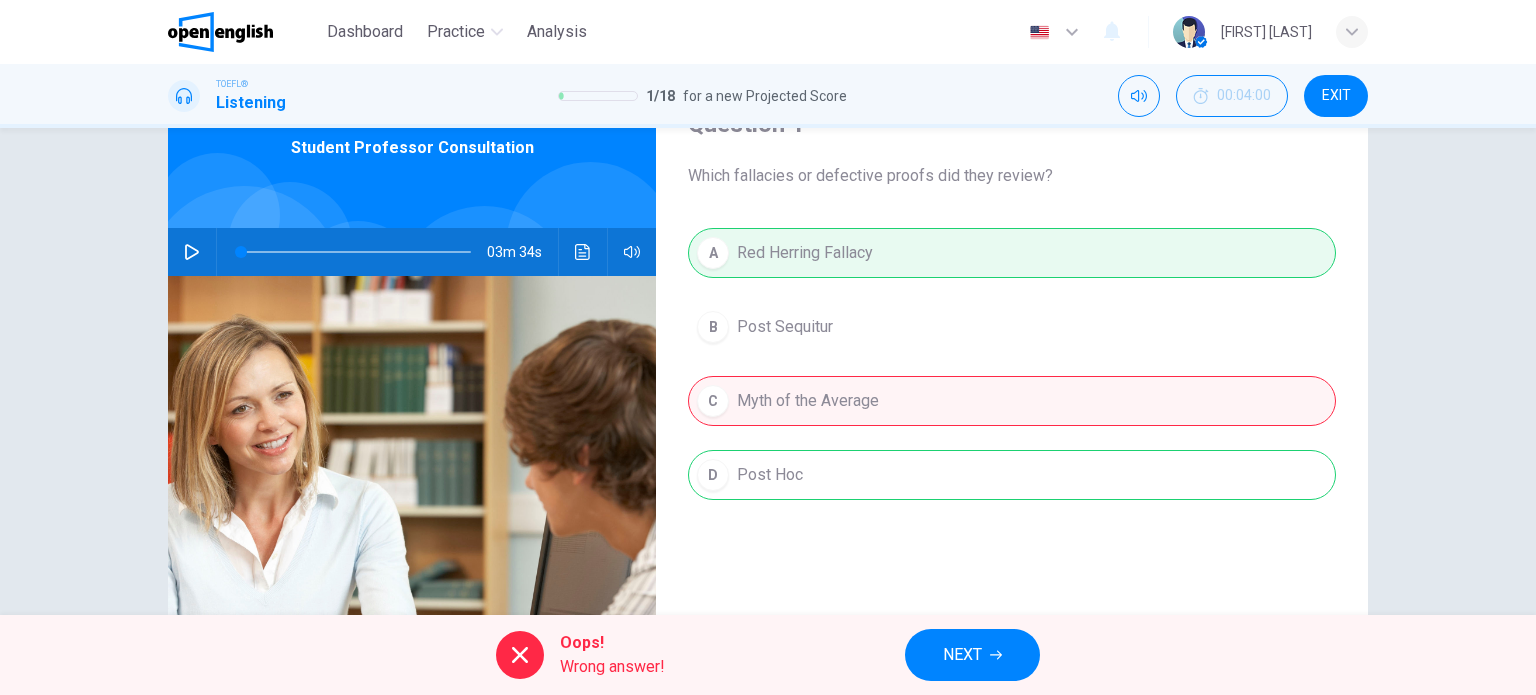 click on "NEXT" at bounding box center [962, 655] 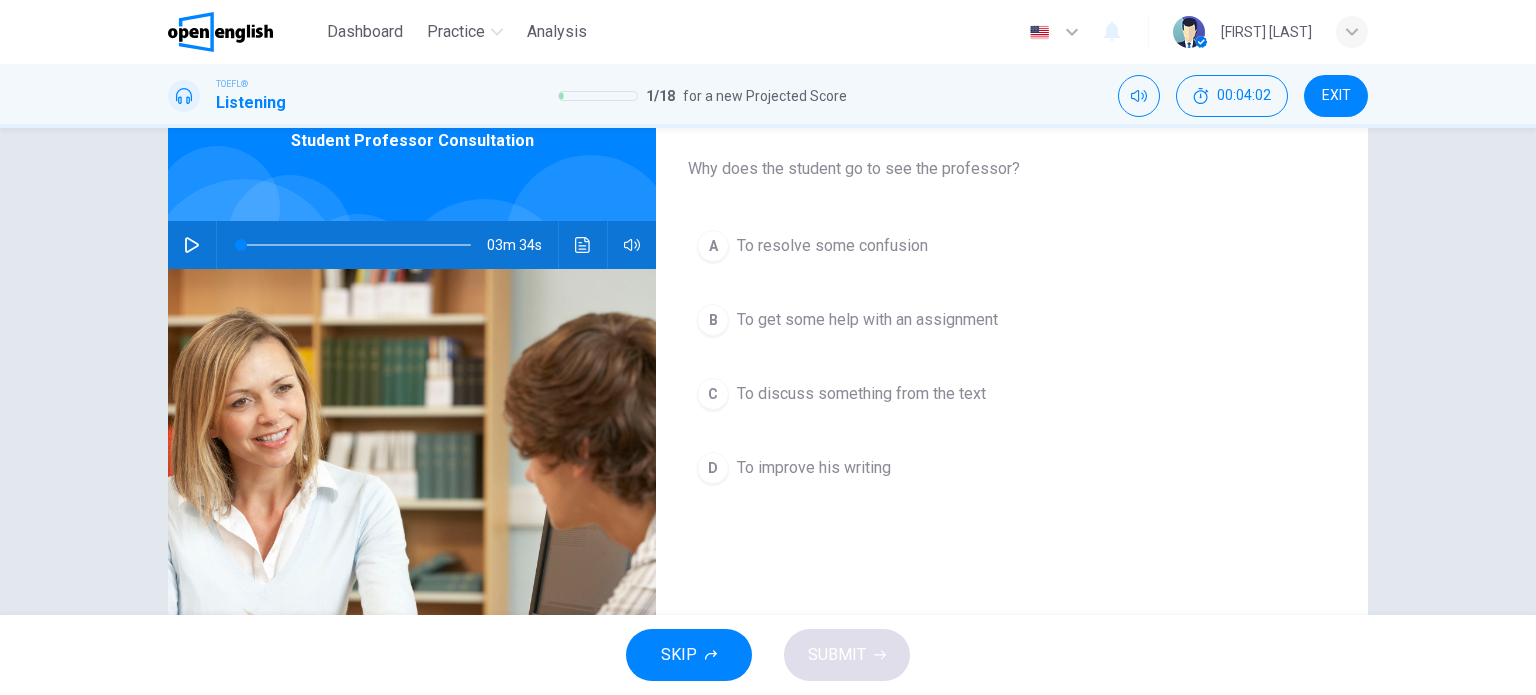 scroll, scrollTop: 100, scrollLeft: 0, axis: vertical 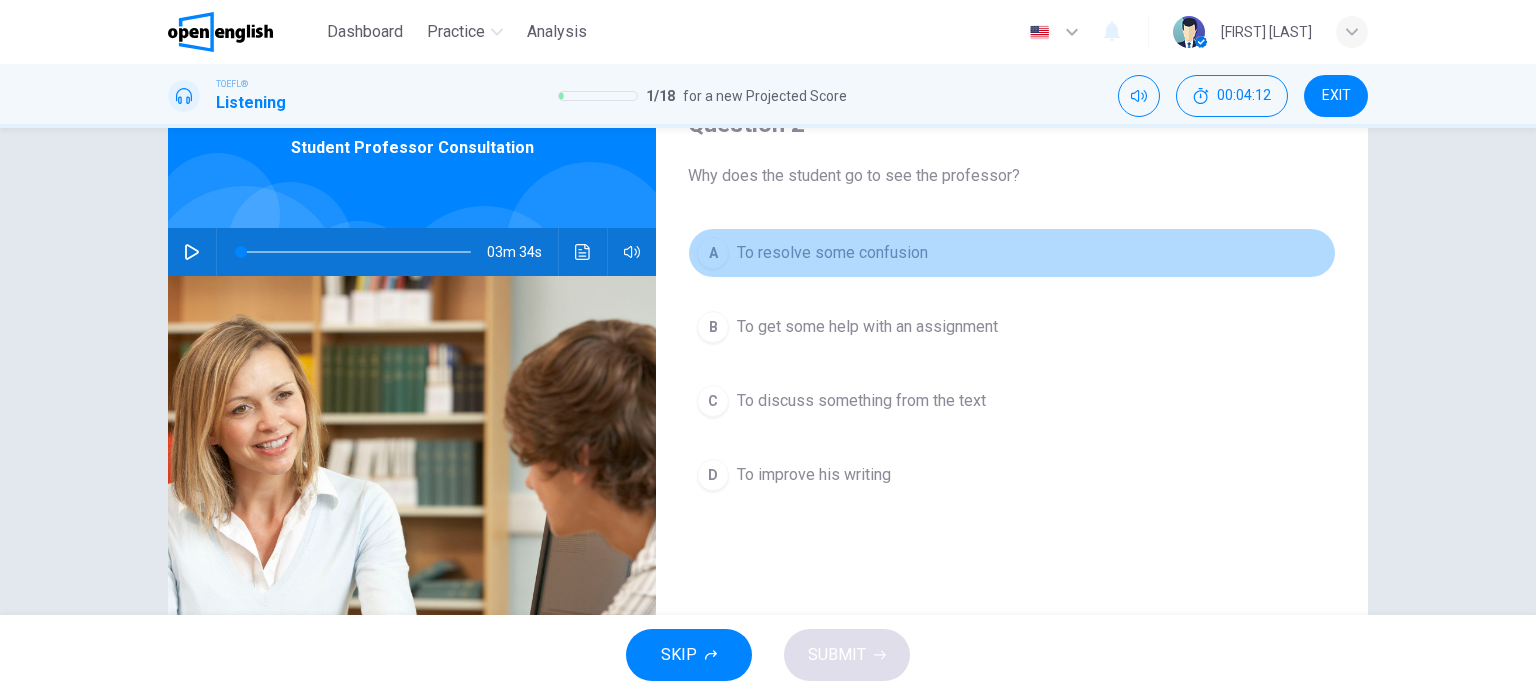 click on "To resolve some confusion" at bounding box center (832, 253) 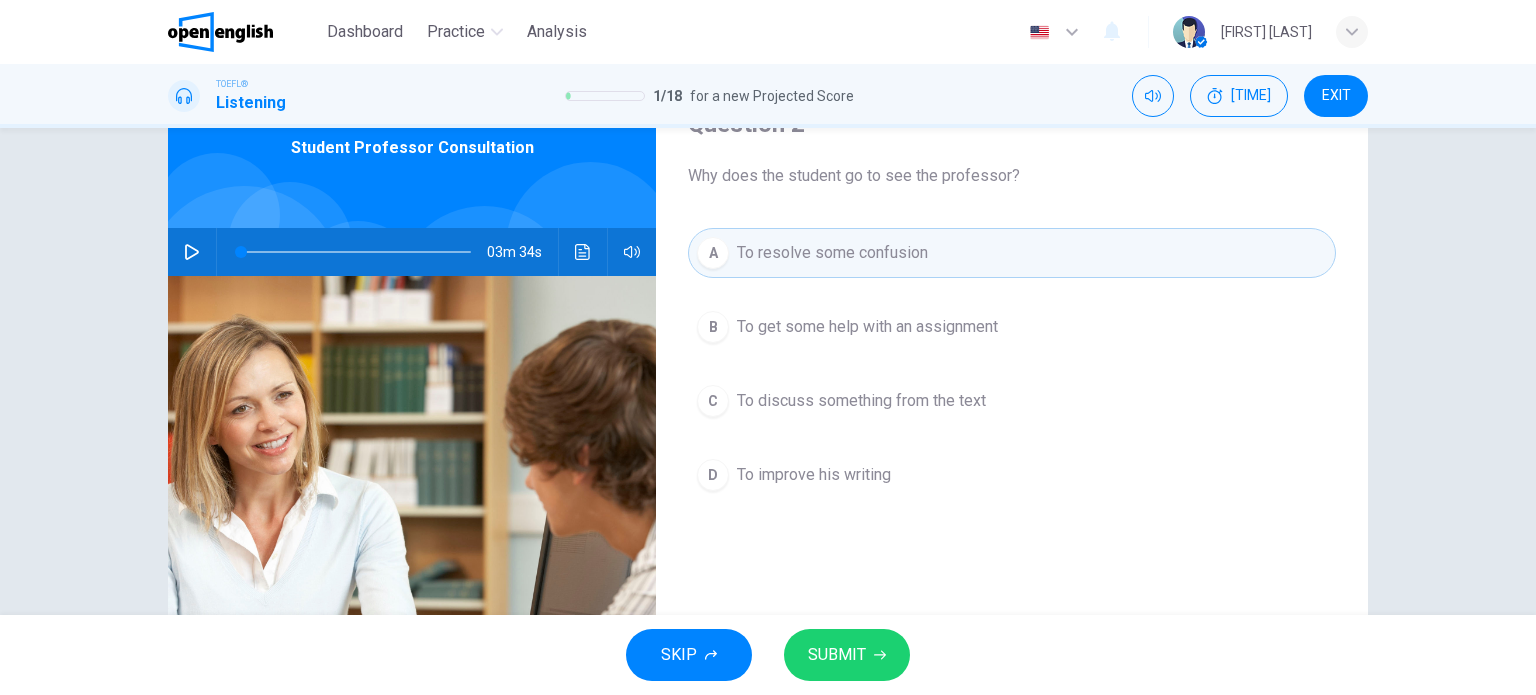click on "SUBMIT" at bounding box center [837, 655] 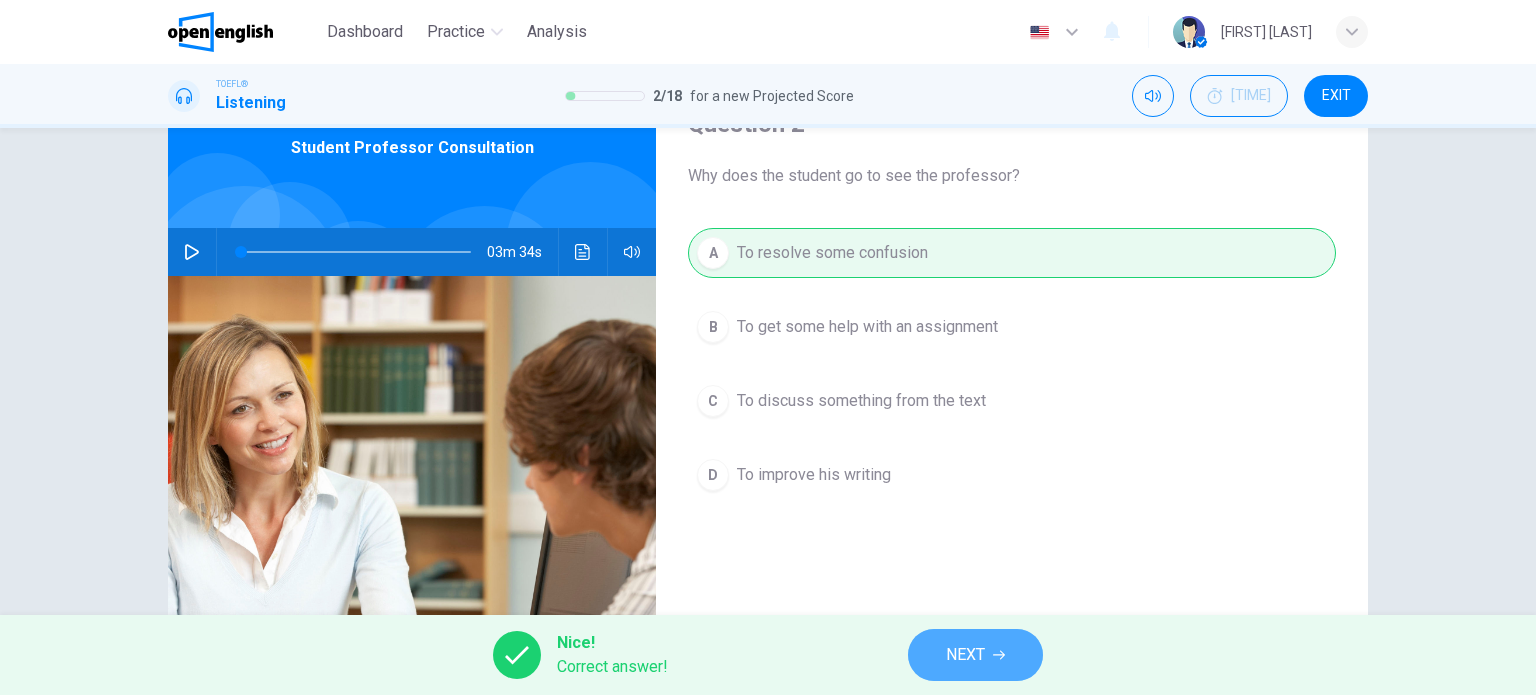 click on "NEXT" at bounding box center [965, 655] 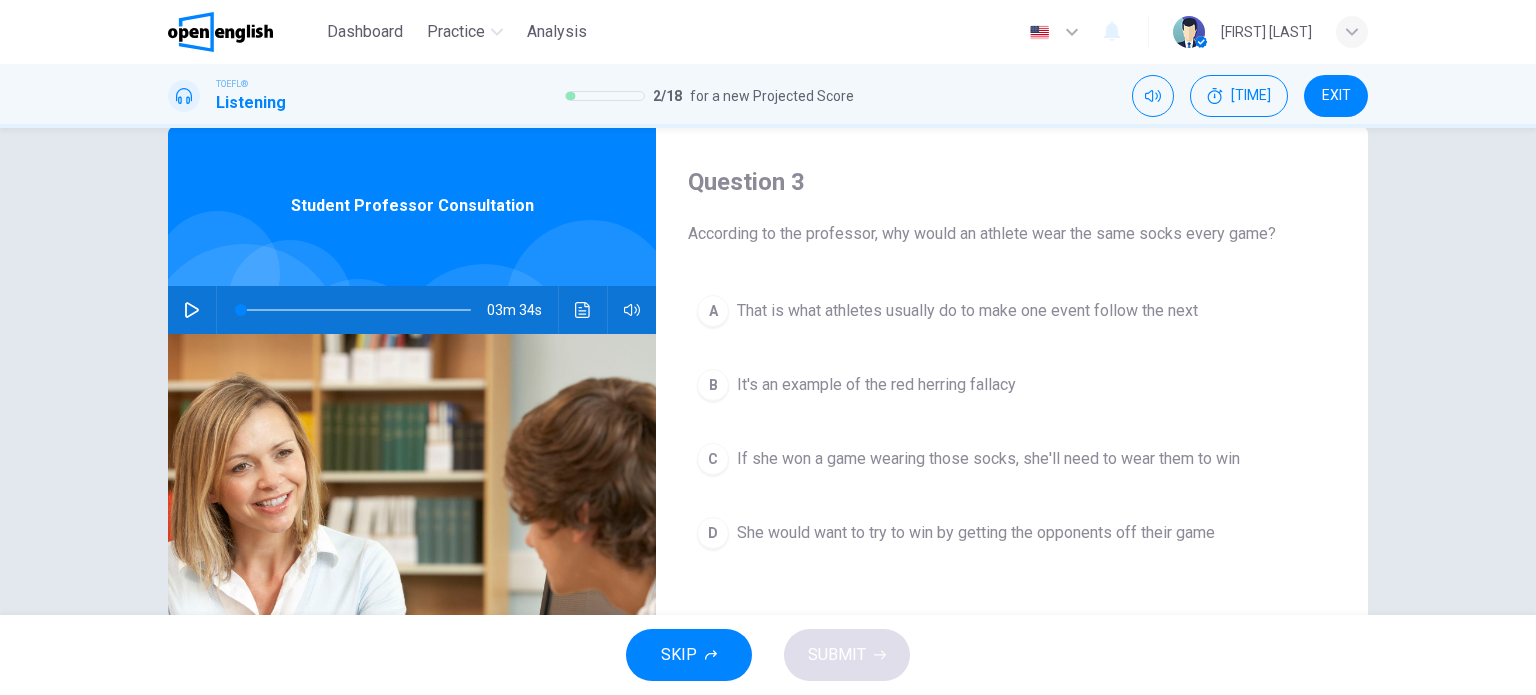 scroll, scrollTop: 100, scrollLeft: 0, axis: vertical 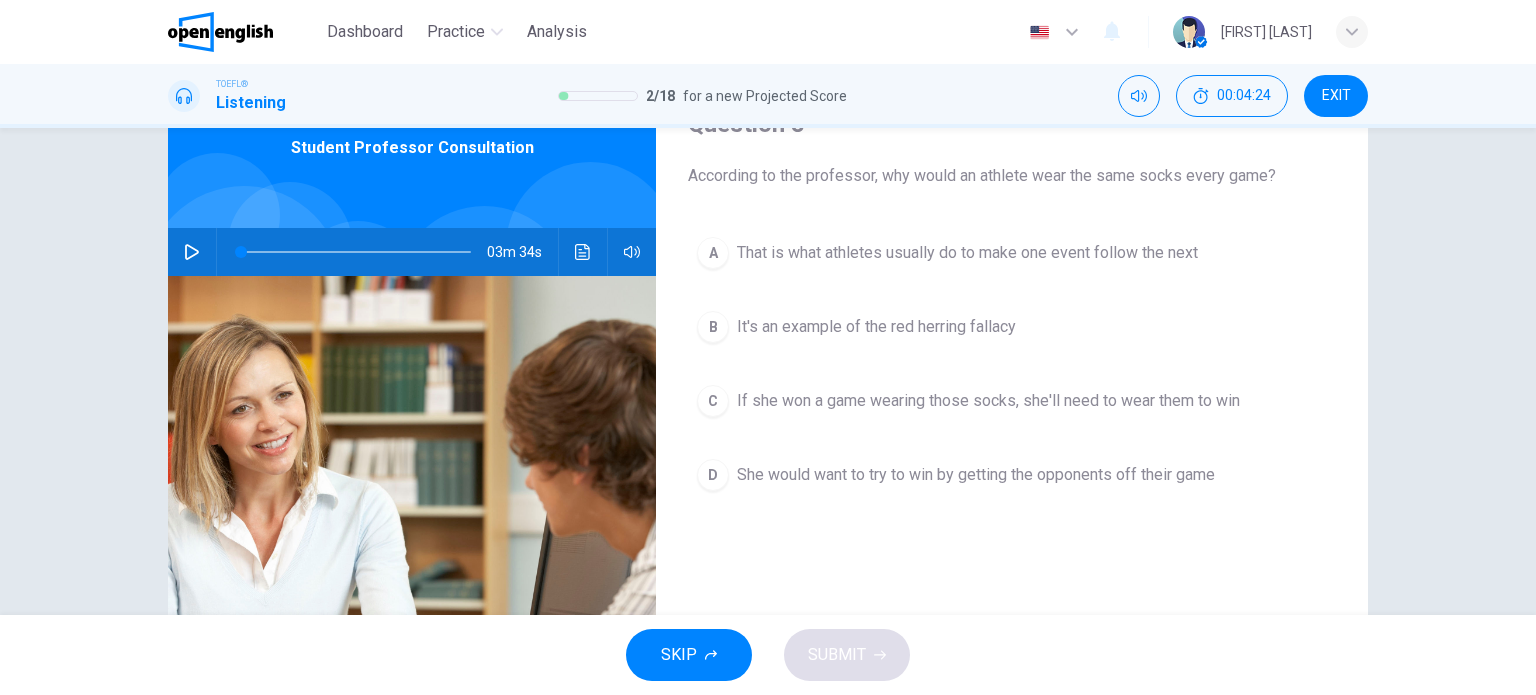 click on "C If she won a game wearing those socks, she'll need to wear them to win" at bounding box center (1012, 401) 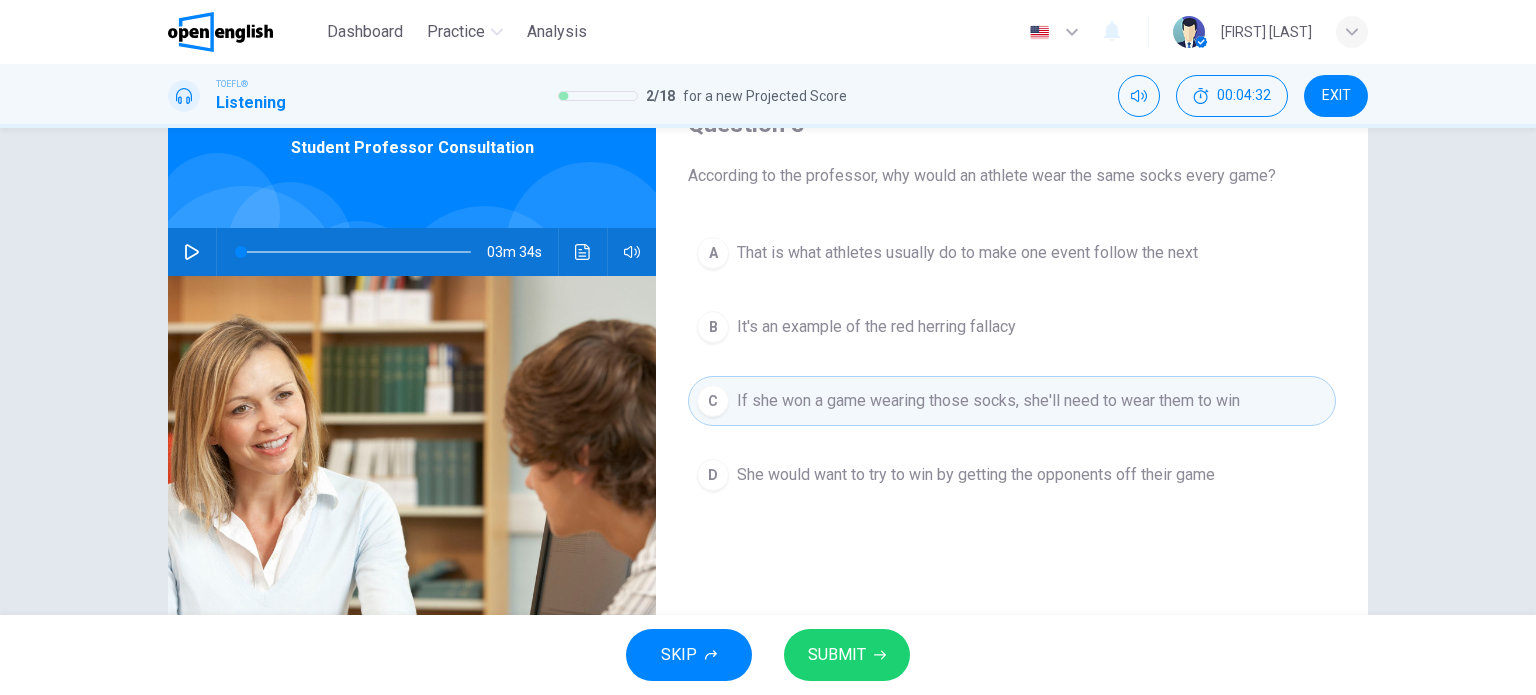 click on "SUBMIT" at bounding box center (837, 655) 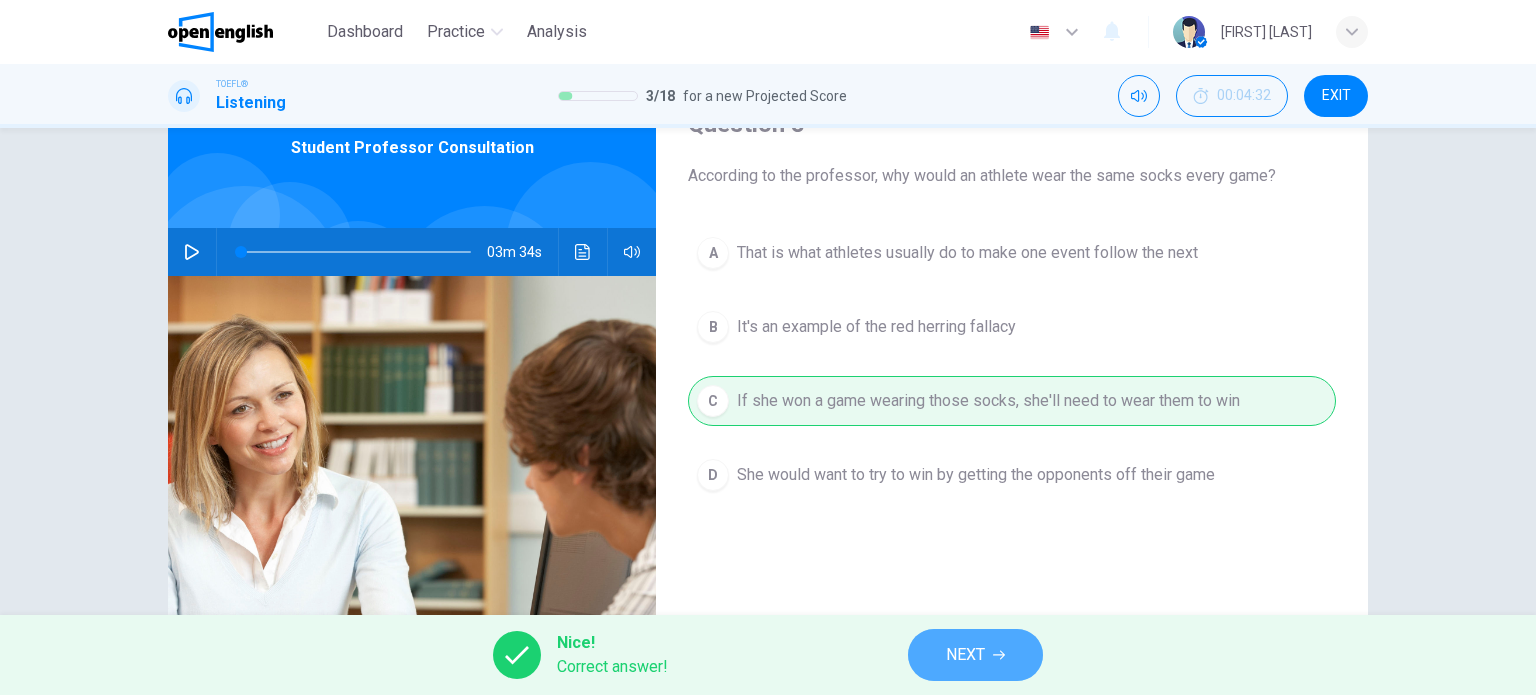 click on "NEXT" at bounding box center [975, 655] 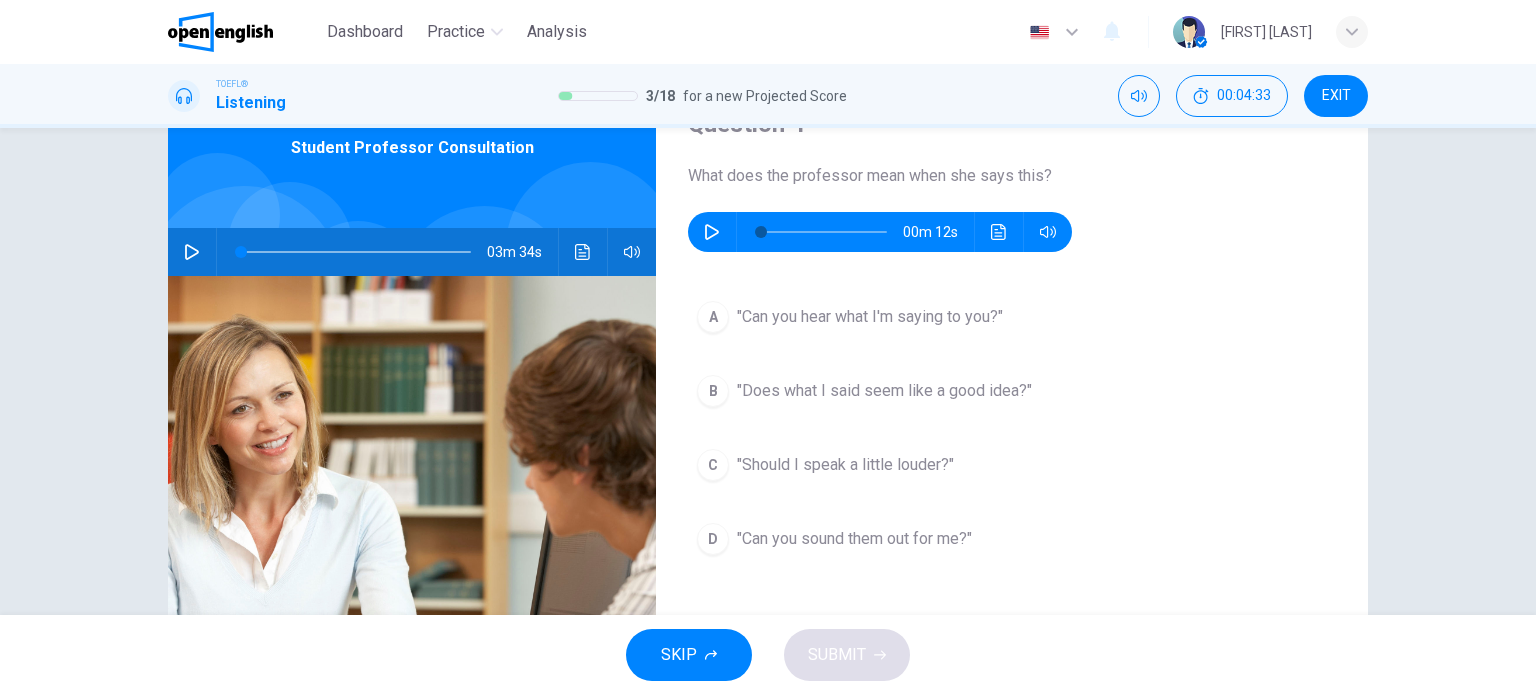 click at bounding box center (712, 232) 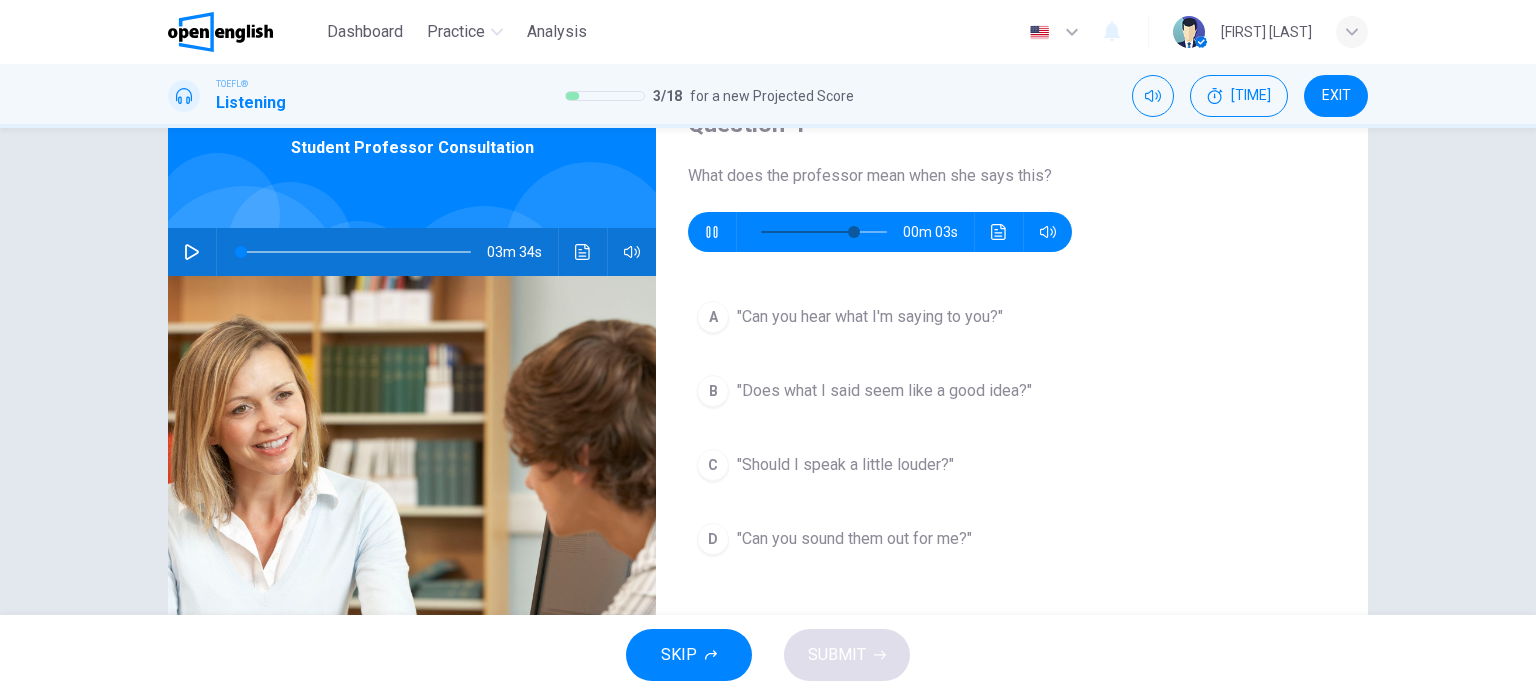 click 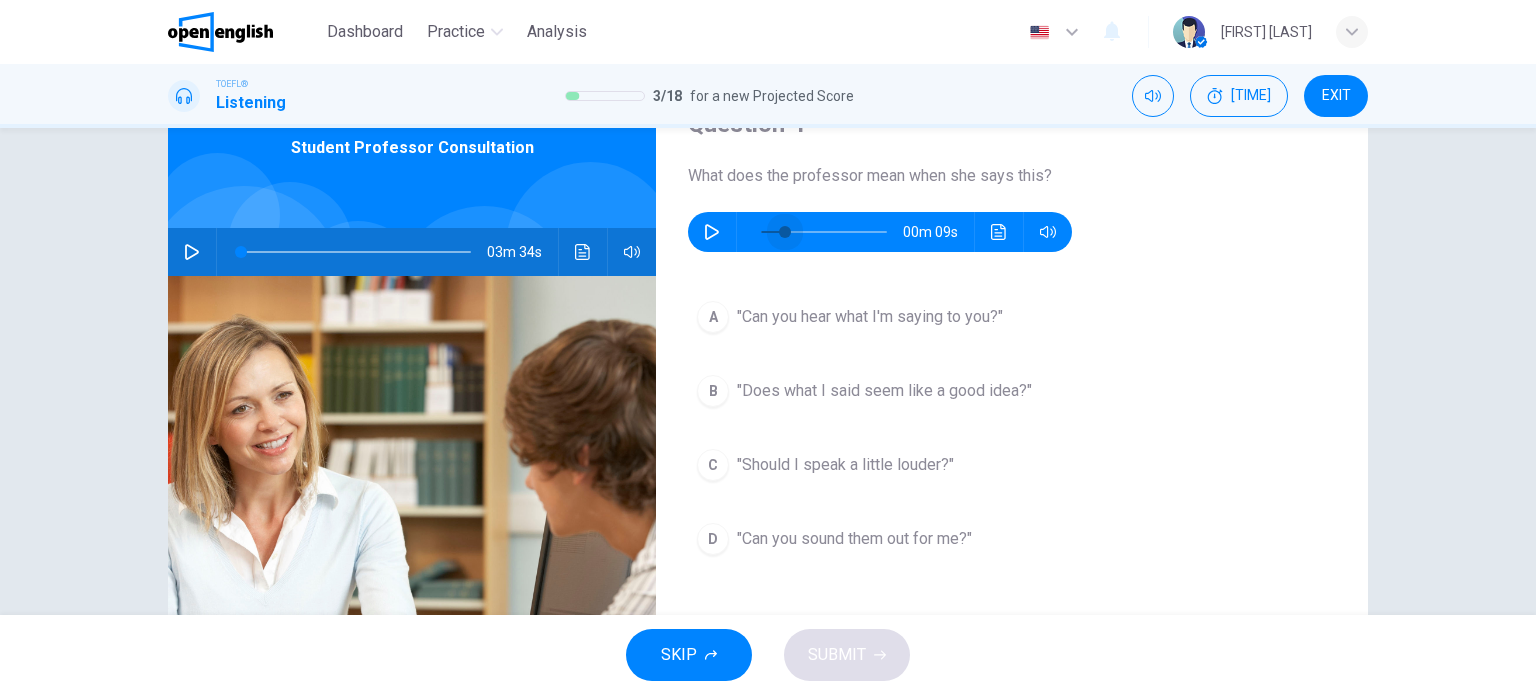 drag, startPoint x: 780, startPoint y: 239, endPoint x: 708, endPoint y: 234, distance: 72.1734 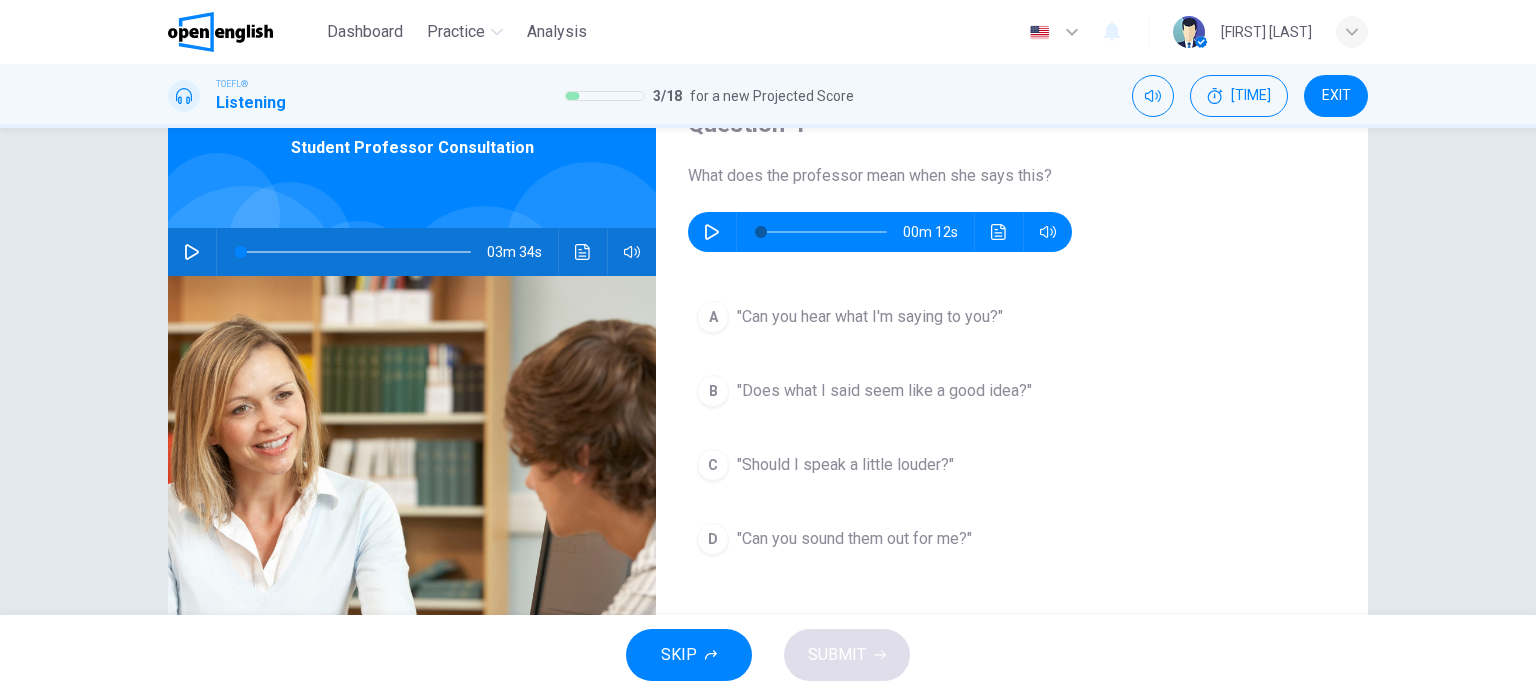 click at bounding box center [712, 232] 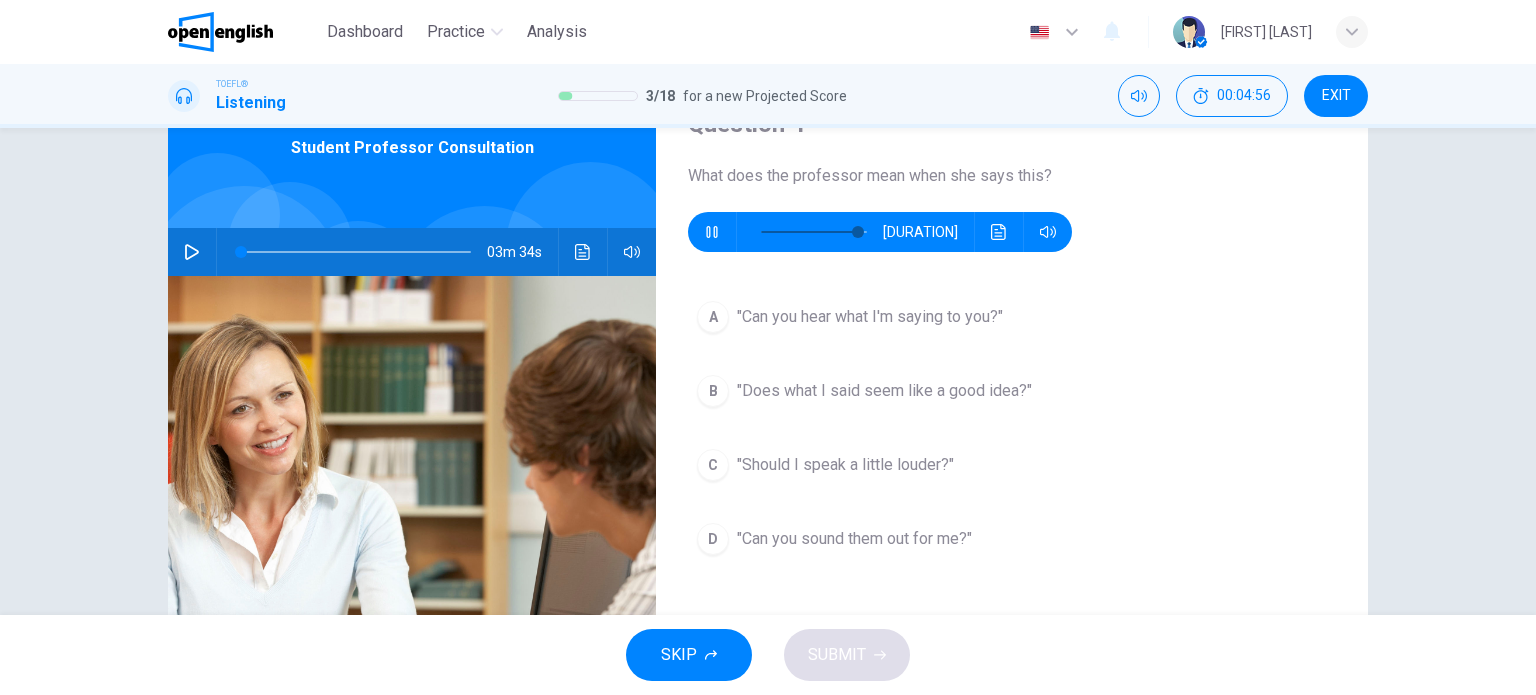 type on "*" 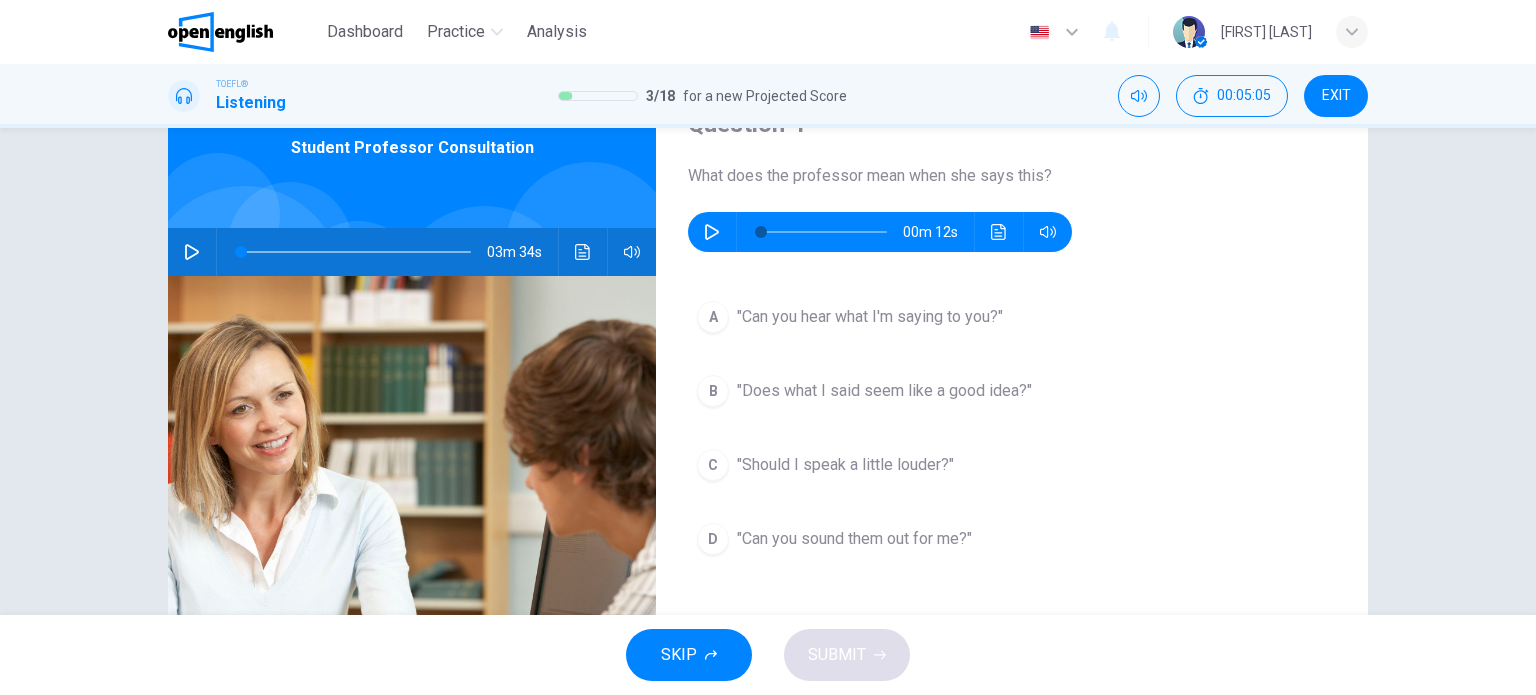 click on ""Does what I said seem like a good idea?"" at bounding box center (884, 391) 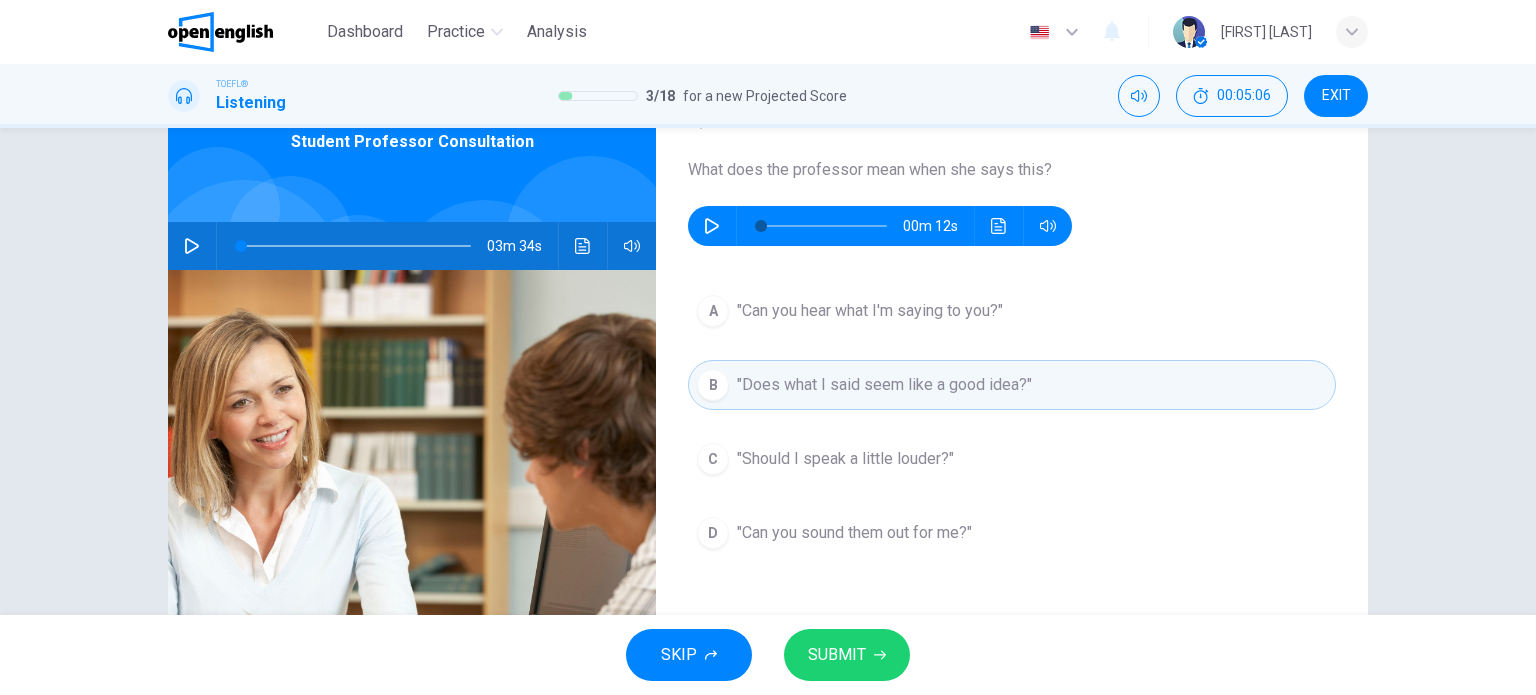 scroll, scrollTop: 100, scrollLeft: 0, axis: vertical 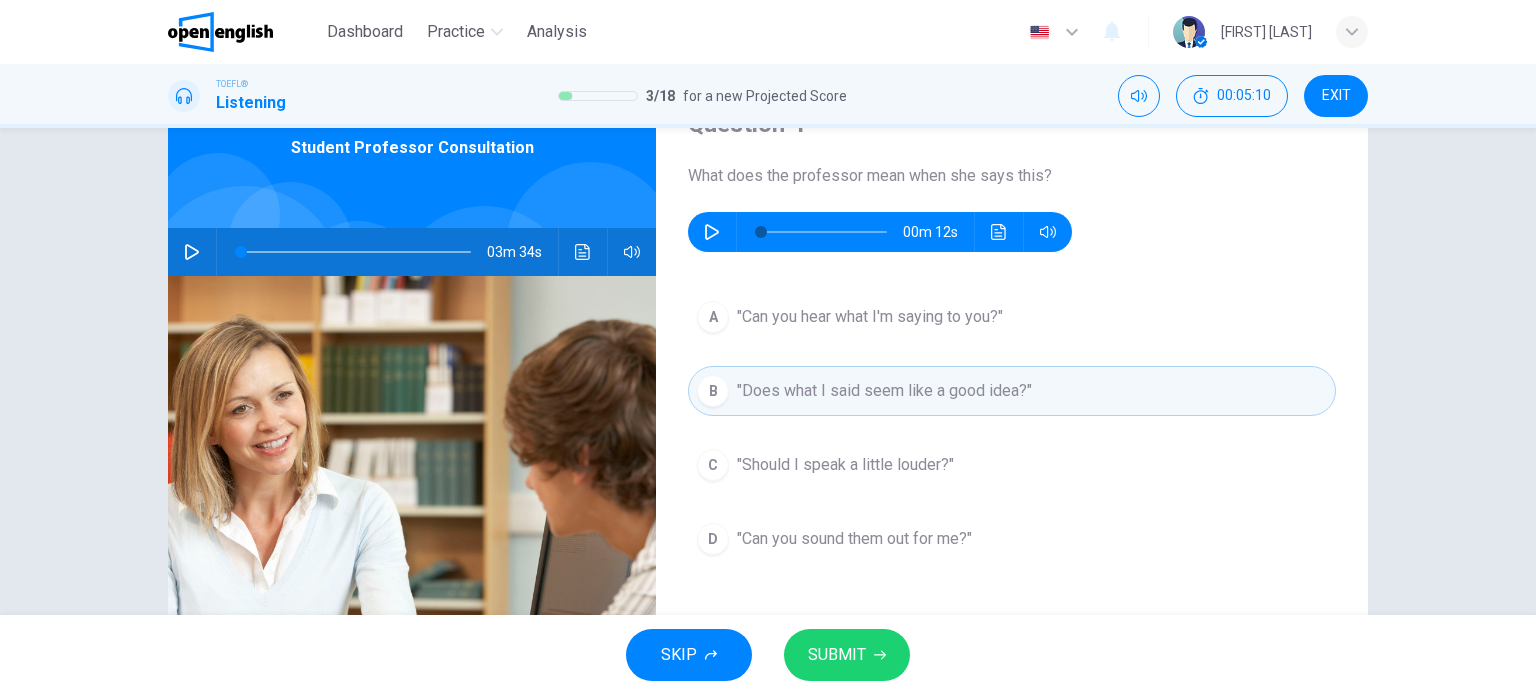 click on "SUBMIT" at bounding box center [837, 655] 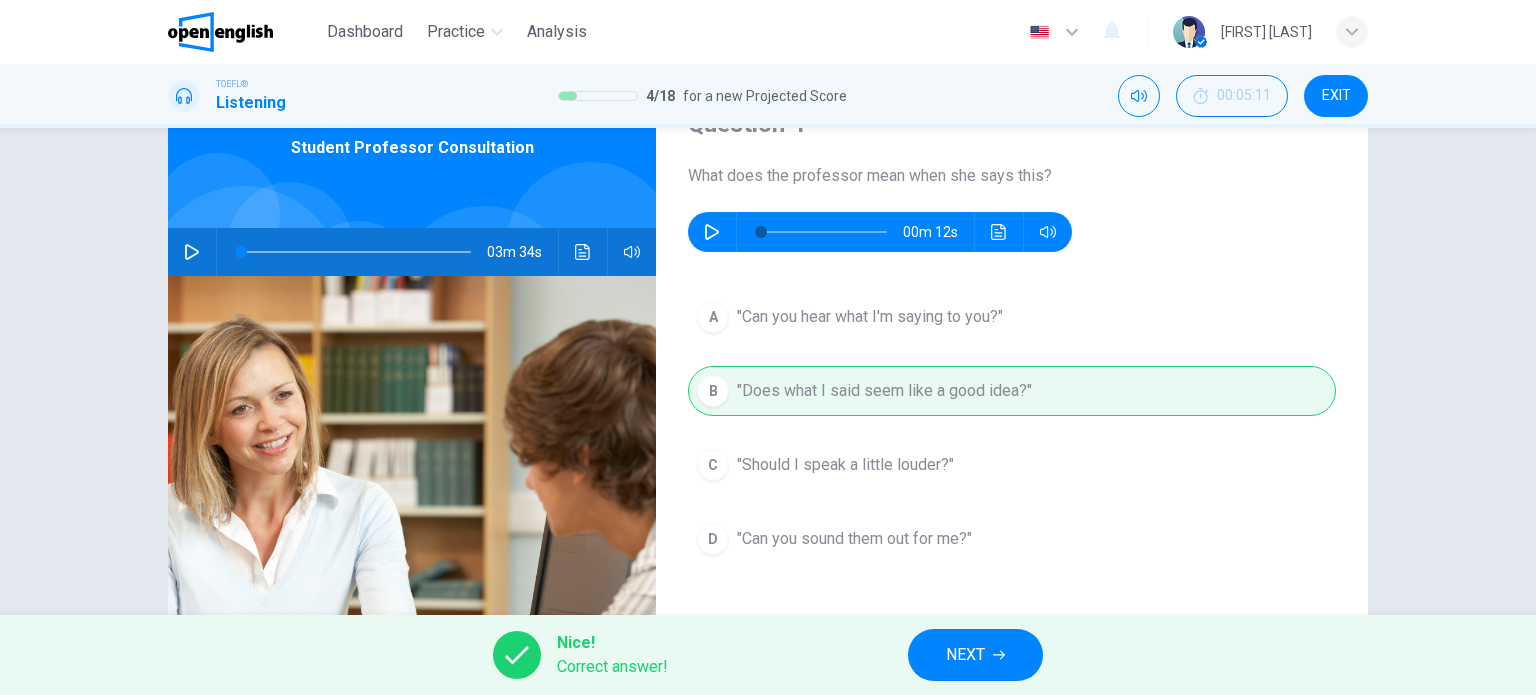 click on "NEXT" at bounding box center [975, 655] 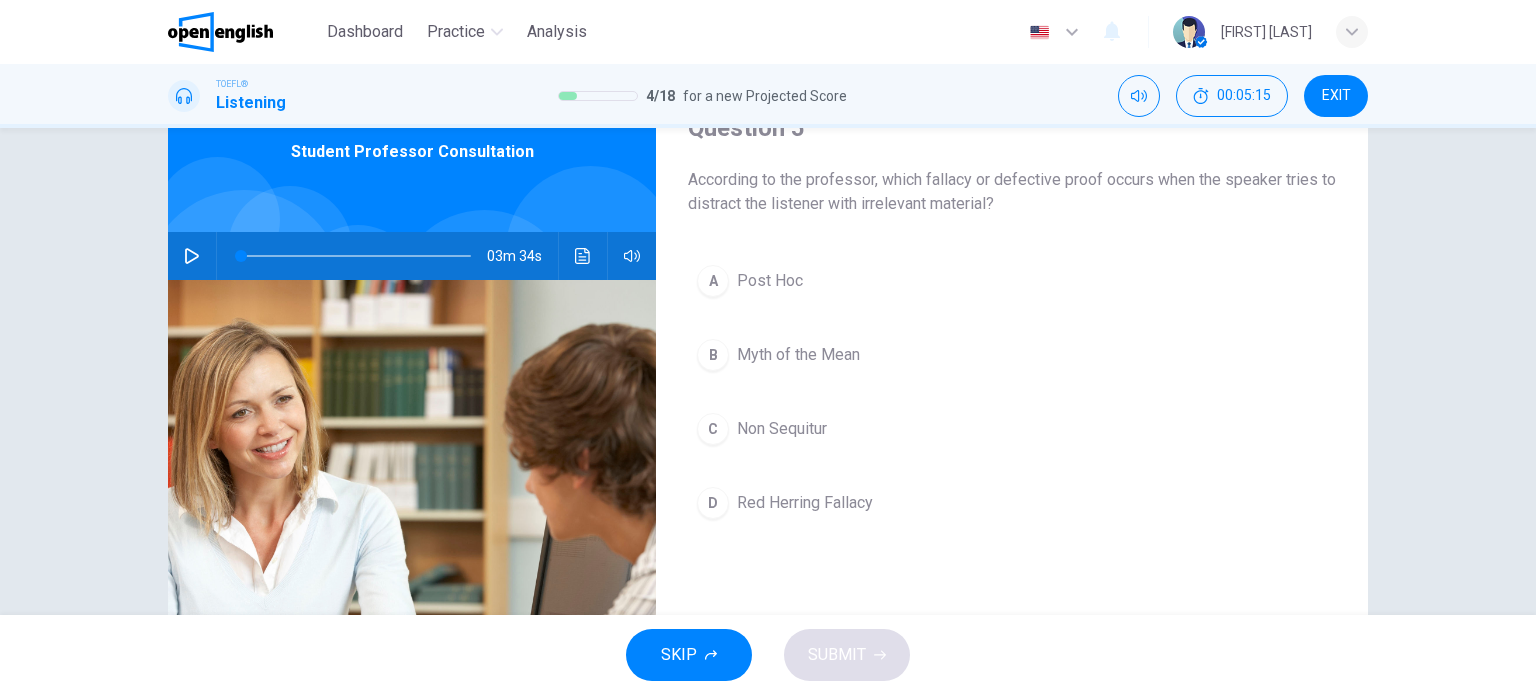 scroll, scrollTop: 100, scrollLeft: 0, axis: vertical 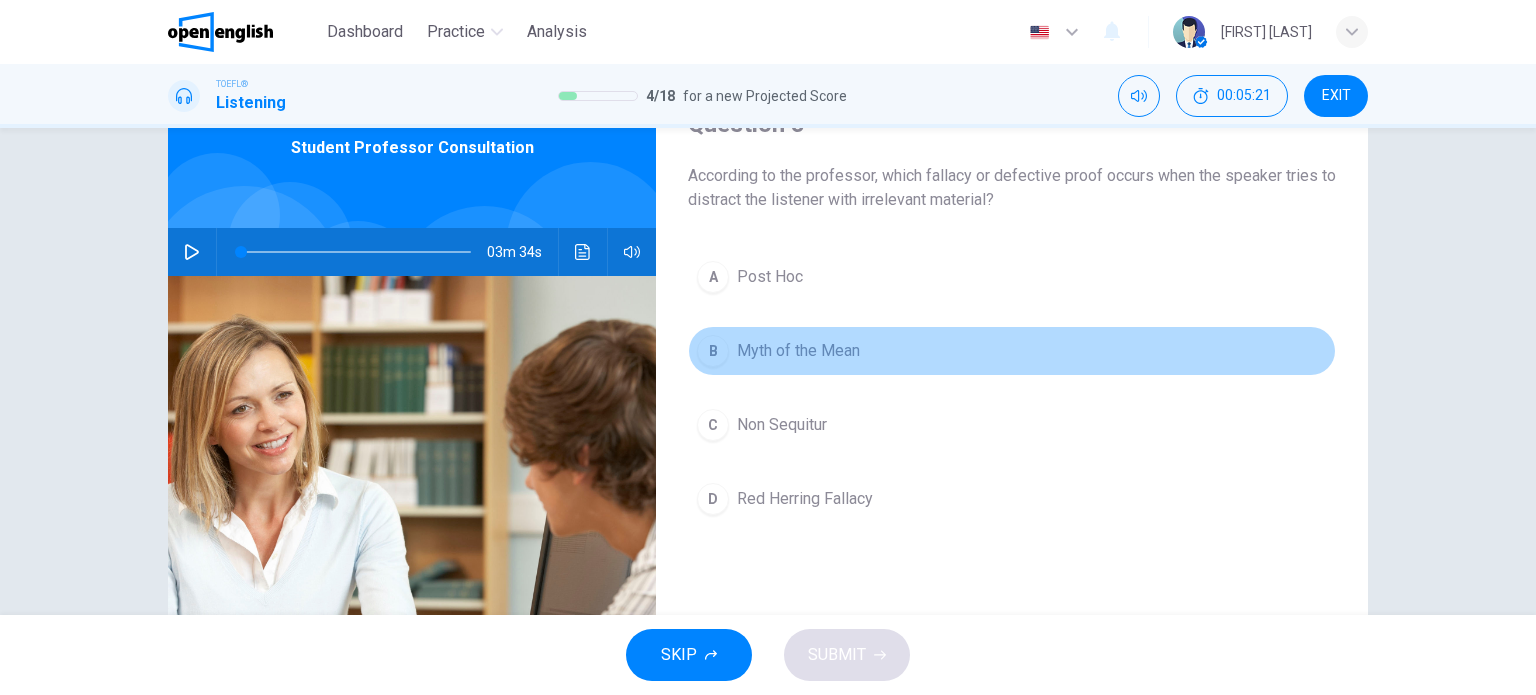 click on "Myth of the Mean" at bounding box center [798, 351] 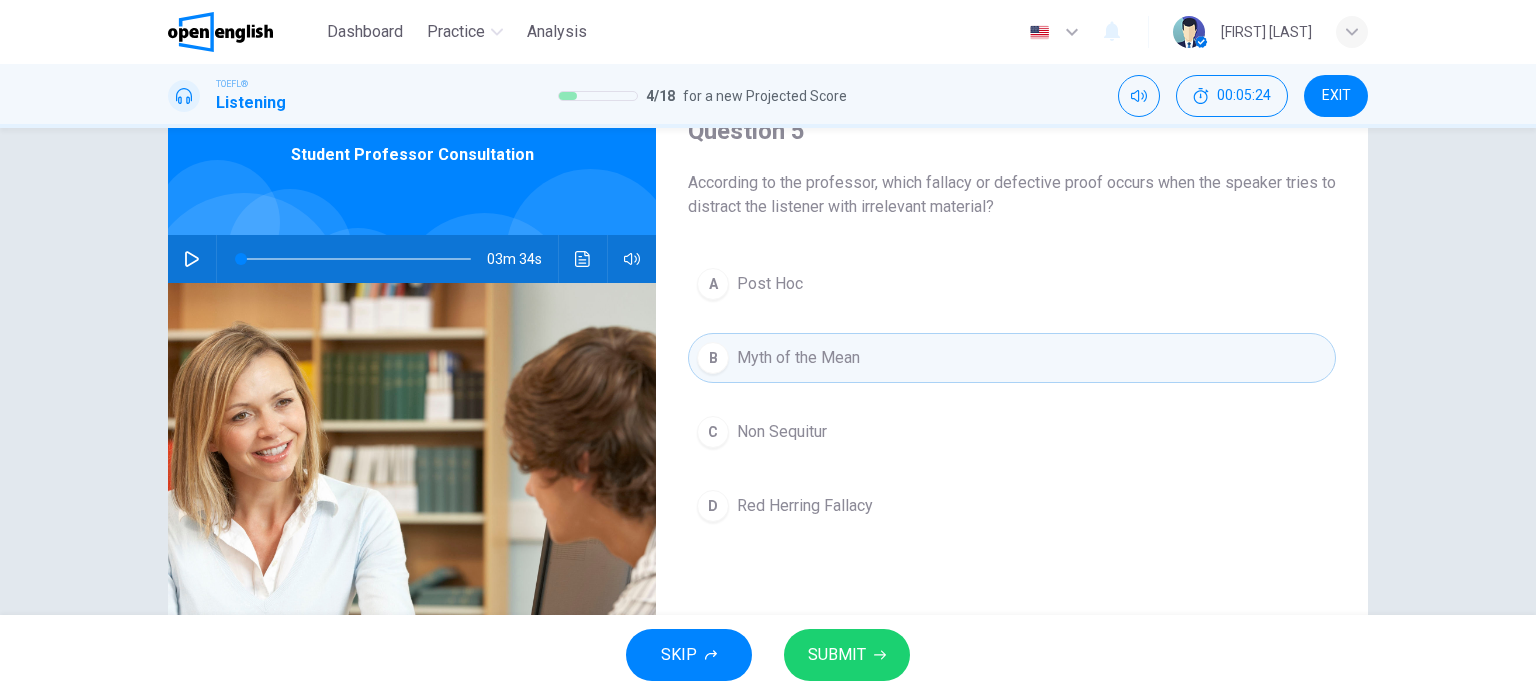 scroll, scrollTop: 100, scrollLeft: 0, axis: vertical 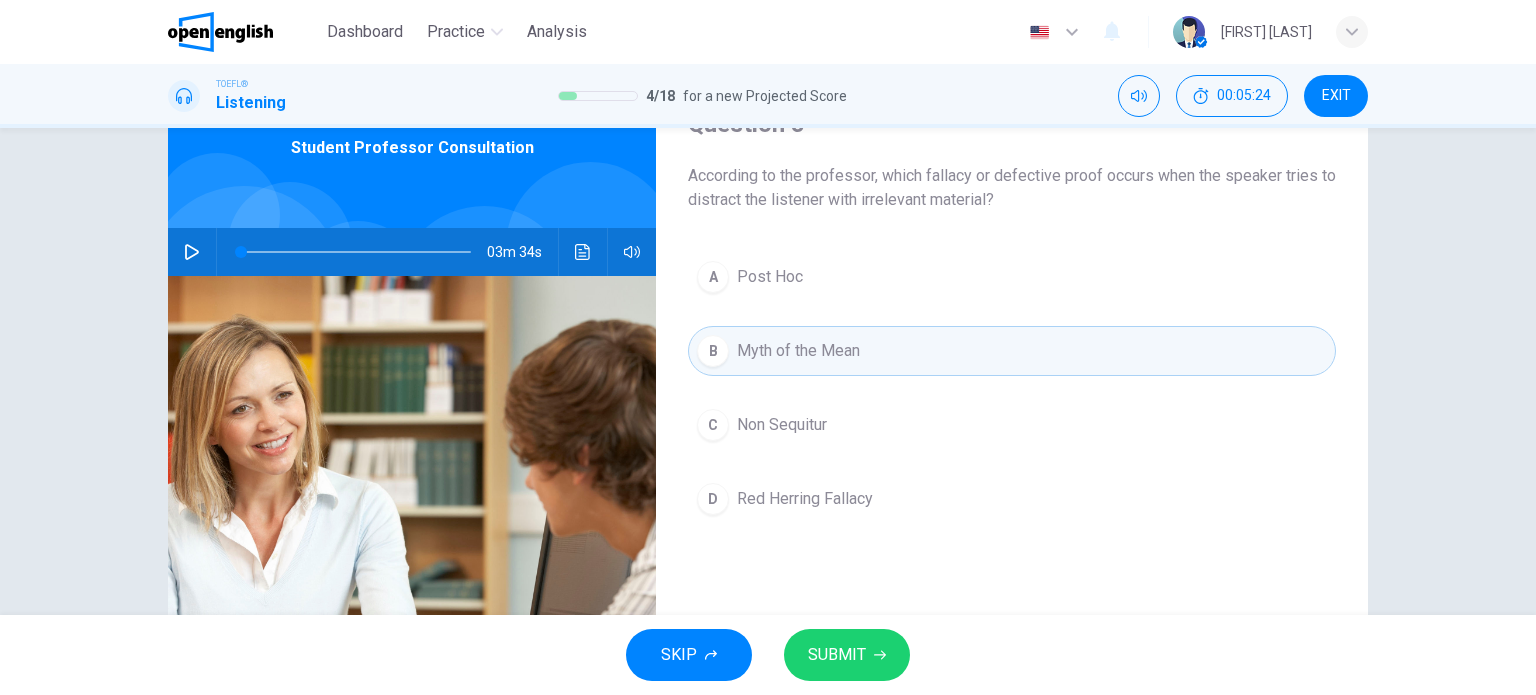 click on "A Post Hoc" at bounding box center (1012, 277) 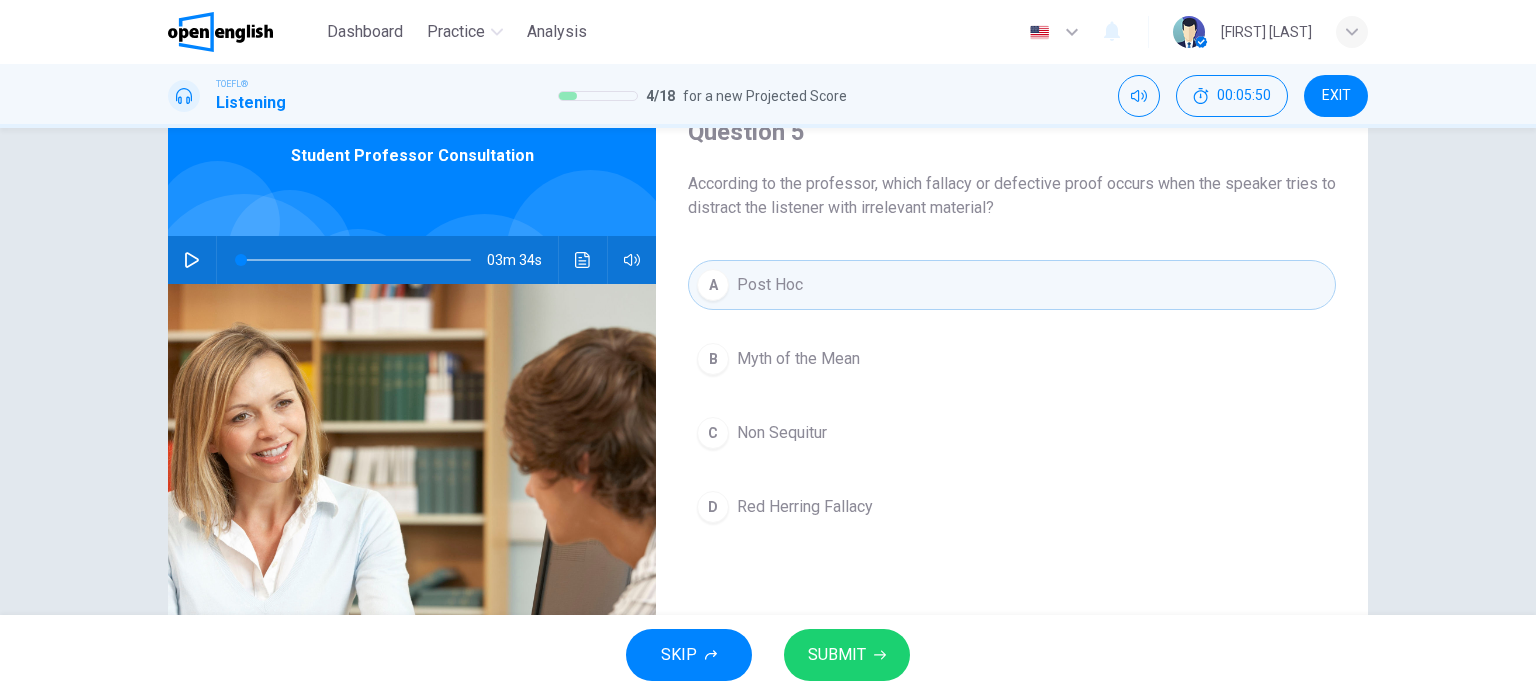 scroll, scrollTop: 100, scrollLeft: 0, axis: vertical 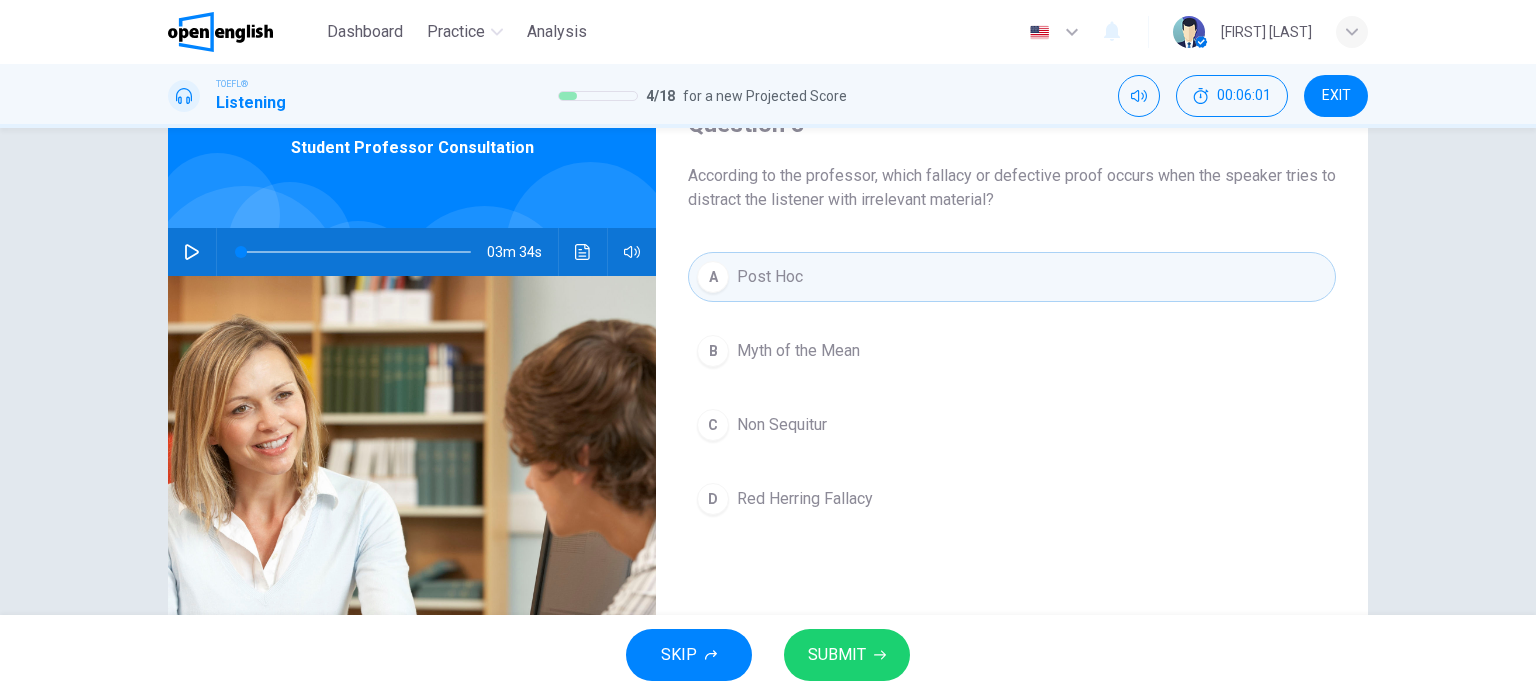 click on "A Post Hoc B Myth of the Mean C Non Sequitur D Red Herring Fallacy" at bounding box center [1012, 408] 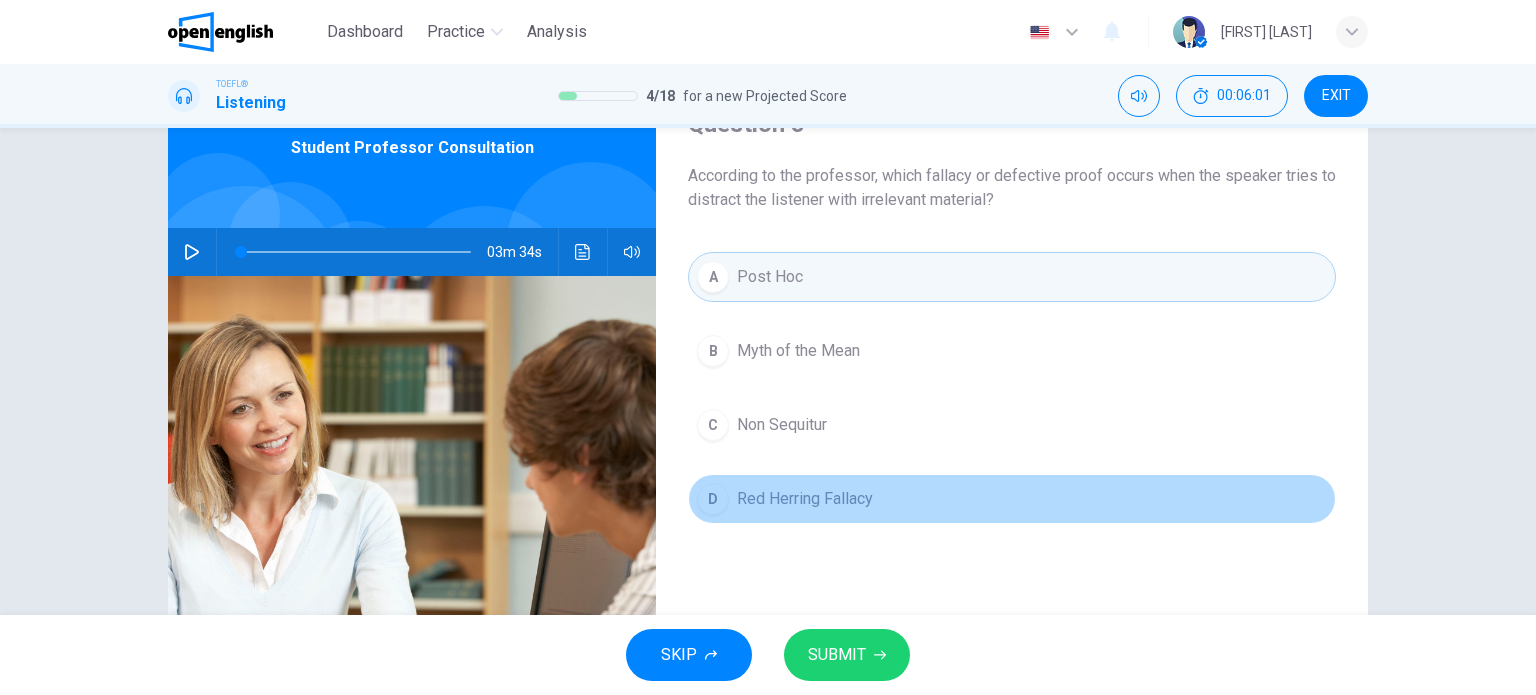 click on "Red Herring Fallacy" at bounding box center (805, 499) 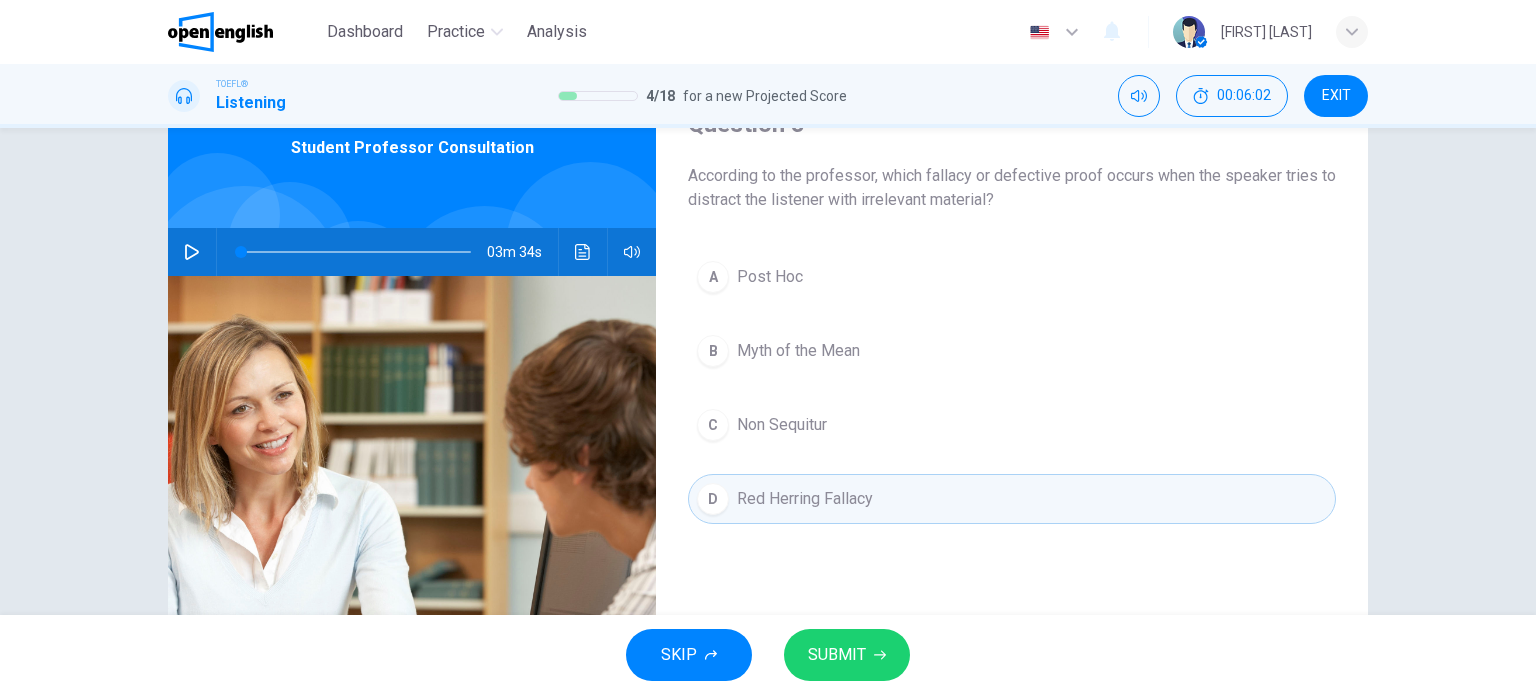 click on "03m 34s" at bounding box center (522, 252) 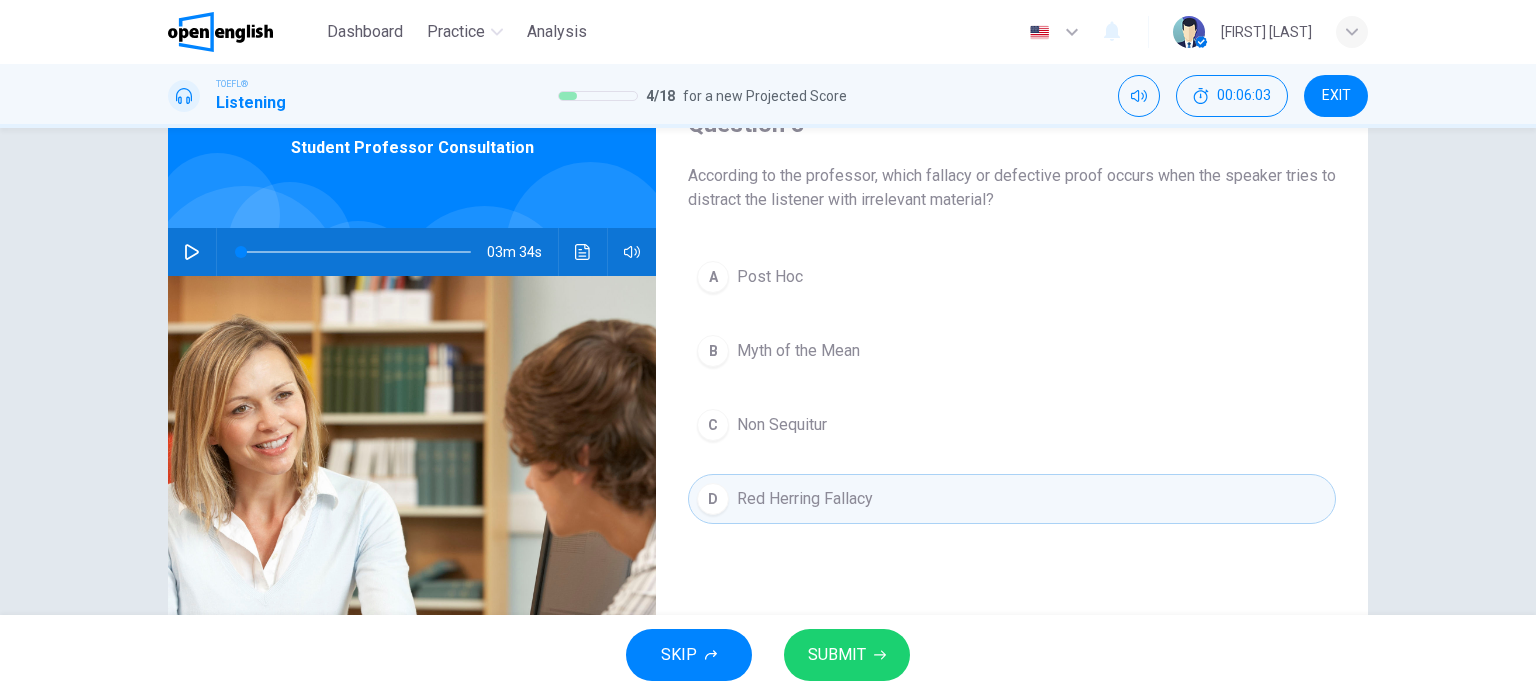 click 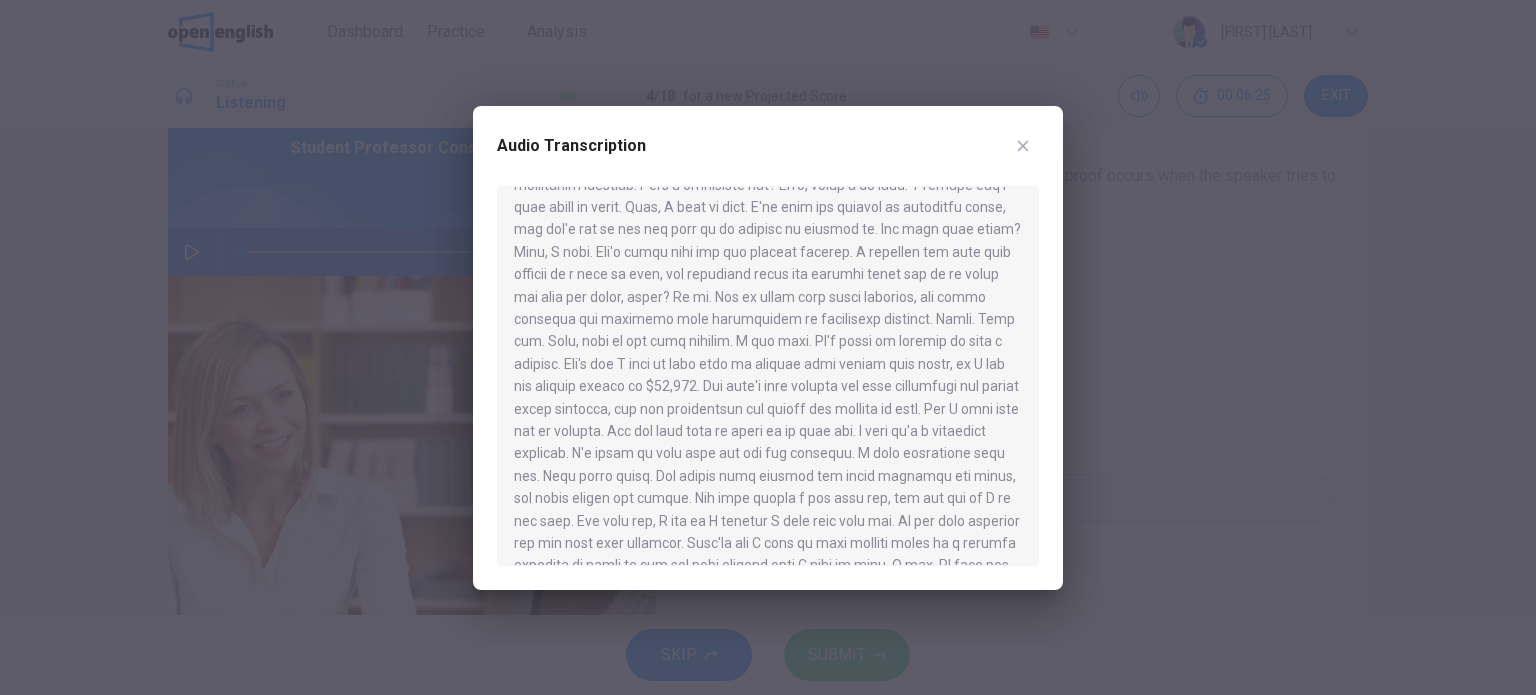 scroll, scrollTop: 100, scrollLeft: 0, axis: vertical 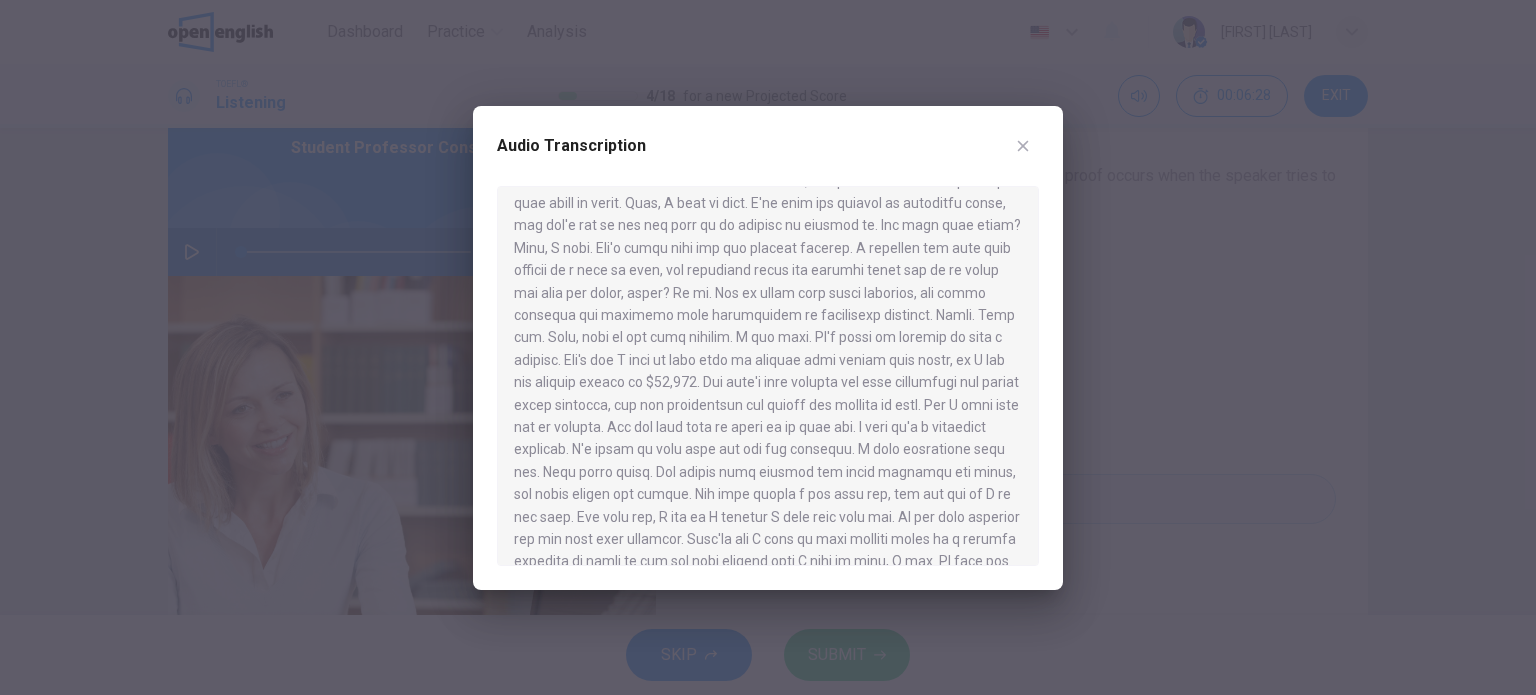 click on "Audio Transcription" at bounding box center (768, 158) 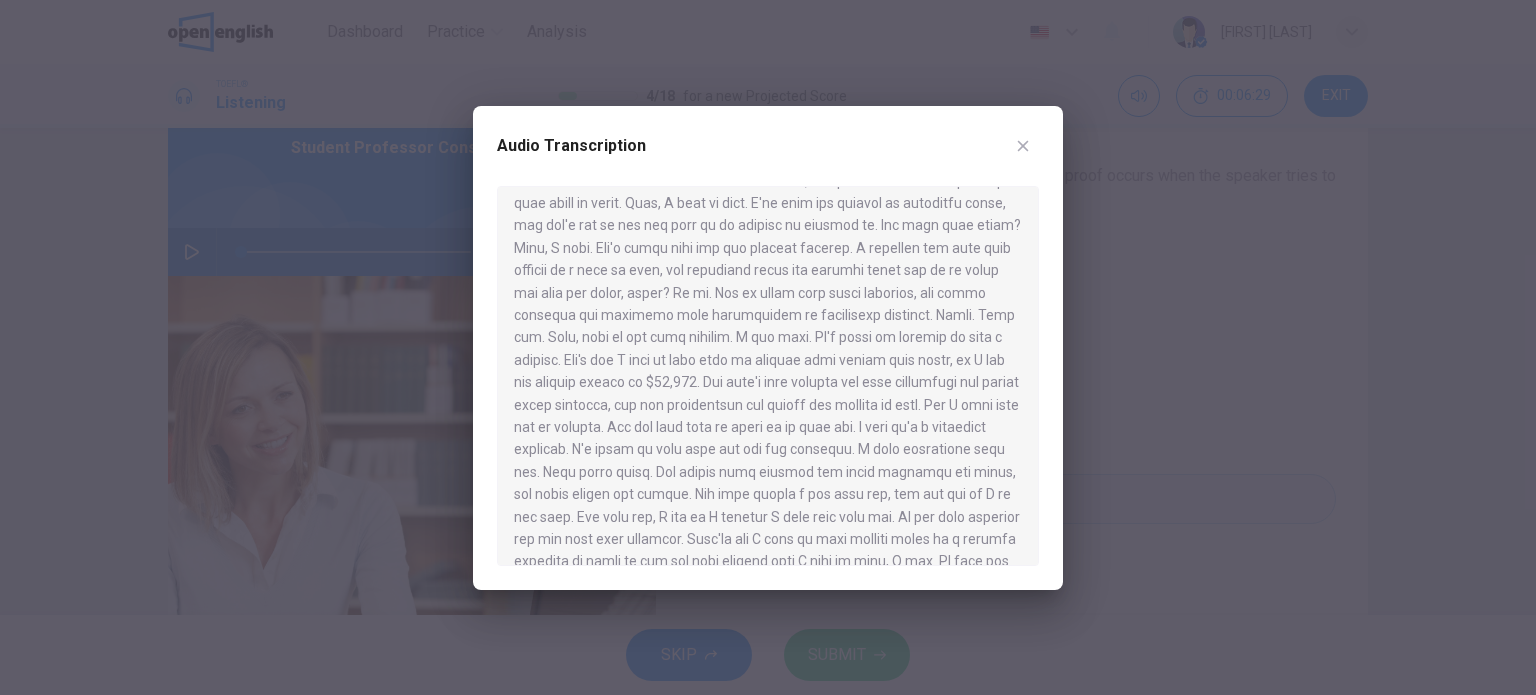 click 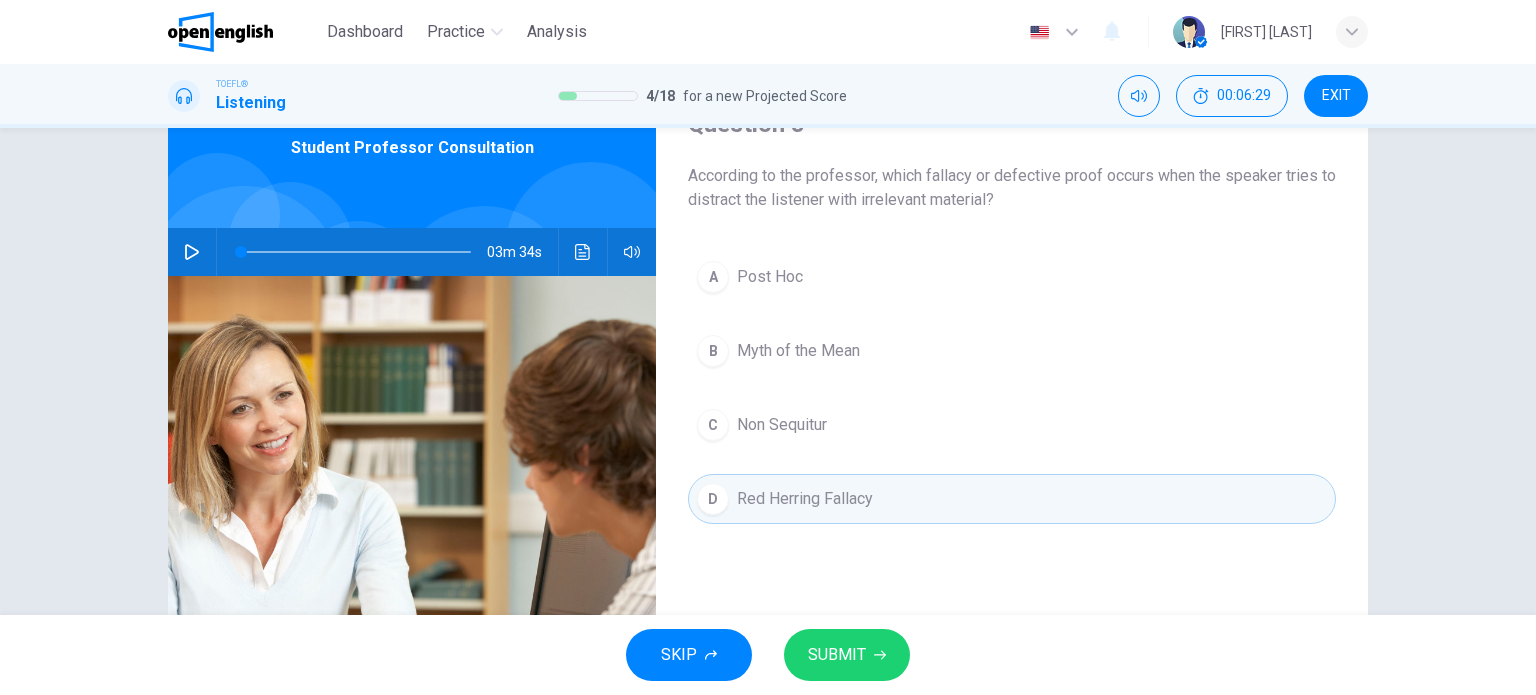 click on "Question 5 According to the professor, which fallacy or defective proof occurs when the speaker tries to distract the listener with irrelevant material? A Post Hoc B Myth of the Mean C Non Sequitur D Red Herring Fallacy" at bounding box center [1012, 415] 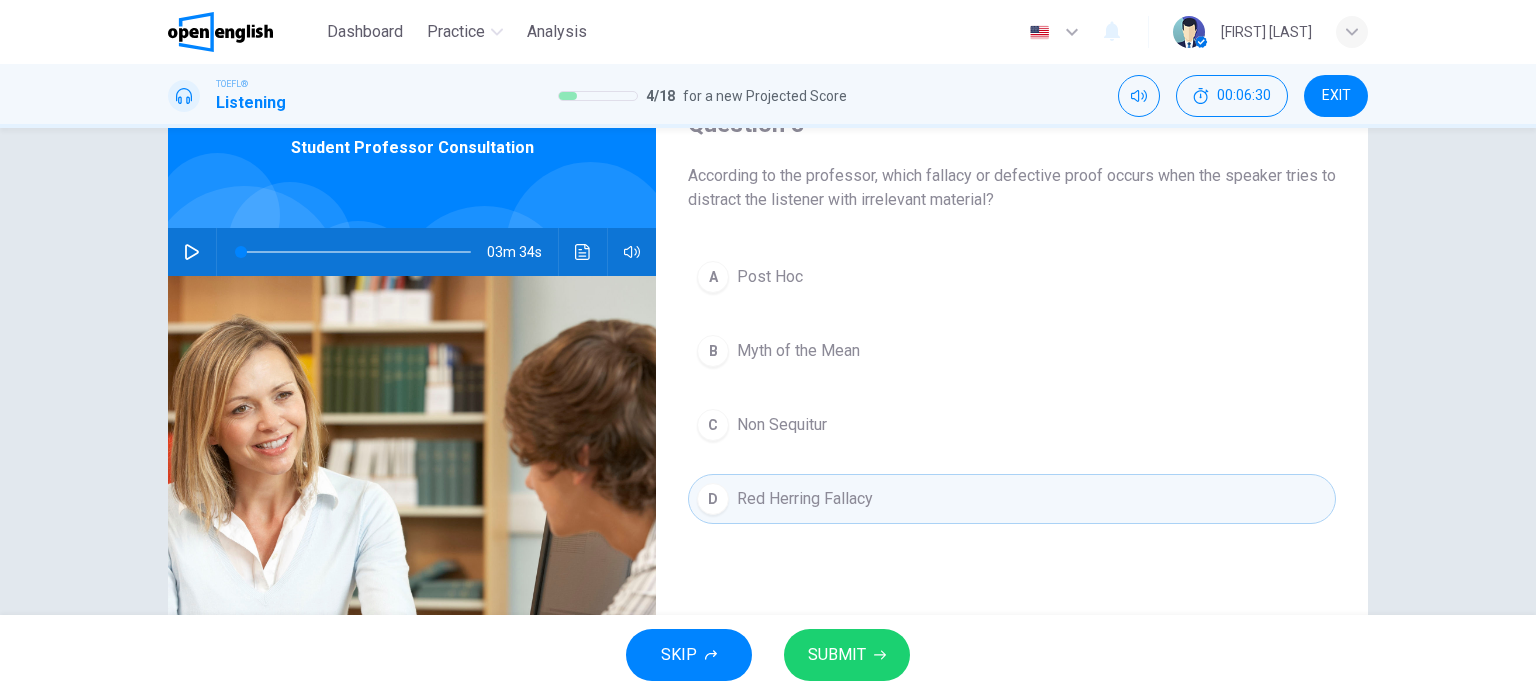 click on "A Post Hoc B Myth of the Mean C Non Sequitur D Red Herring Fallacy" at bounding box center [1012, 408] 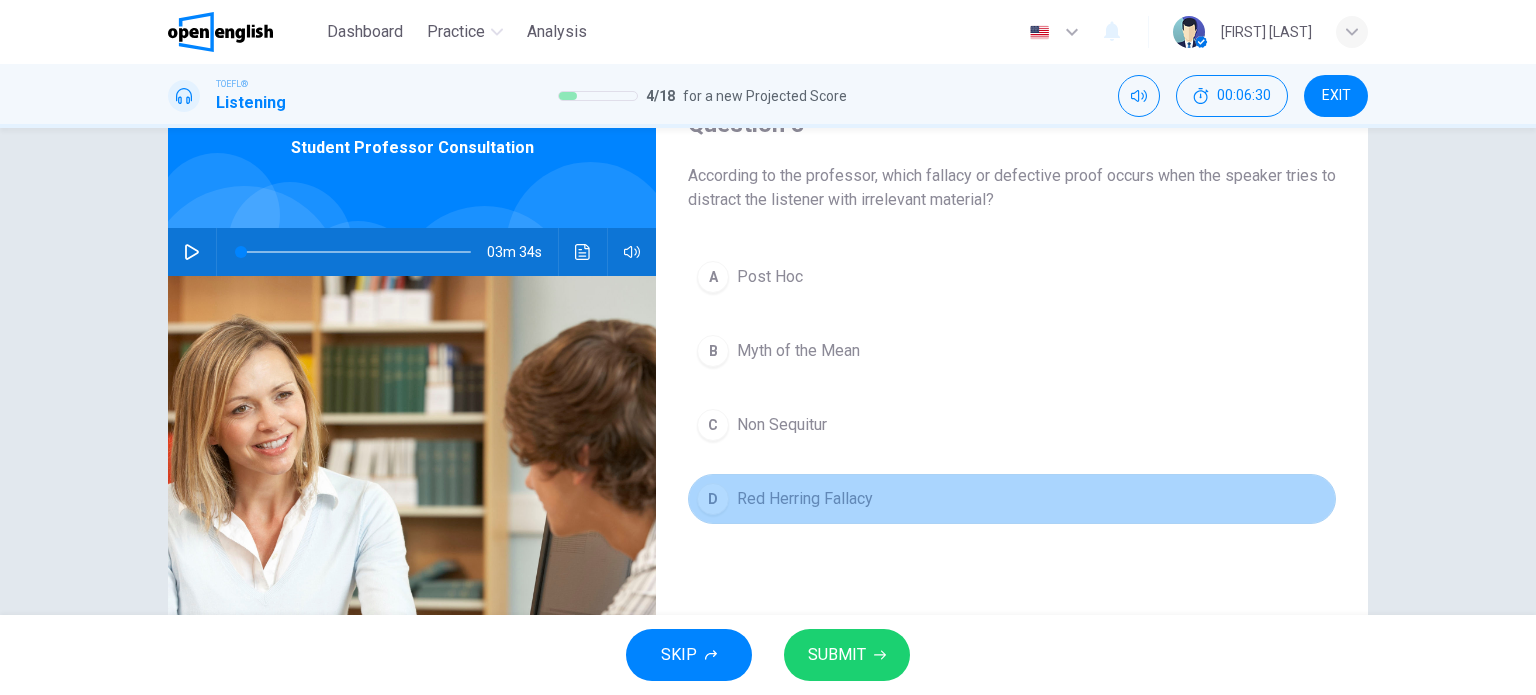 click on "D Red Herring Fallacy" at bounding box center [1012, 499] 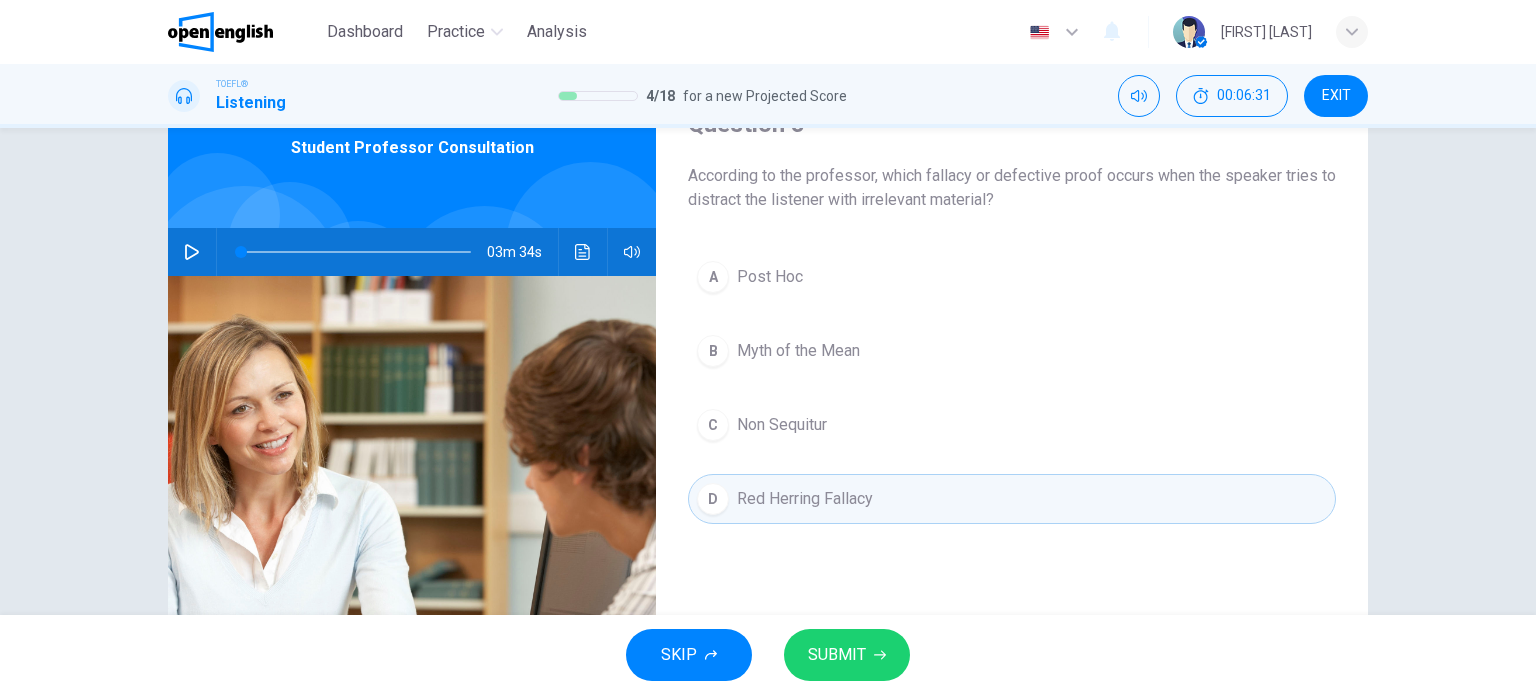 click on "SUBMIT" at bounding box center [847, 655] 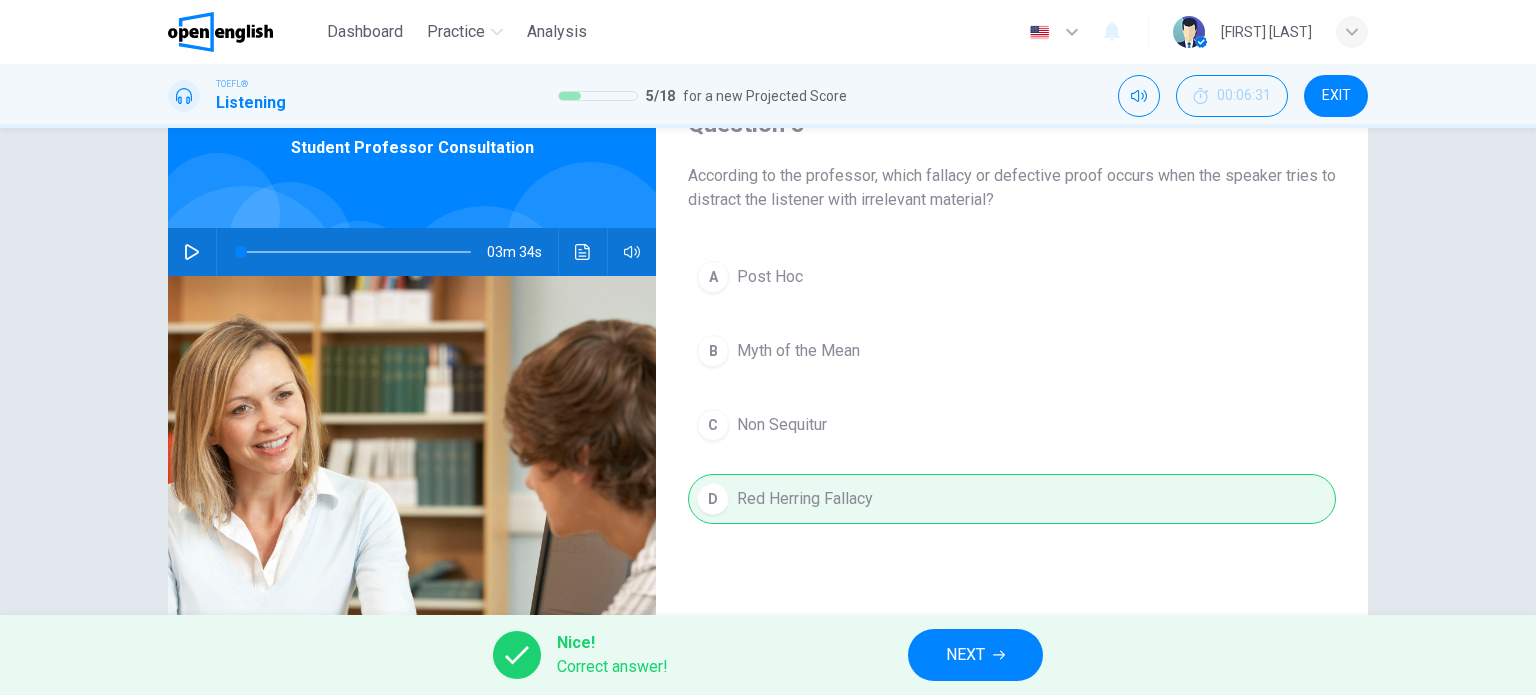 click on "NEXT" at bounding box center [965, 655] 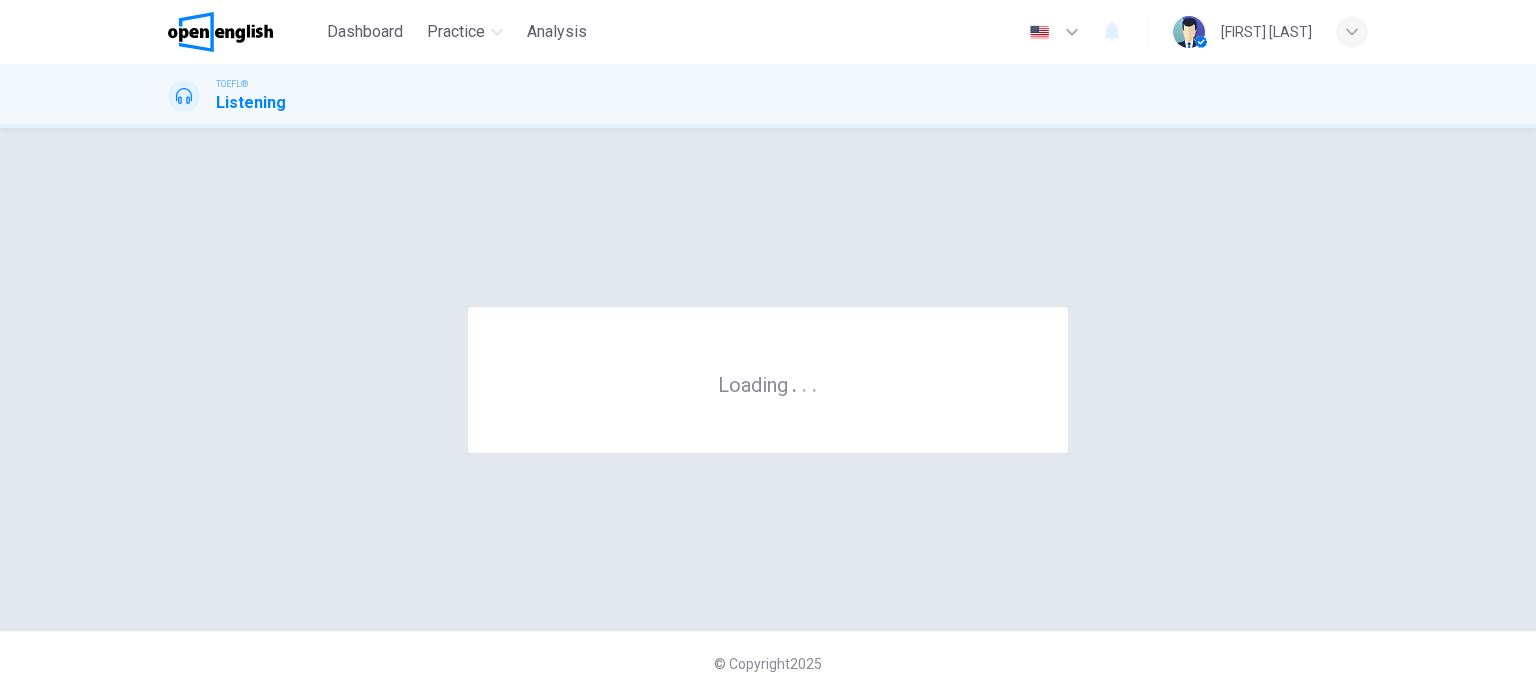 scroll, scrollTop: 0, scrollLeft: 0, axis: both 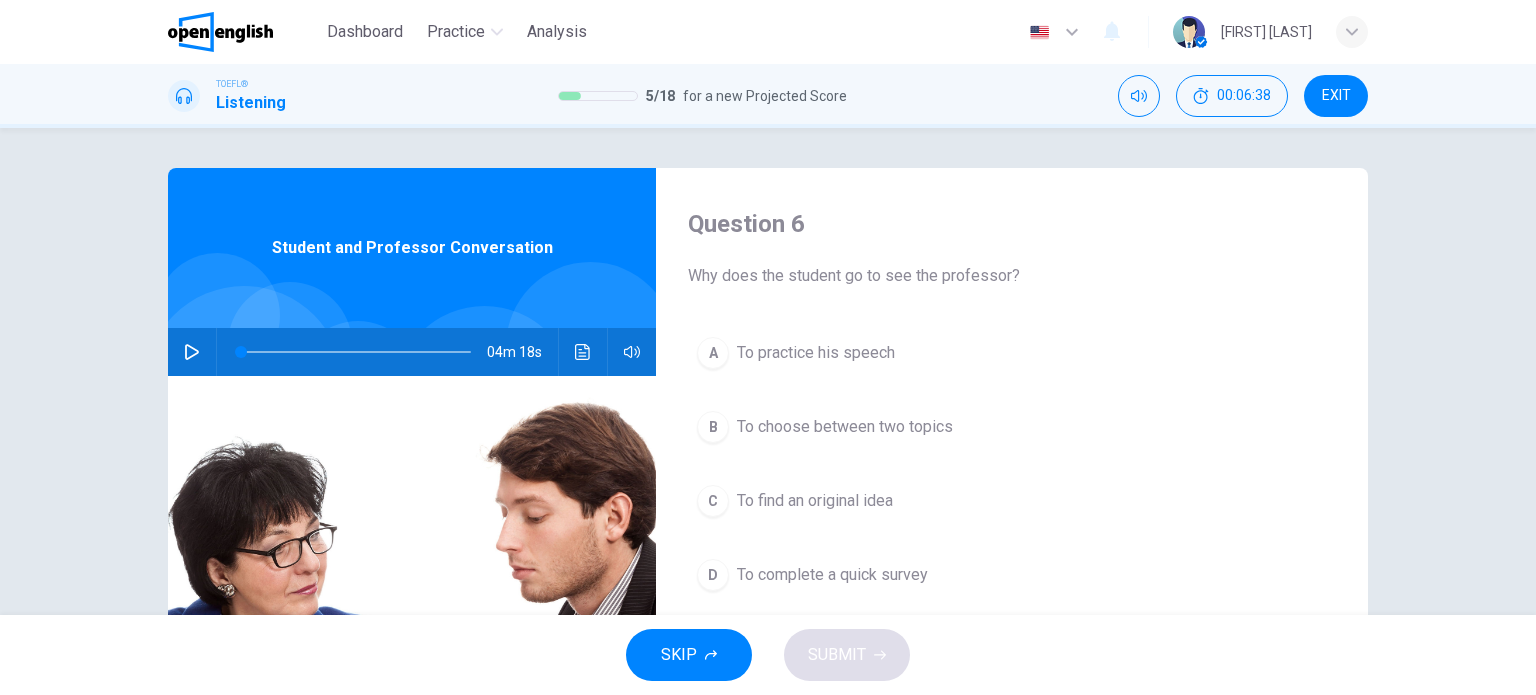 click at bounding box center [192, 352] 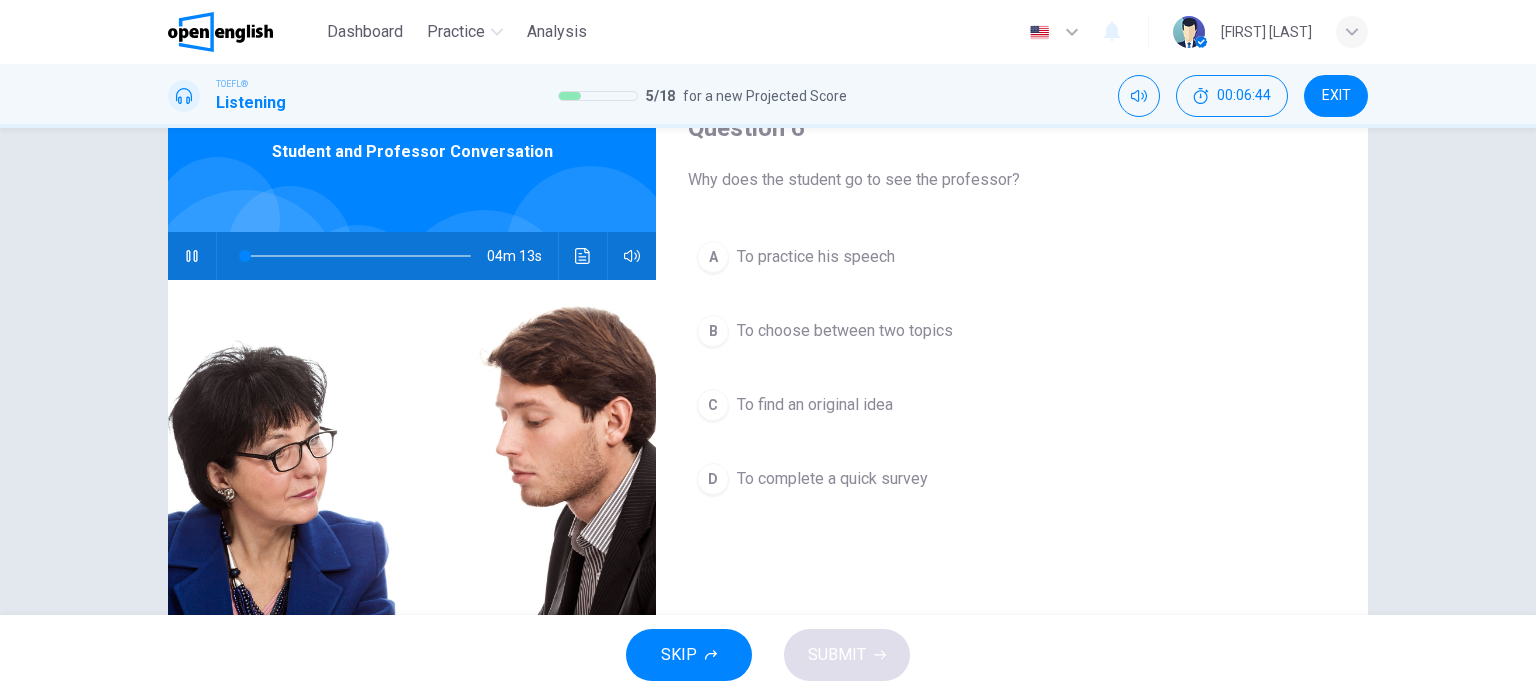 scroll, scrollTop: 100, scrollLeft: 0, axis: vertical 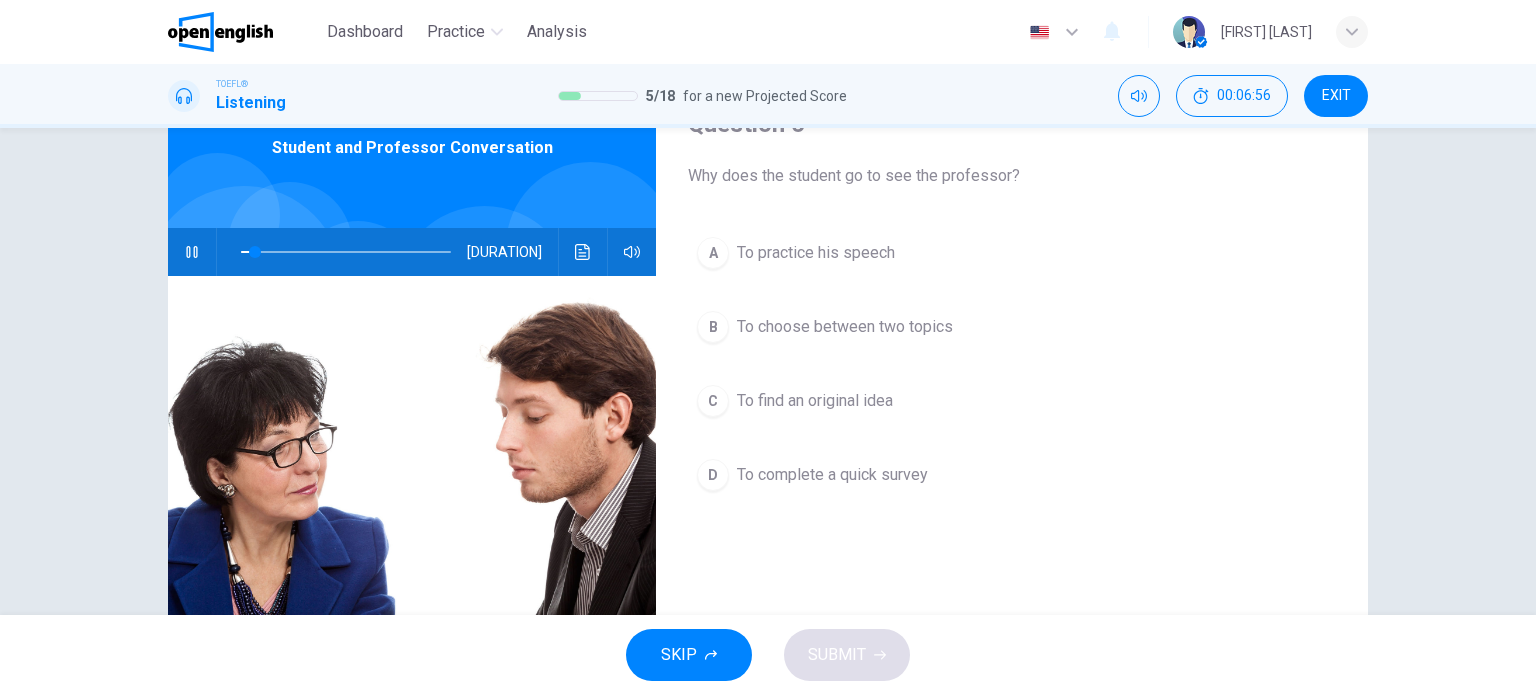 click at bounding box center (192, 252) 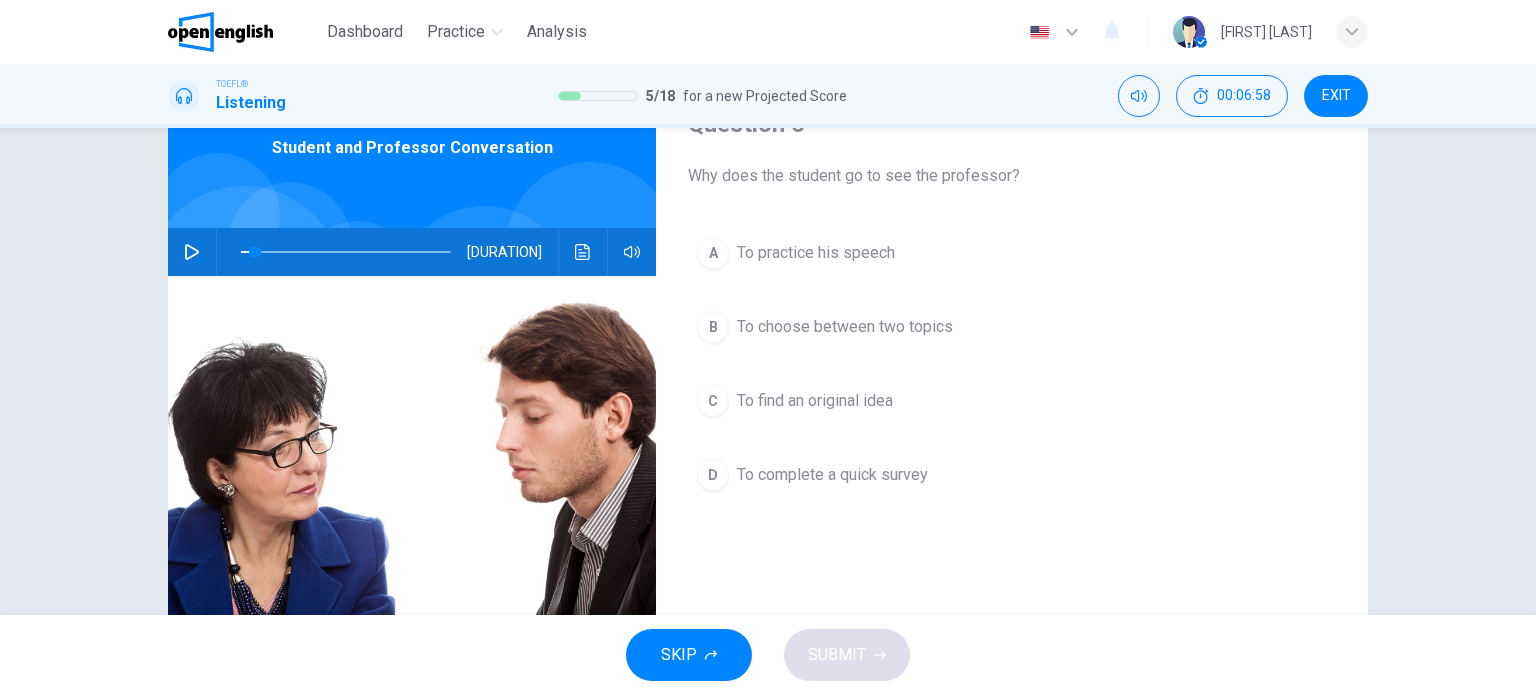 click on "A To practice his speech" at bounding box center (1012, 253) 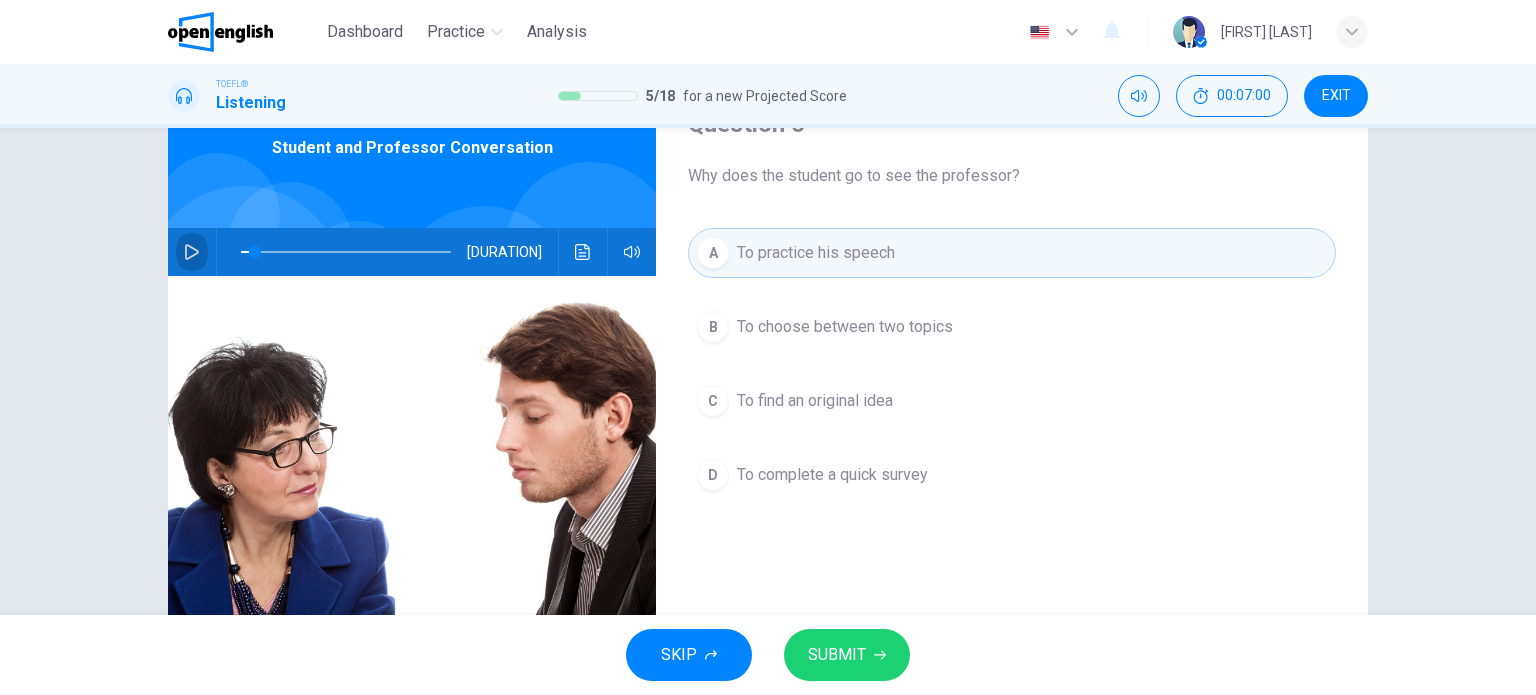 click at bounding box center (192, 252) 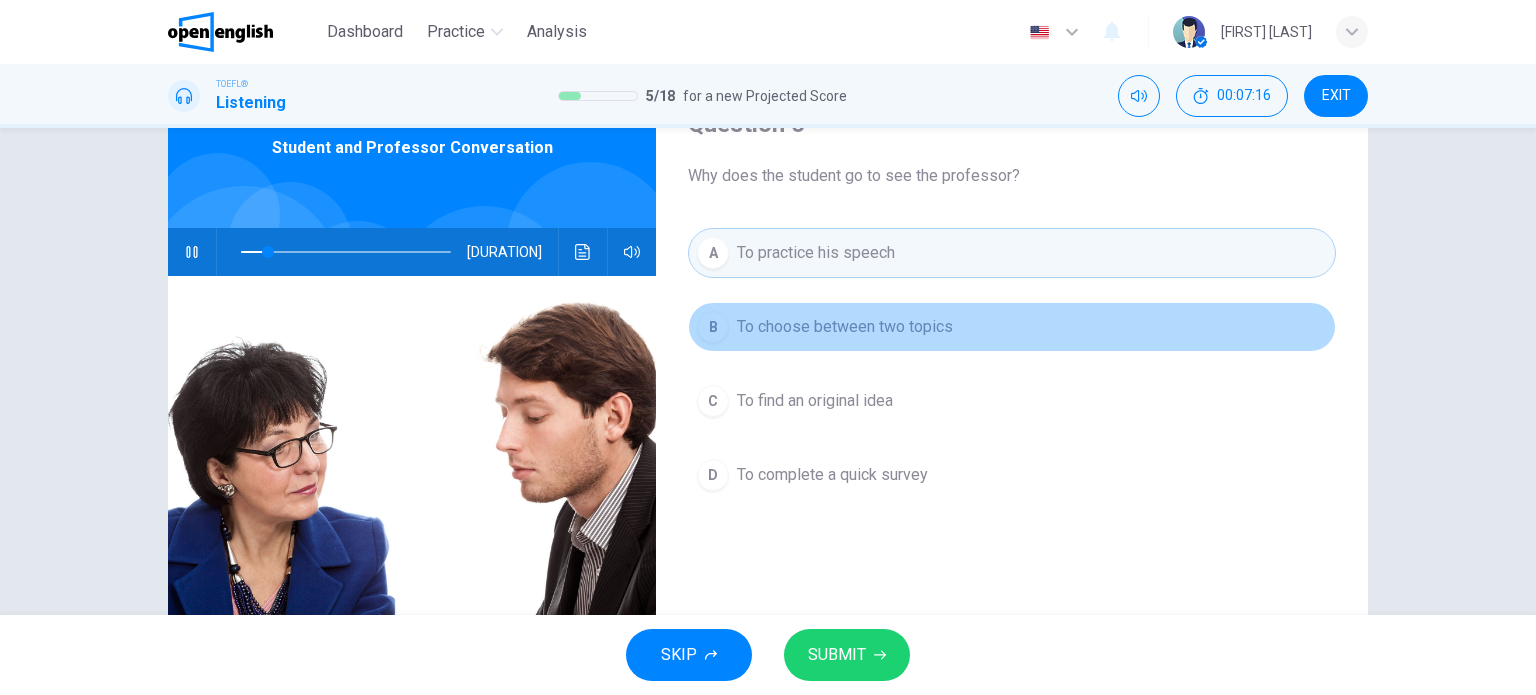 click on "B To choose between two topics" at bounding box center [1012, 327] 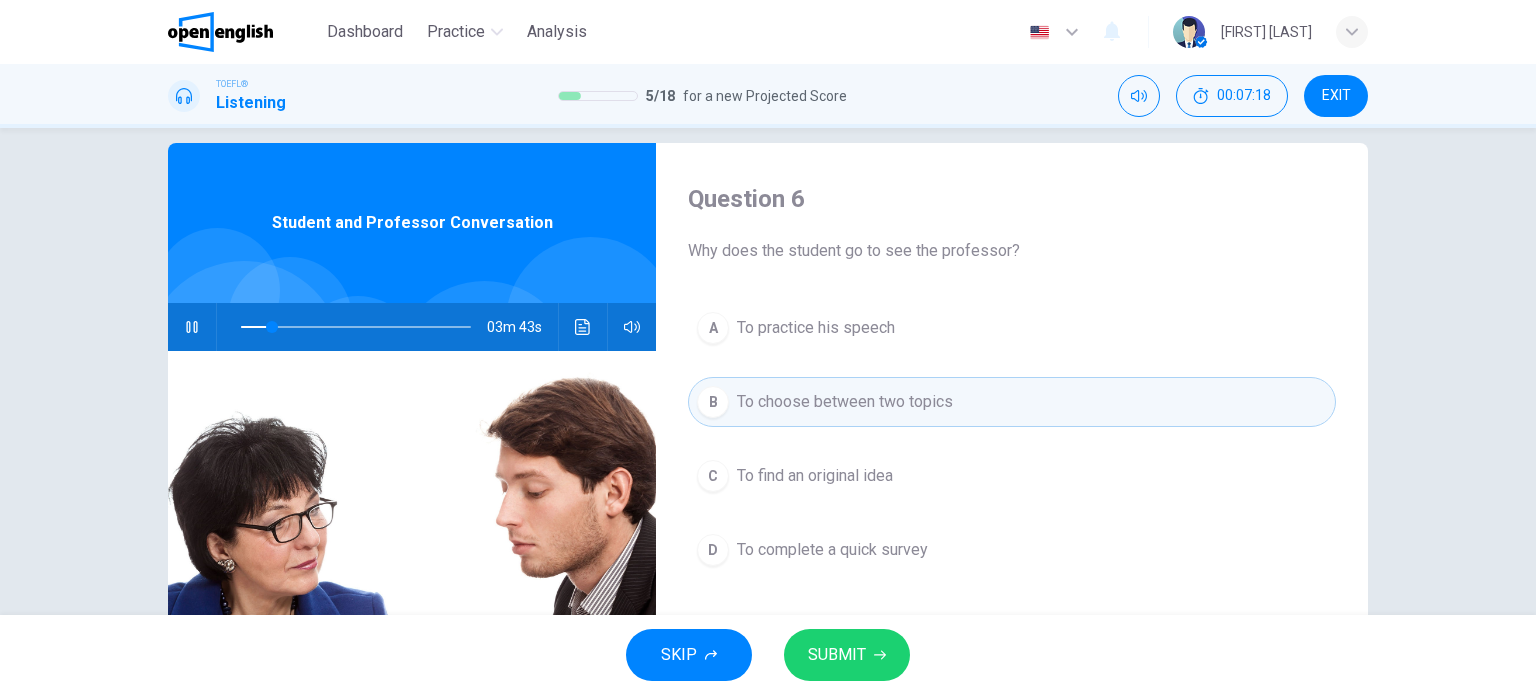 scroll, scrollTop: 0, scrollLeft: 0, axis: both 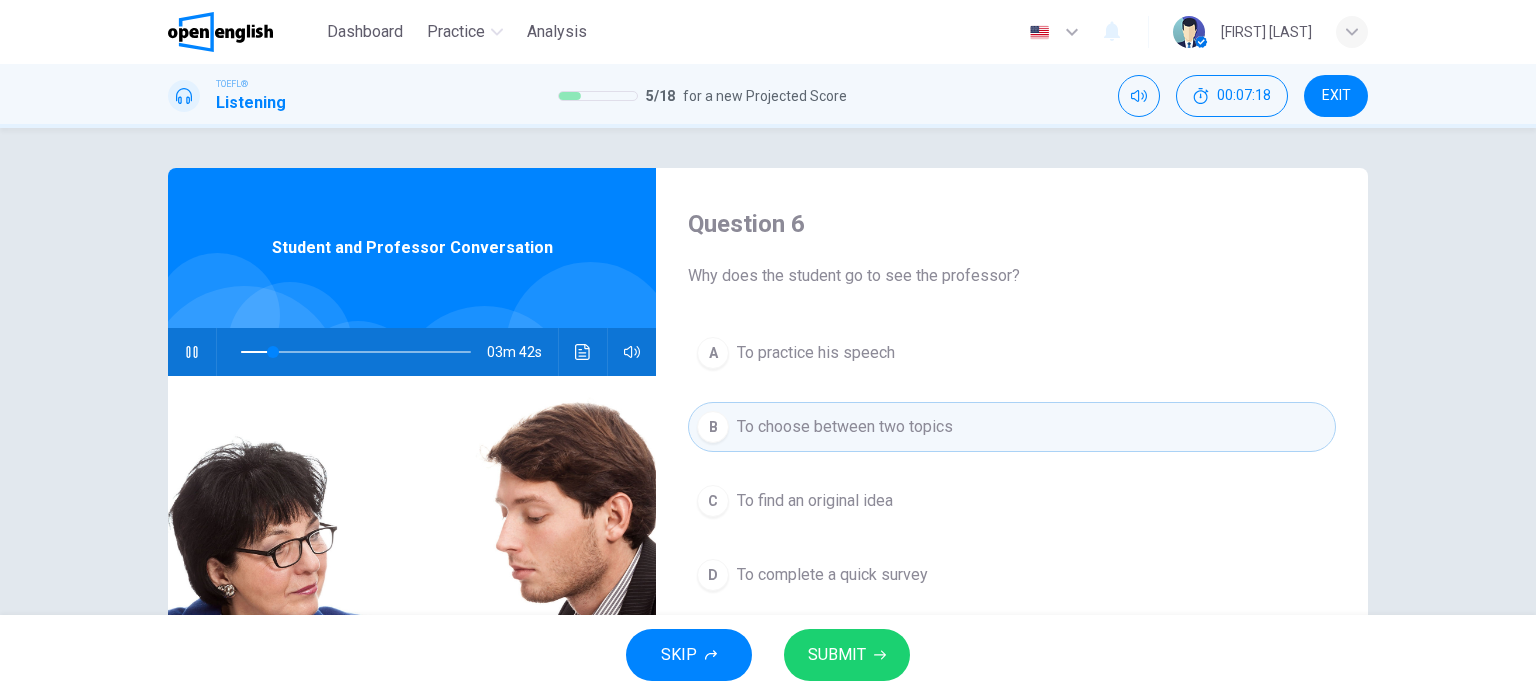 click 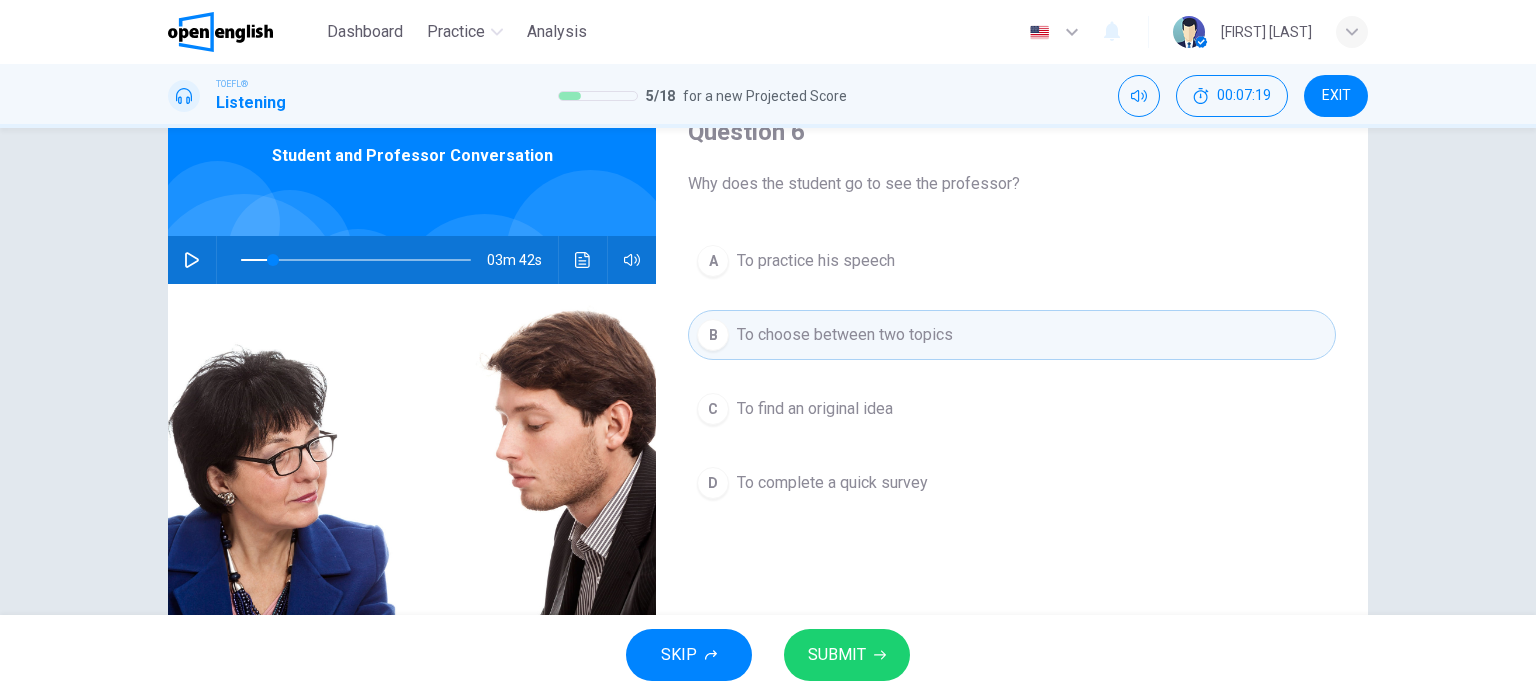 scroll, scrollTop: 100, scrollLeft: 0, axis: vertical 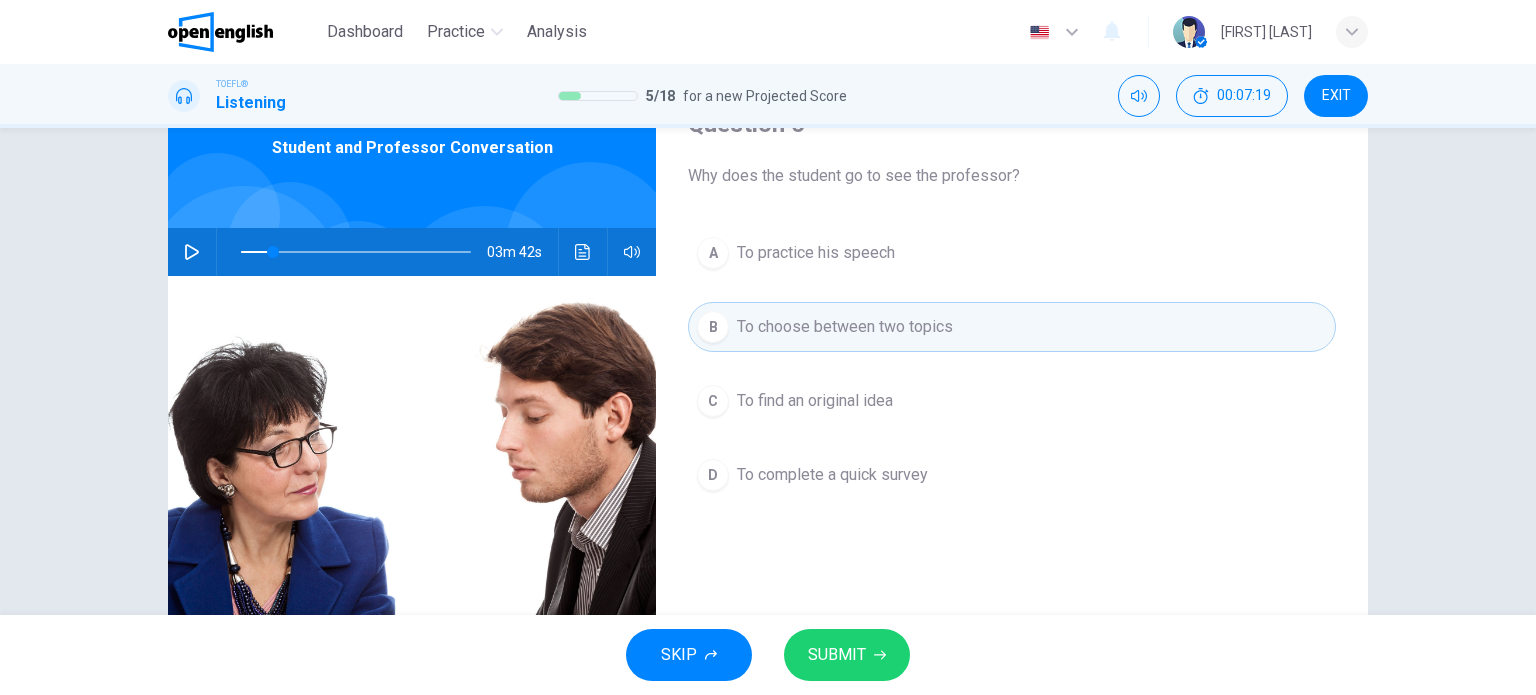 click on "A To practice his speech B To choose between two topics C To find an original idea D To complete a quick survey" at bounding box center (1012, 384) 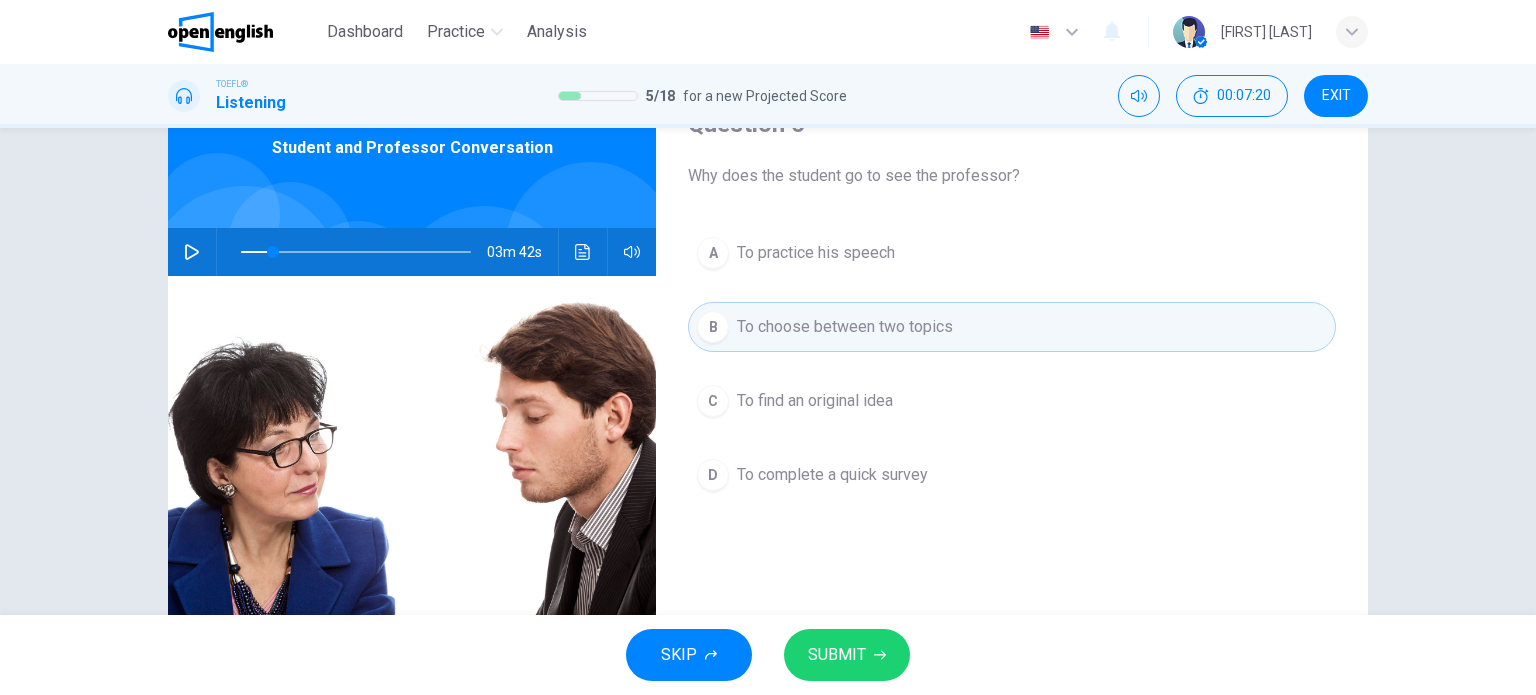 click on "A To practice his speech B To choose between two topics C To find an original idea D To complete a quick survey" at bounding box center [1012, 384] 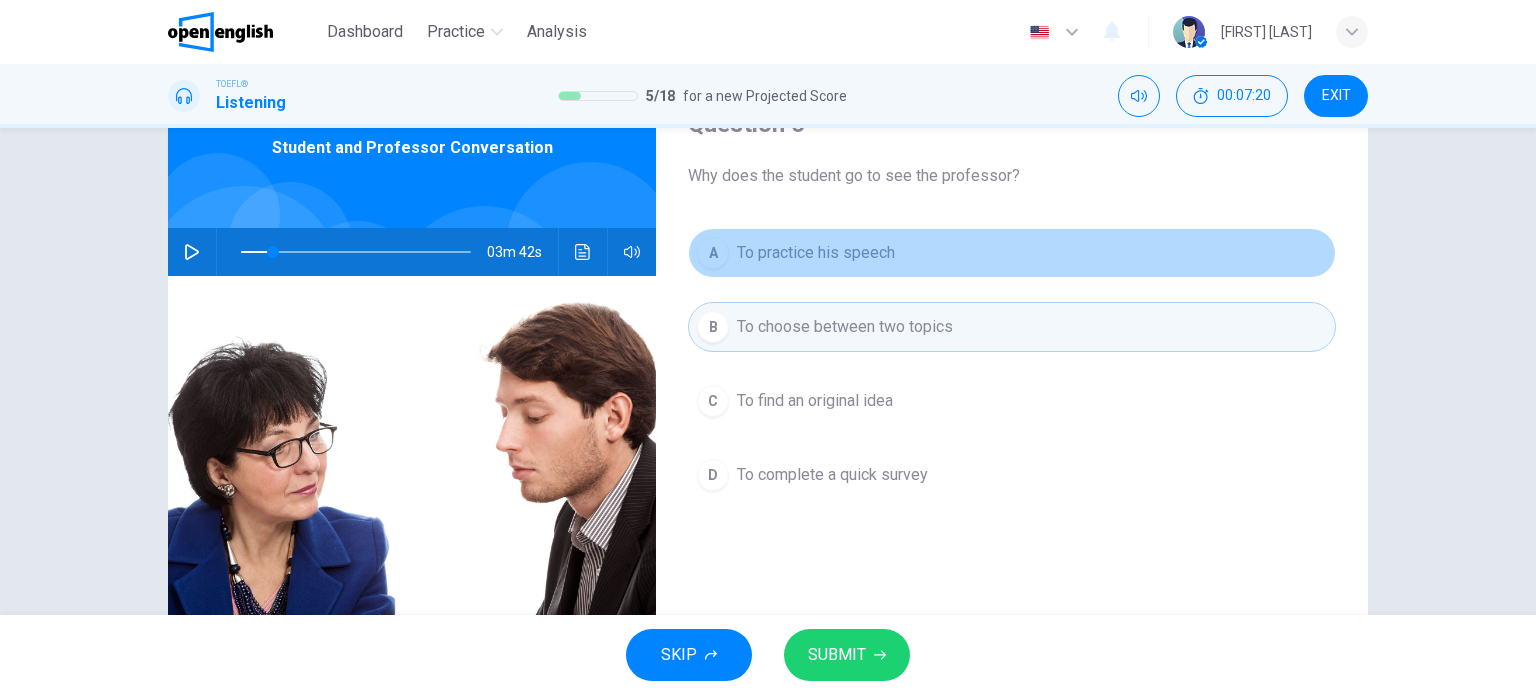 click on "A To practice his speech" at bounding box center (1012, 253) 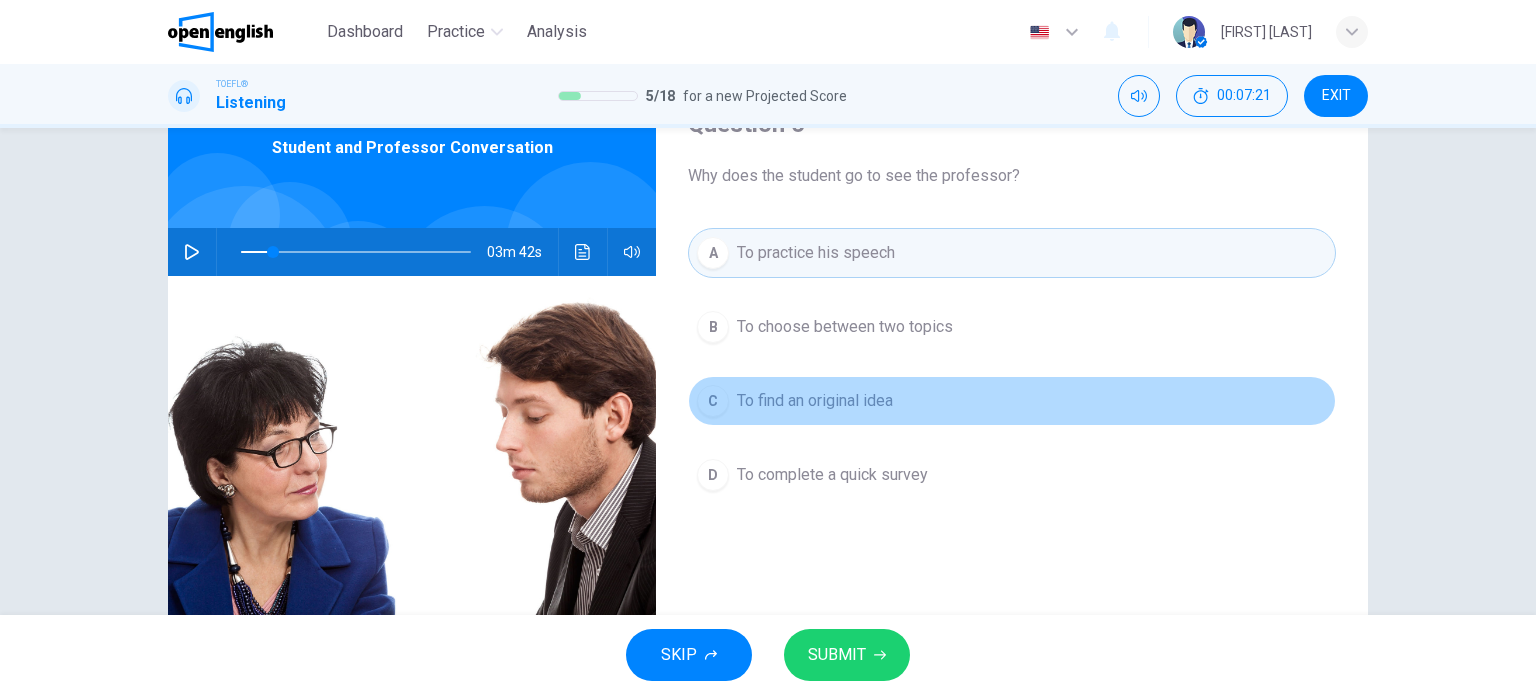 click on "C To find an original idea" at bounding box center (1012, 401) 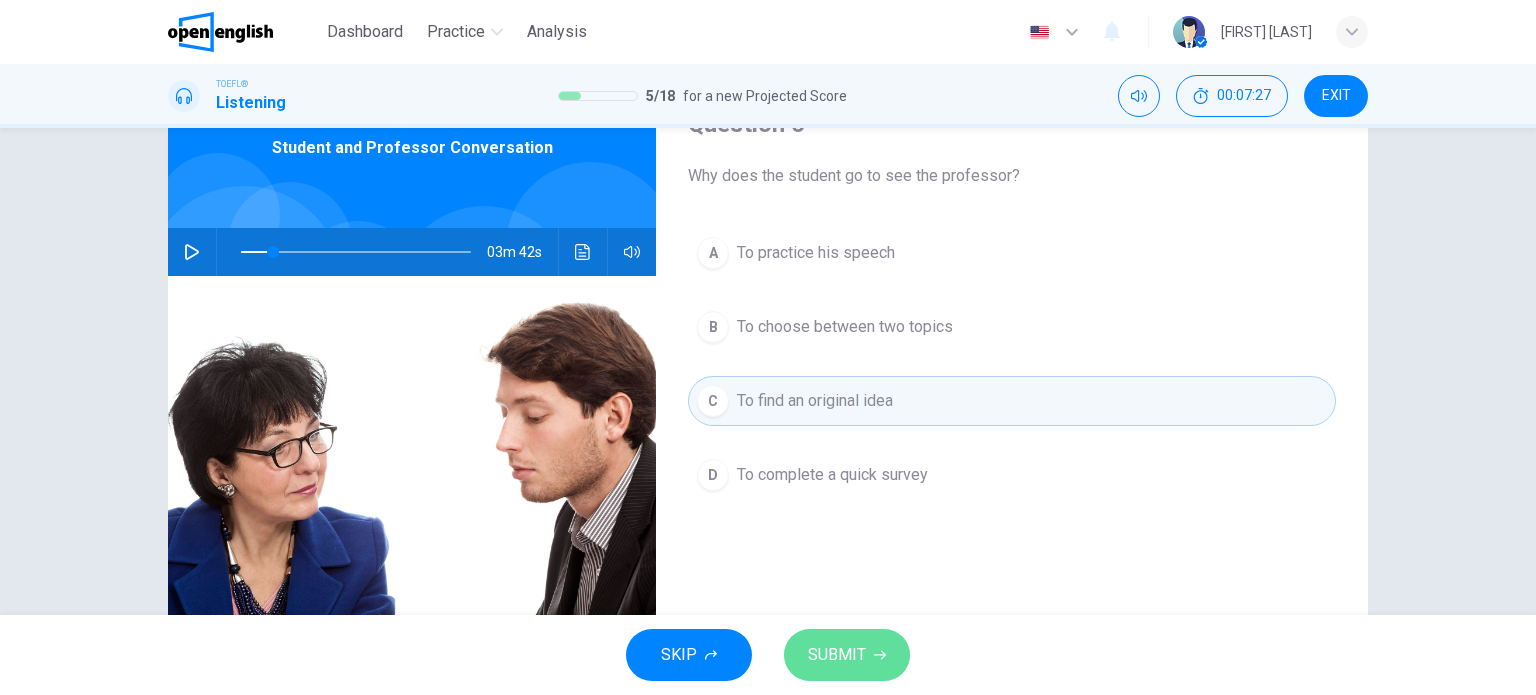 click on "SUBMIT" at bounding box center (847, 655) 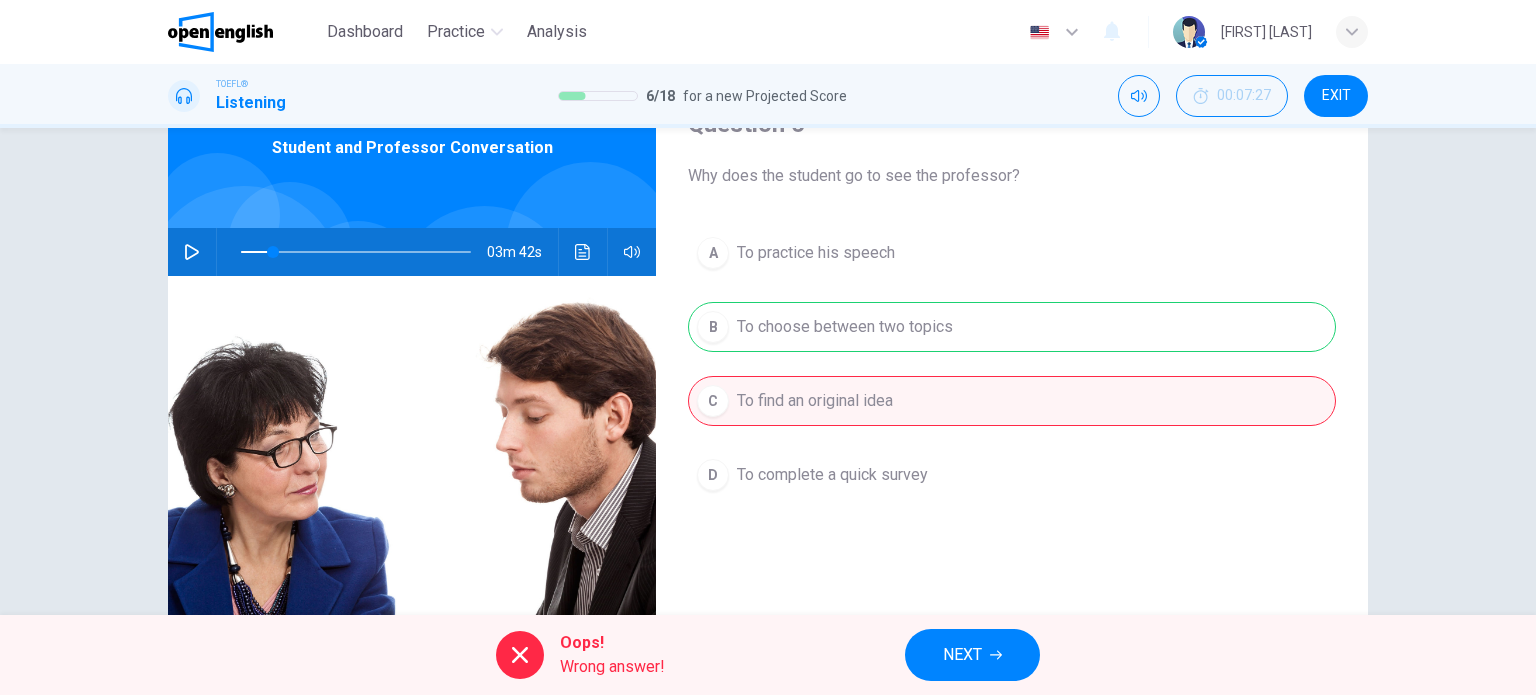 drag, startPoint x: 994, startPoint y: 648, endPoint x: 1004, endPoint y: 564, distance: 84.59315 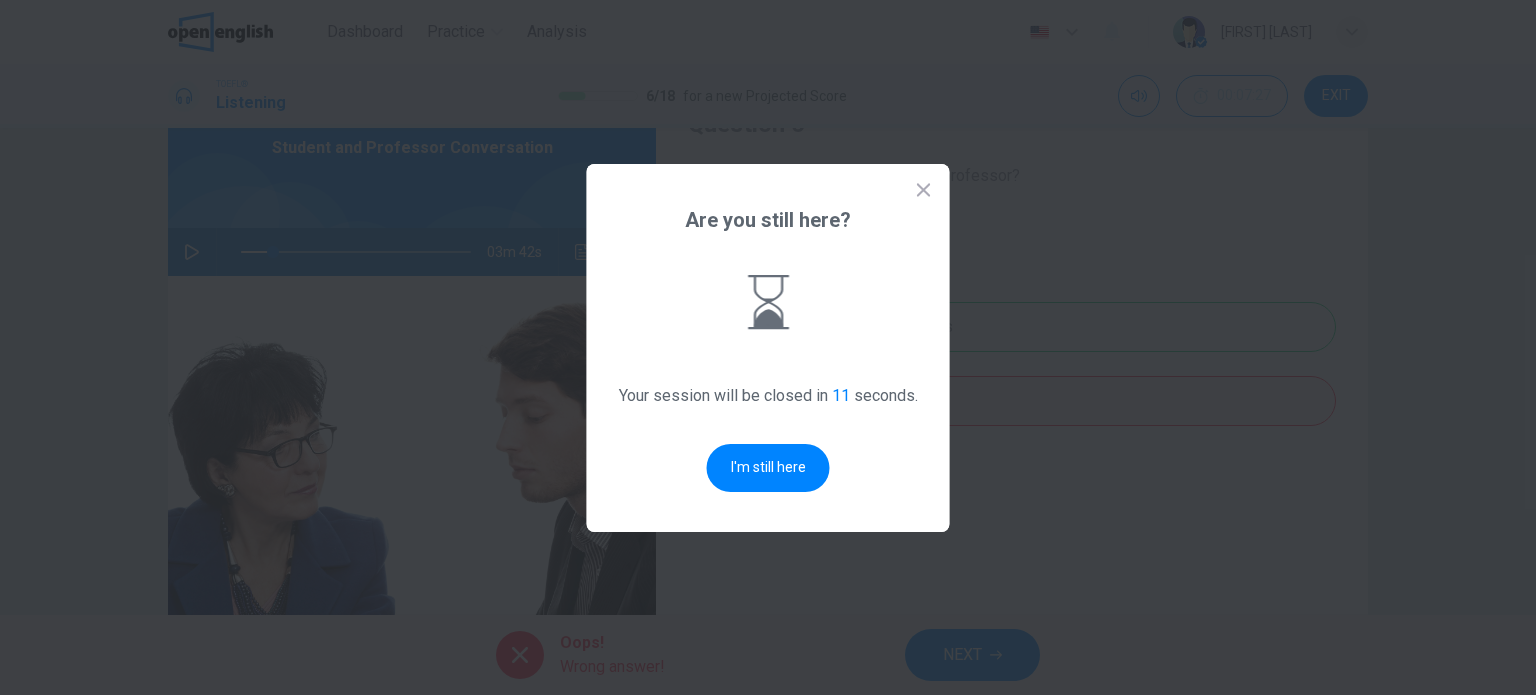 click on "Are you still here? Your session will be closed in   11   seconds. I'm still here" at bounding box center [768, 348] 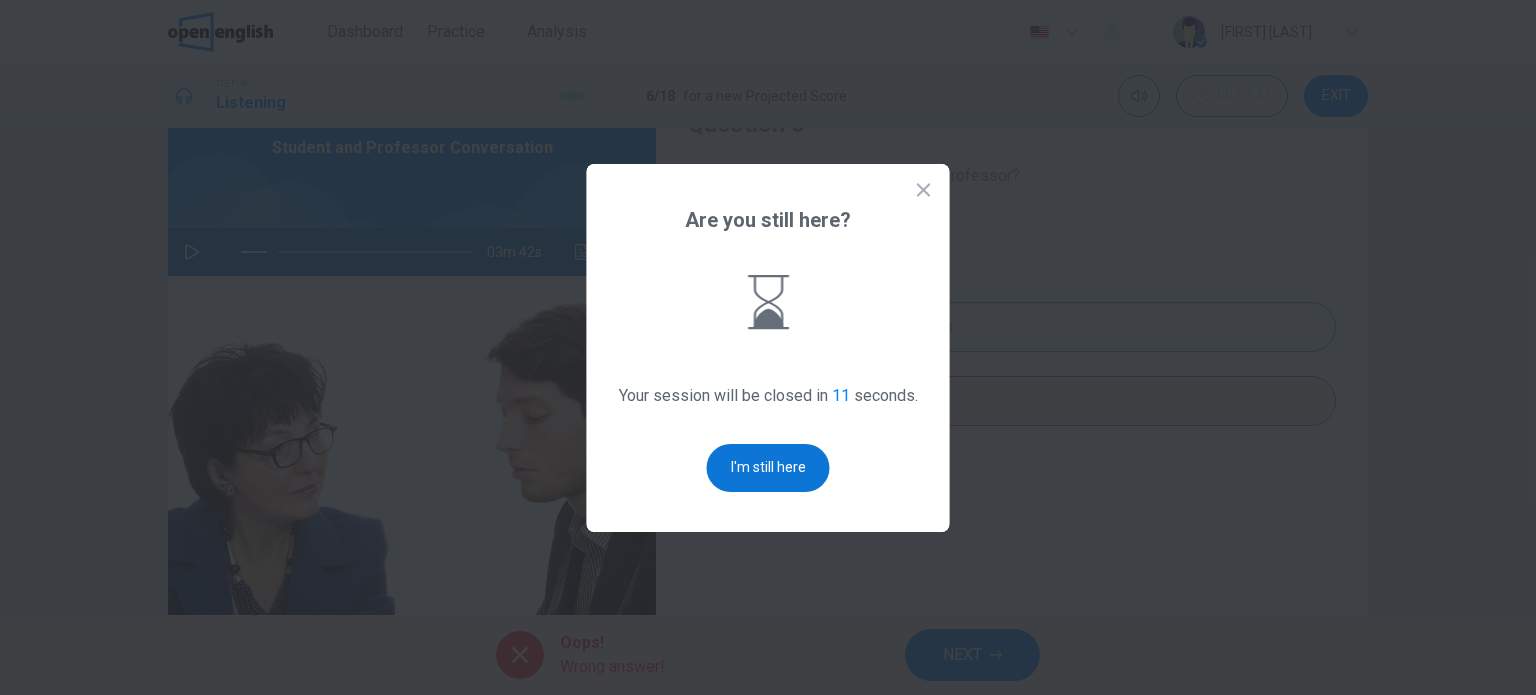 click on "I'm still here" at bounding box center [768, 468] 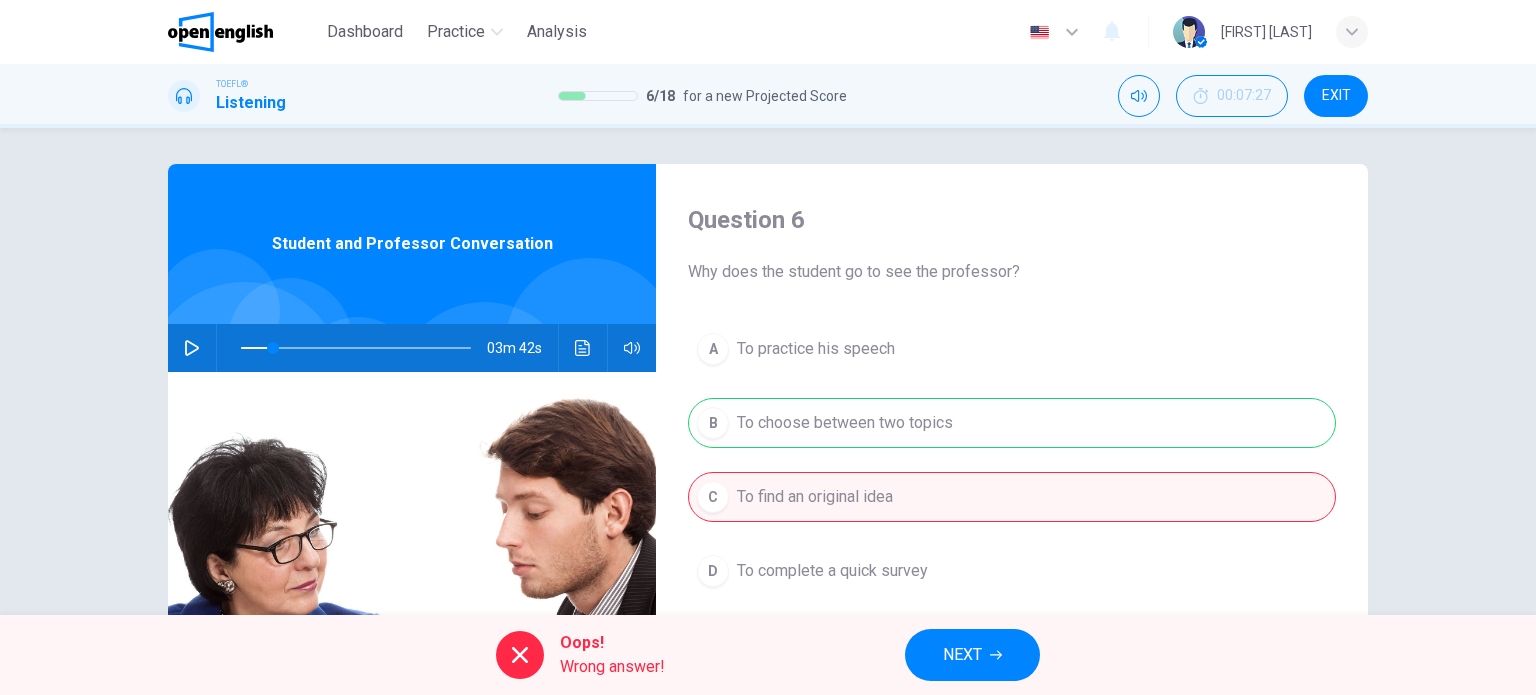 scroll, scrollTop: 0, scrollLeft: 0, axis: both 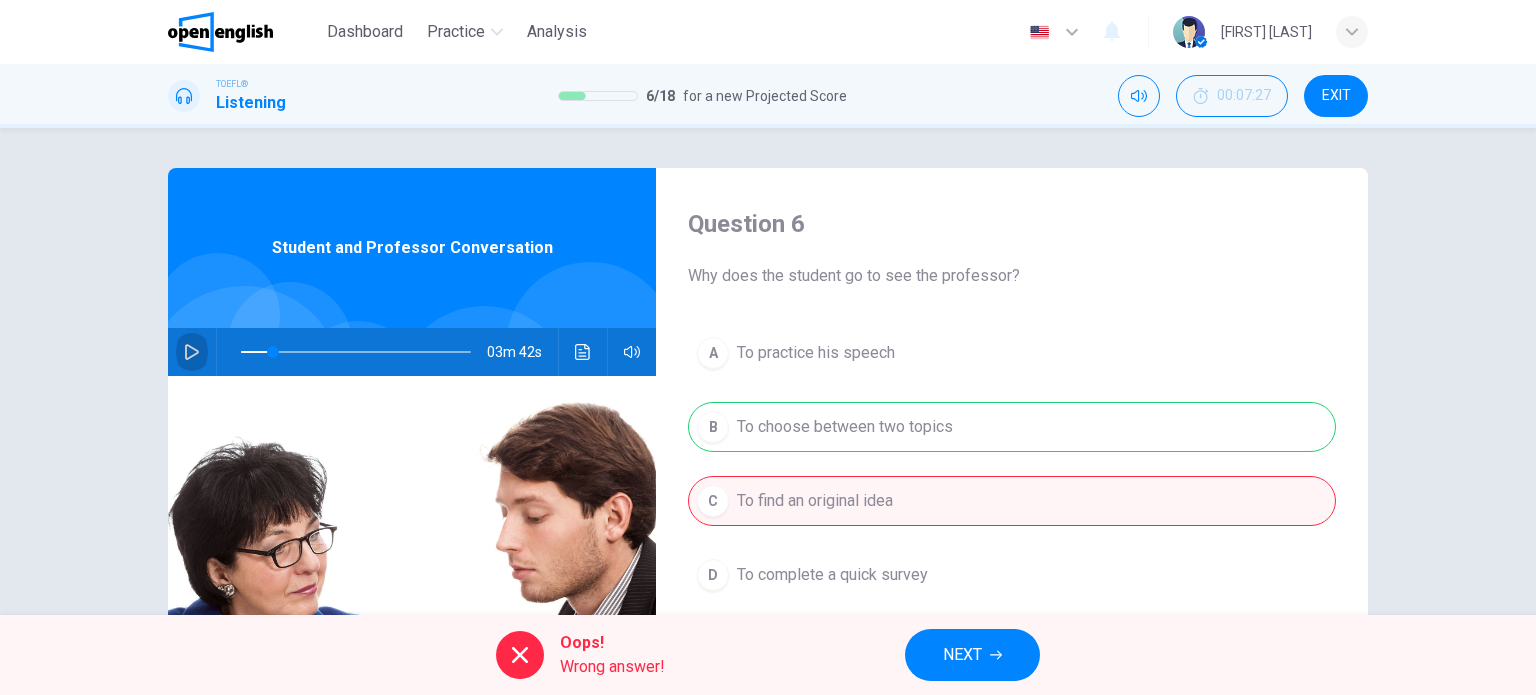click 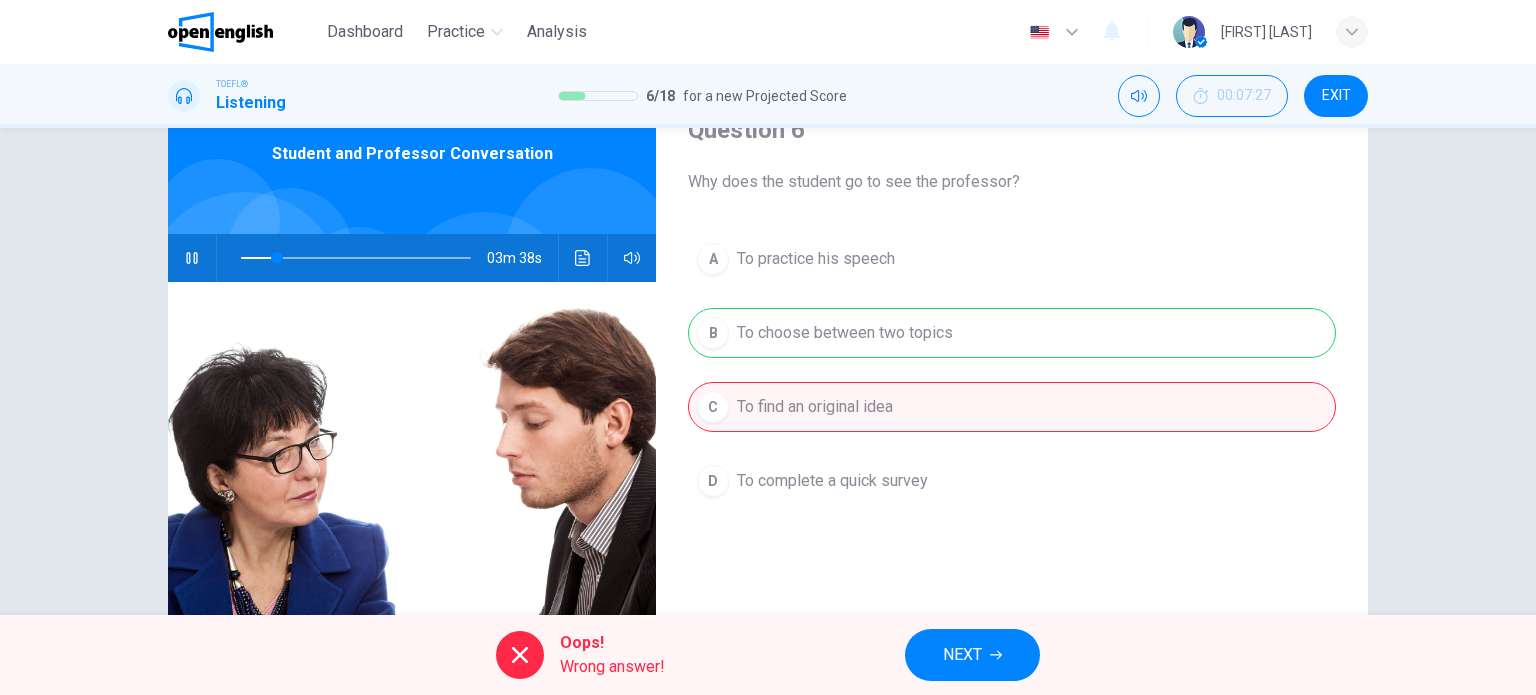 scroll, scrollTop: 100, scrollLeft: 0, axis: vertical 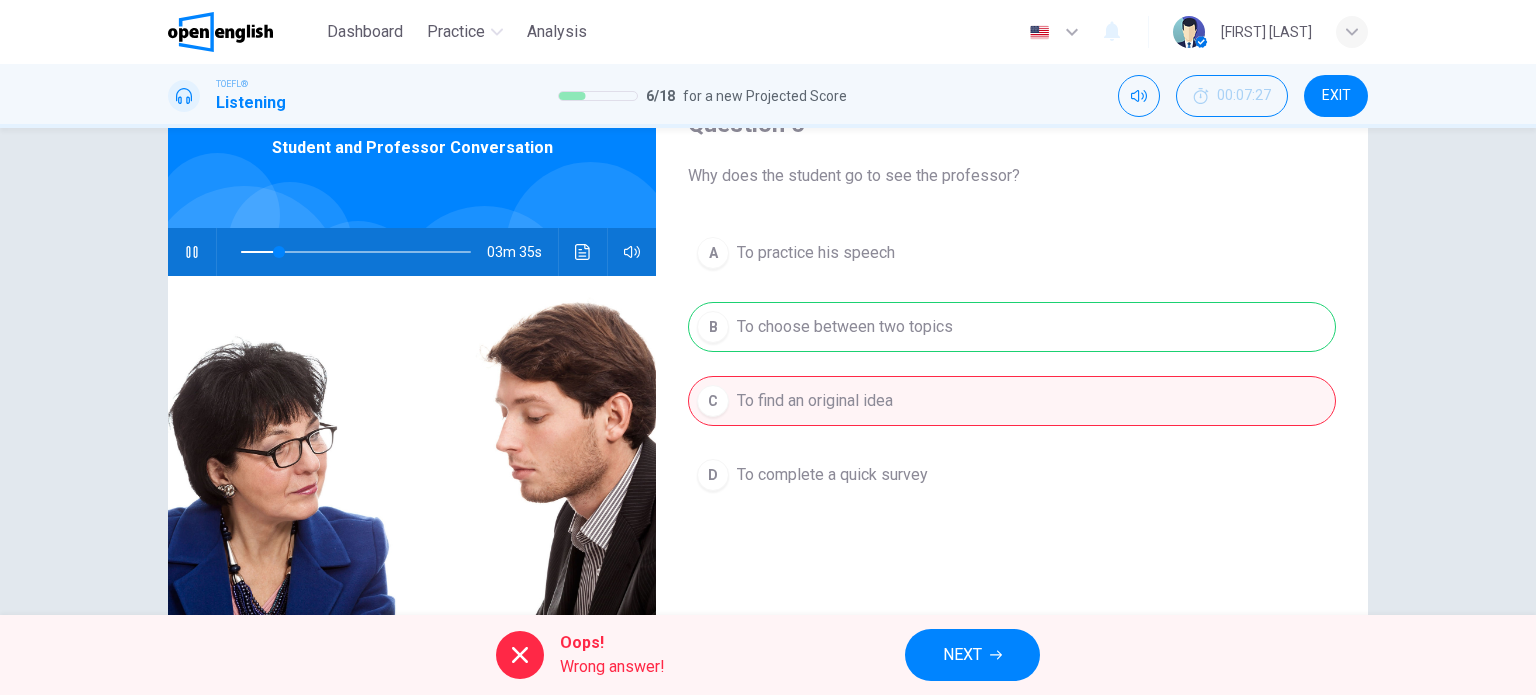 click on "NEXT" at bounding box center [962, 655] 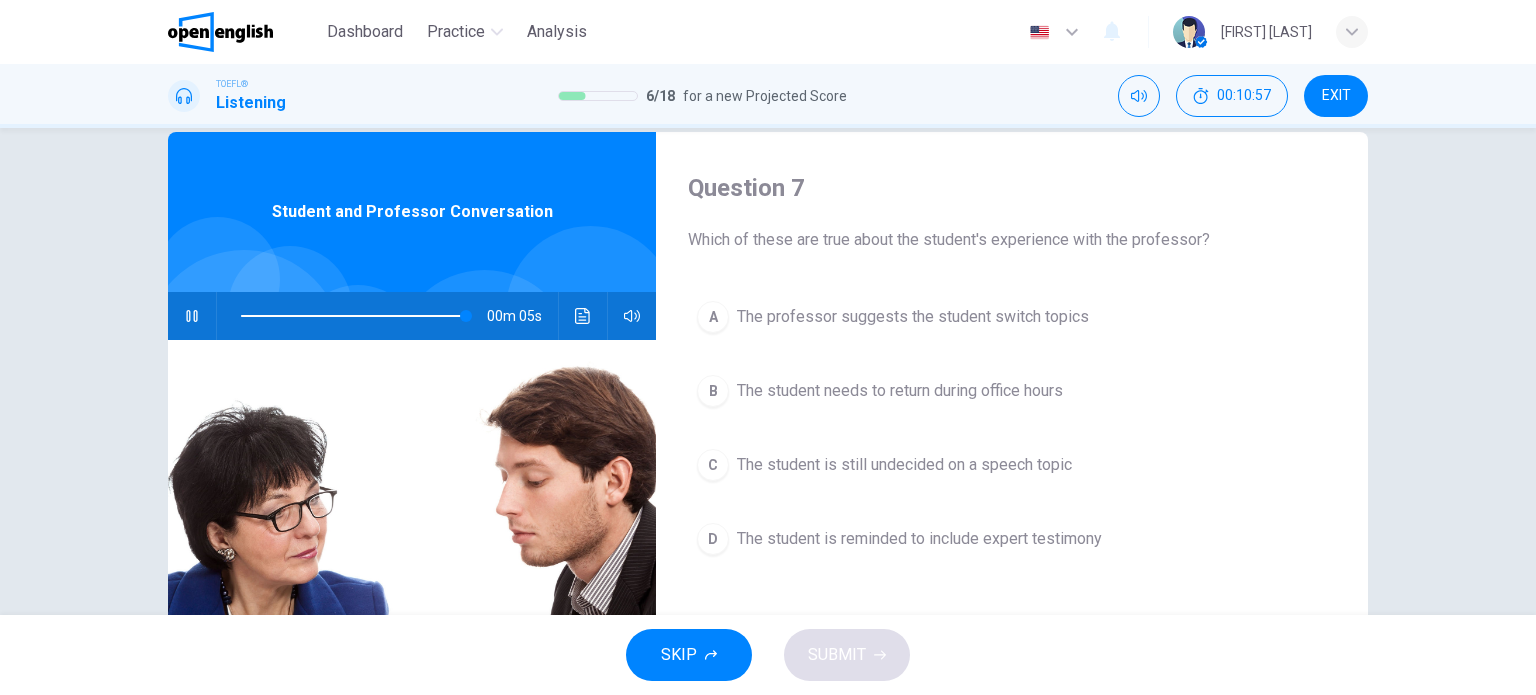scroll, scrollTop: 100, scrollLeft: 0, axis: vertical 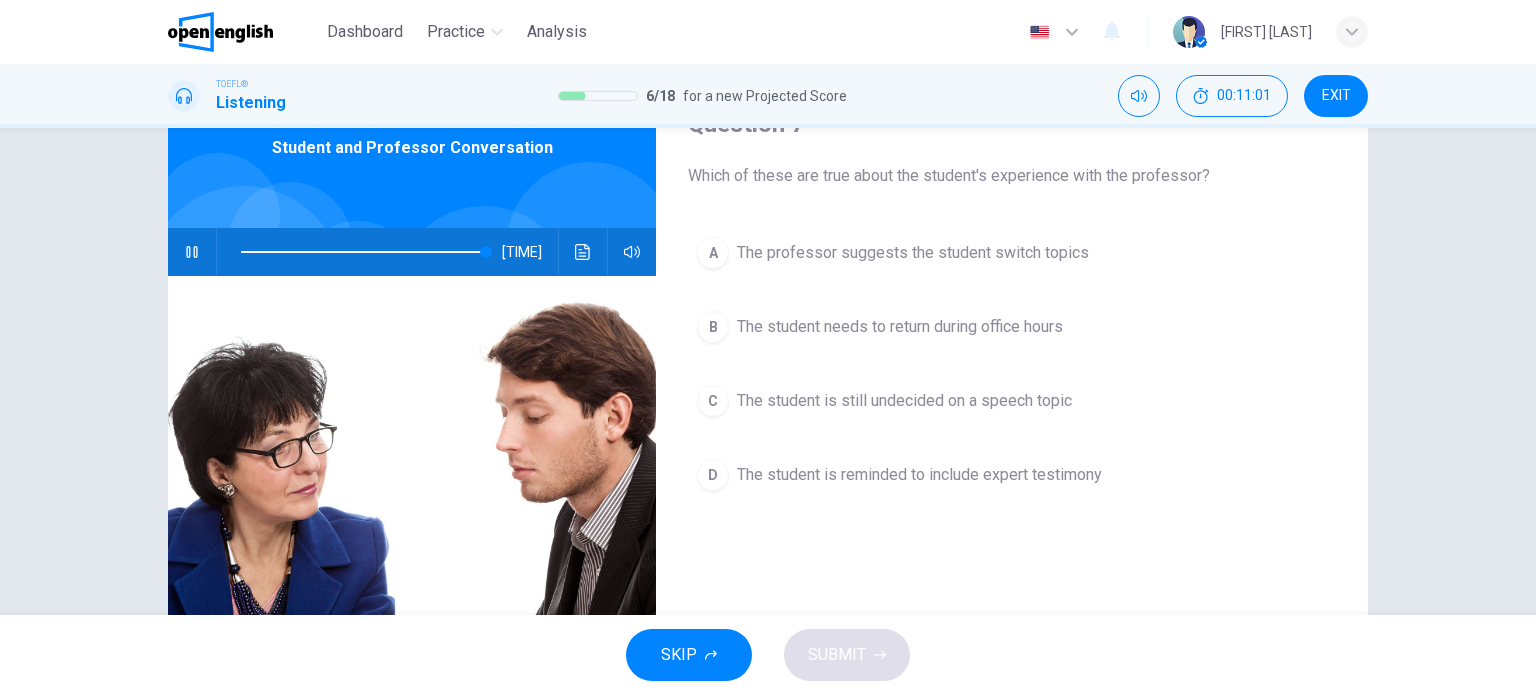 type on "*" 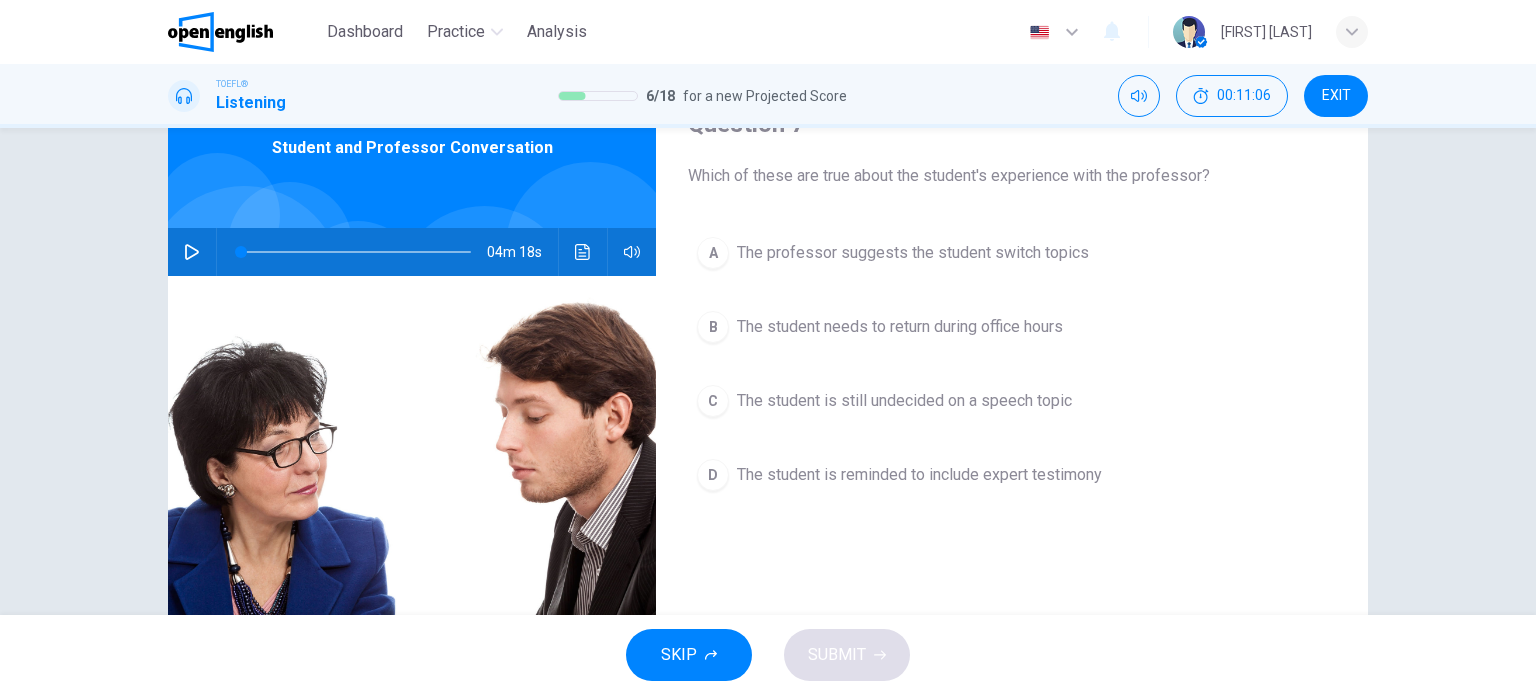 click on "The professor suggests the student switch topics" at bounding box center [913, 253] 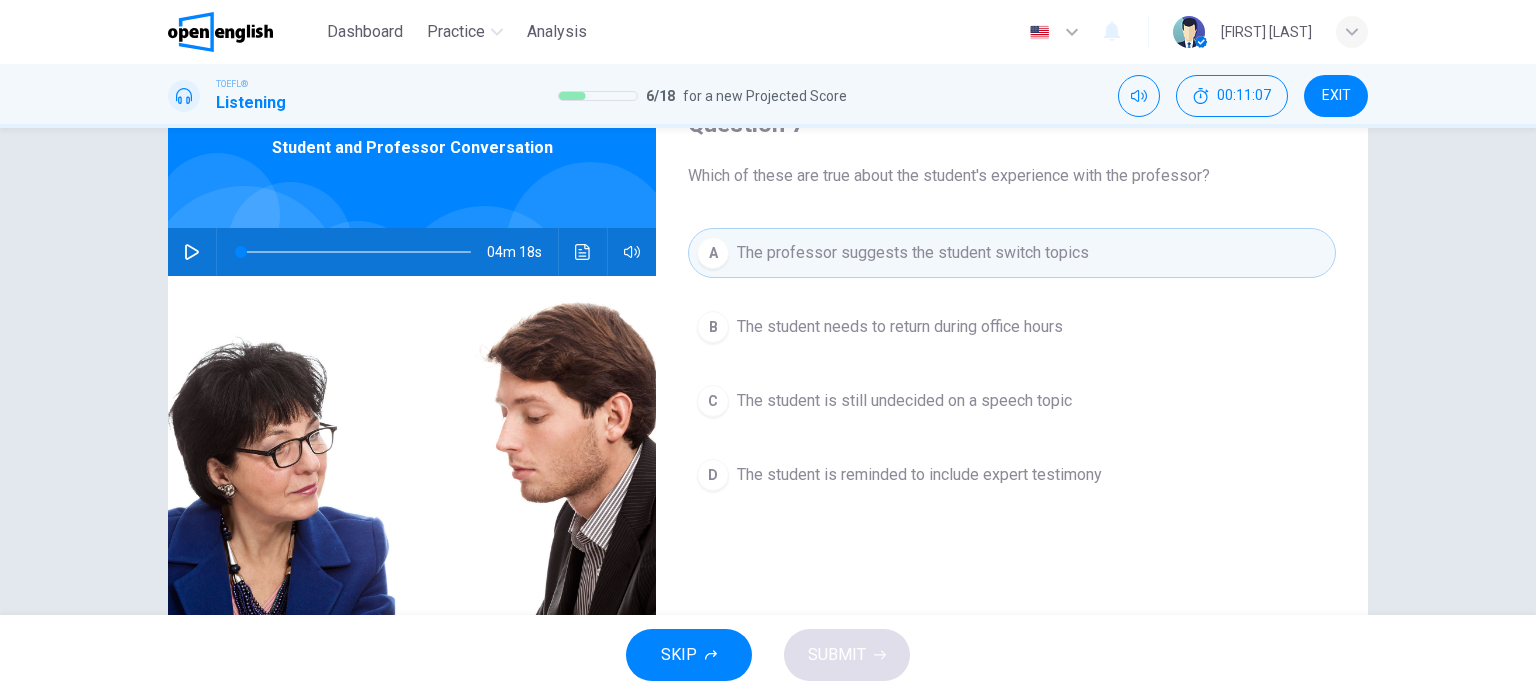 click on "A The professor suggests the student switch topics B The student needs to return during office hours C The student is still undecided on a speech topic D The student is reminded to include expert testimony" at bounding box center (1012, 384) 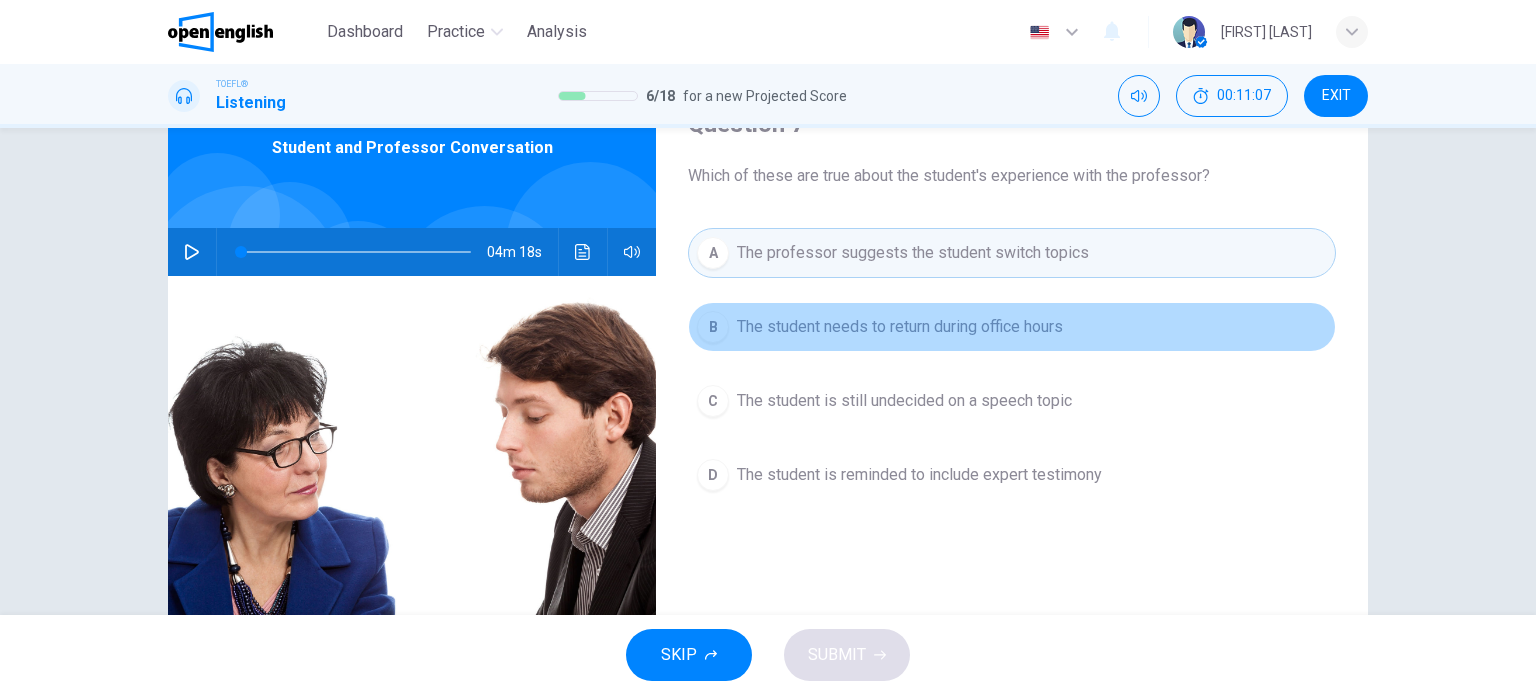 click on "B The student needs to return during office hours" at bounding box center (1012, 327) 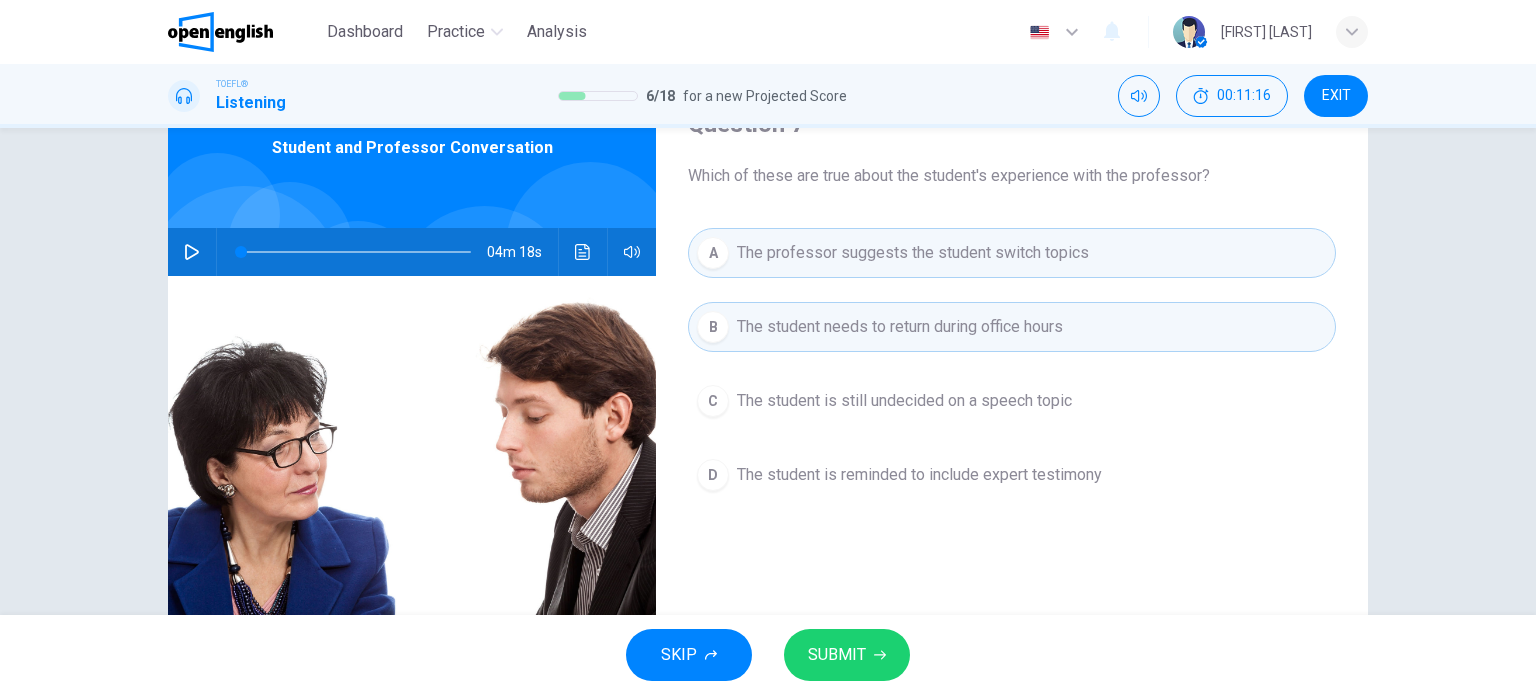 click on "D The student is reminded to include expert testimony" at bounding box center [1012, 475] 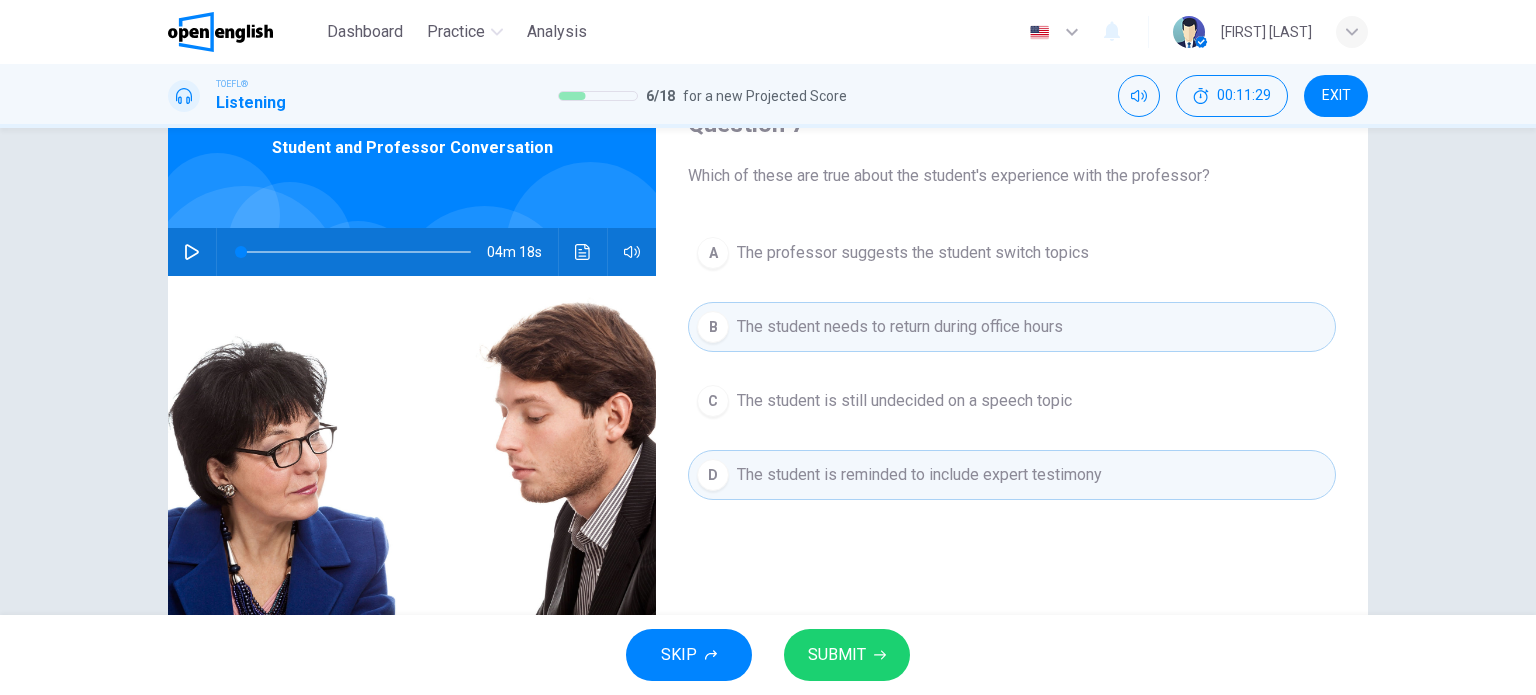 click on "The professor suggests the student switch topics" at bounding box center [913, 253] 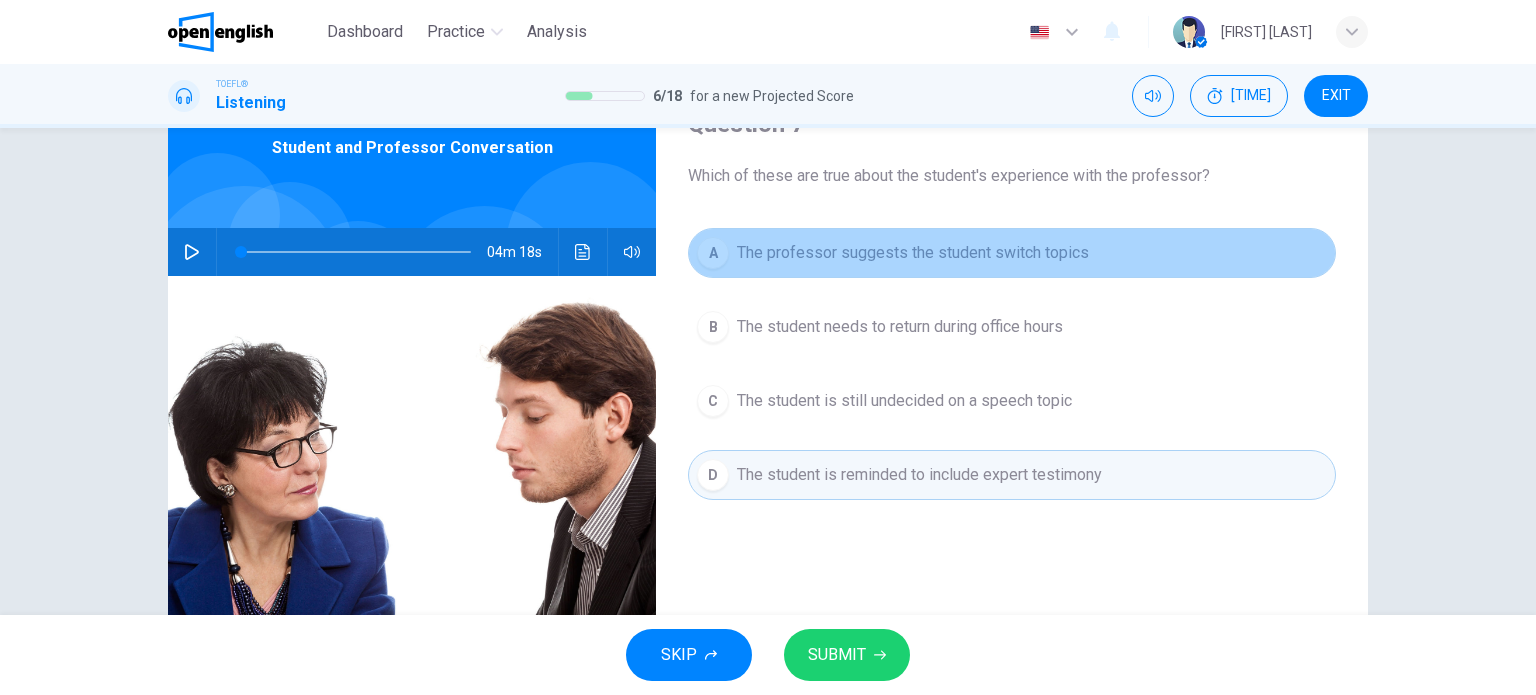 click on "A The professor suggests the student switch topics" at bounding box center (1012, 253) 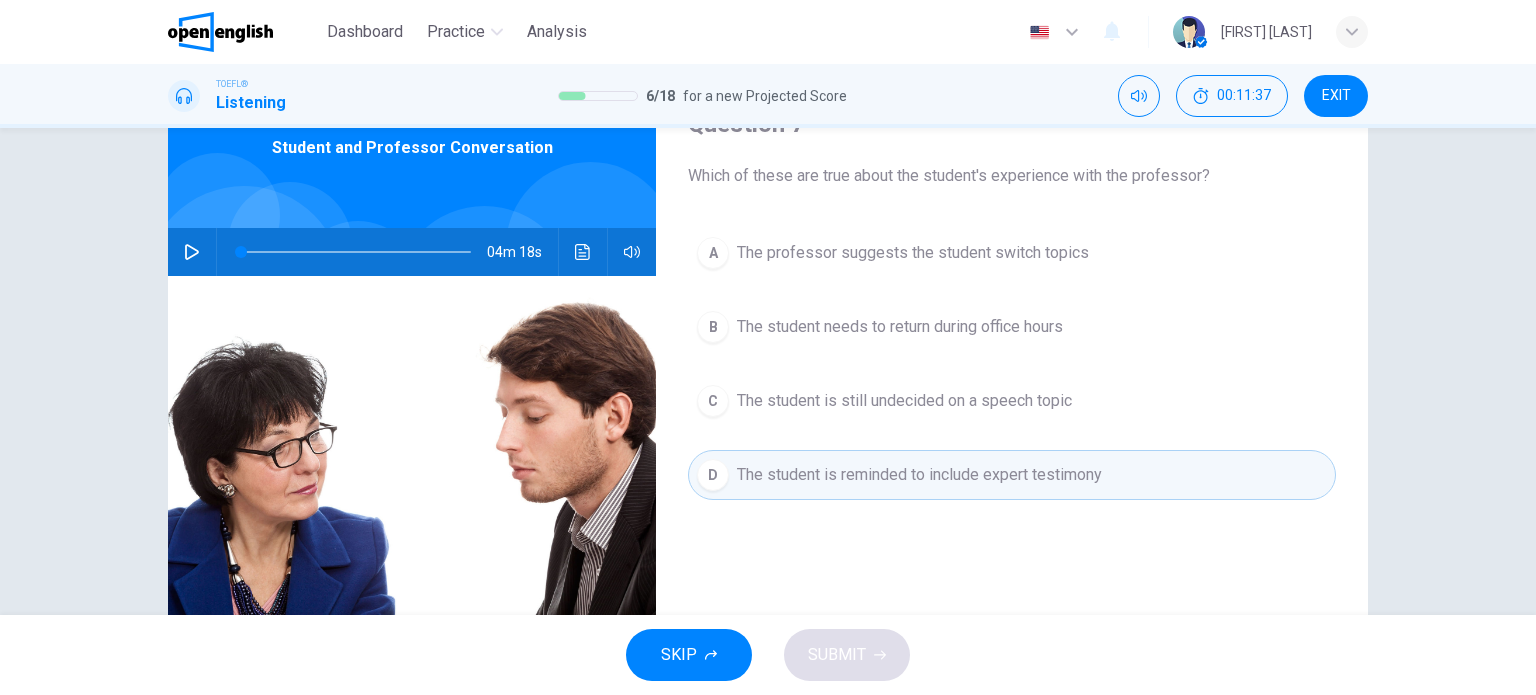 click on "The student is still undecided on a speech topic" at bounding box center [904, 401] 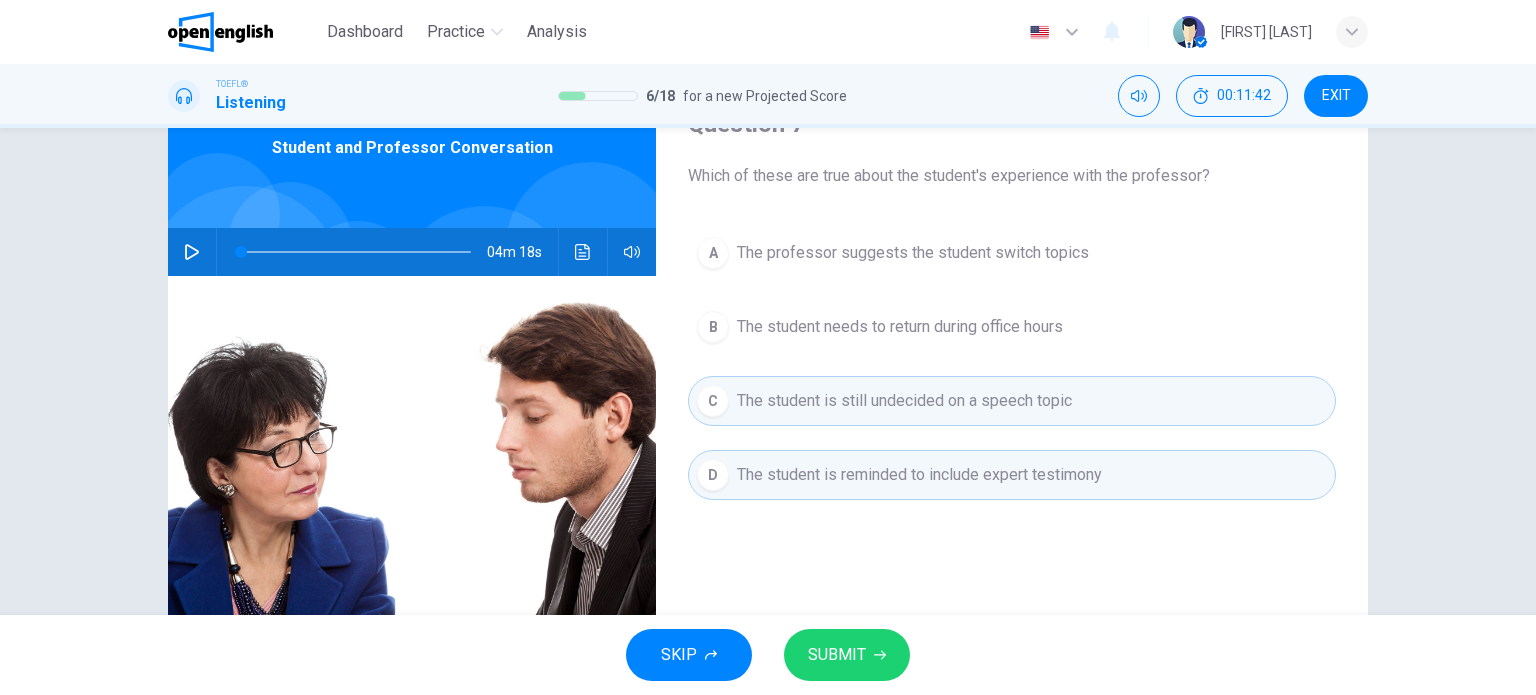 click on "C The student is still undecided on a speech topic" at bounding box center (1012, 401) 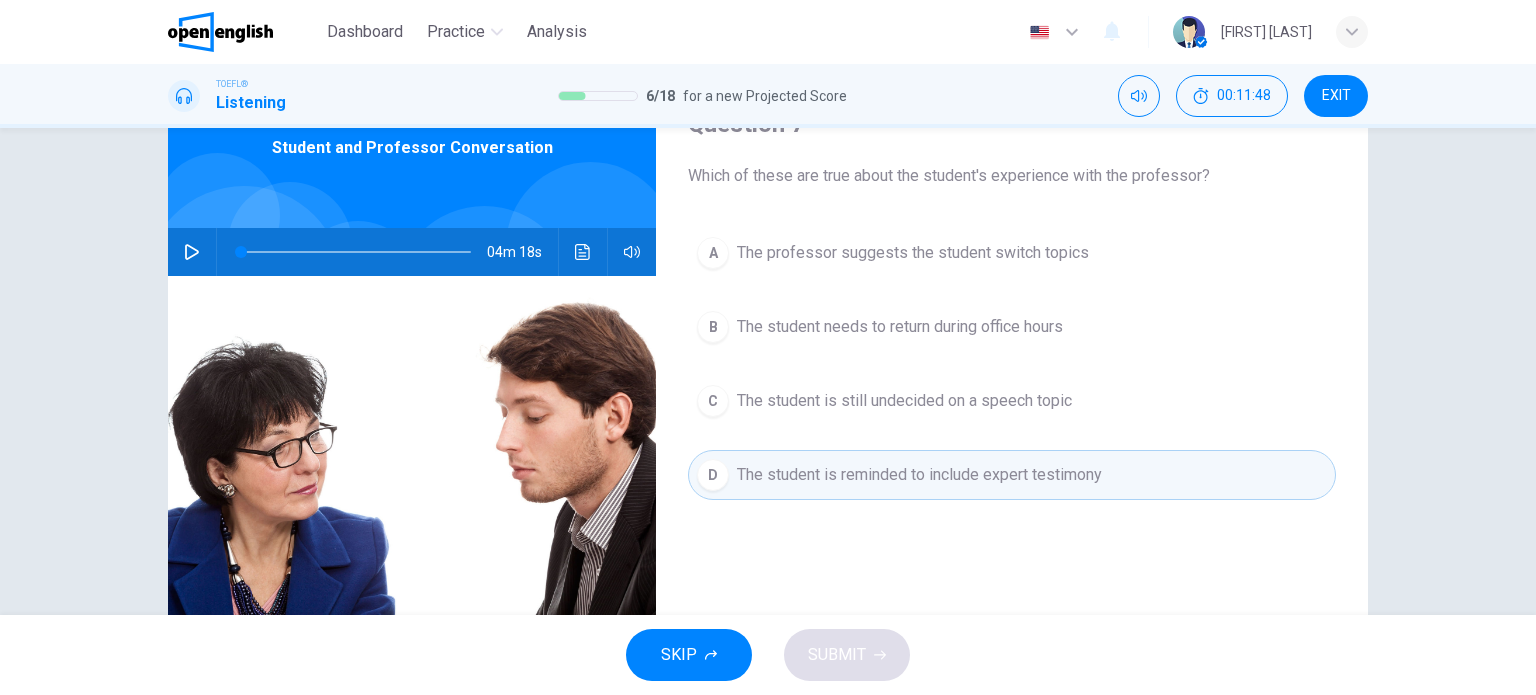 click on "The student needs to return during office hours" at bounding box center [900, 327] 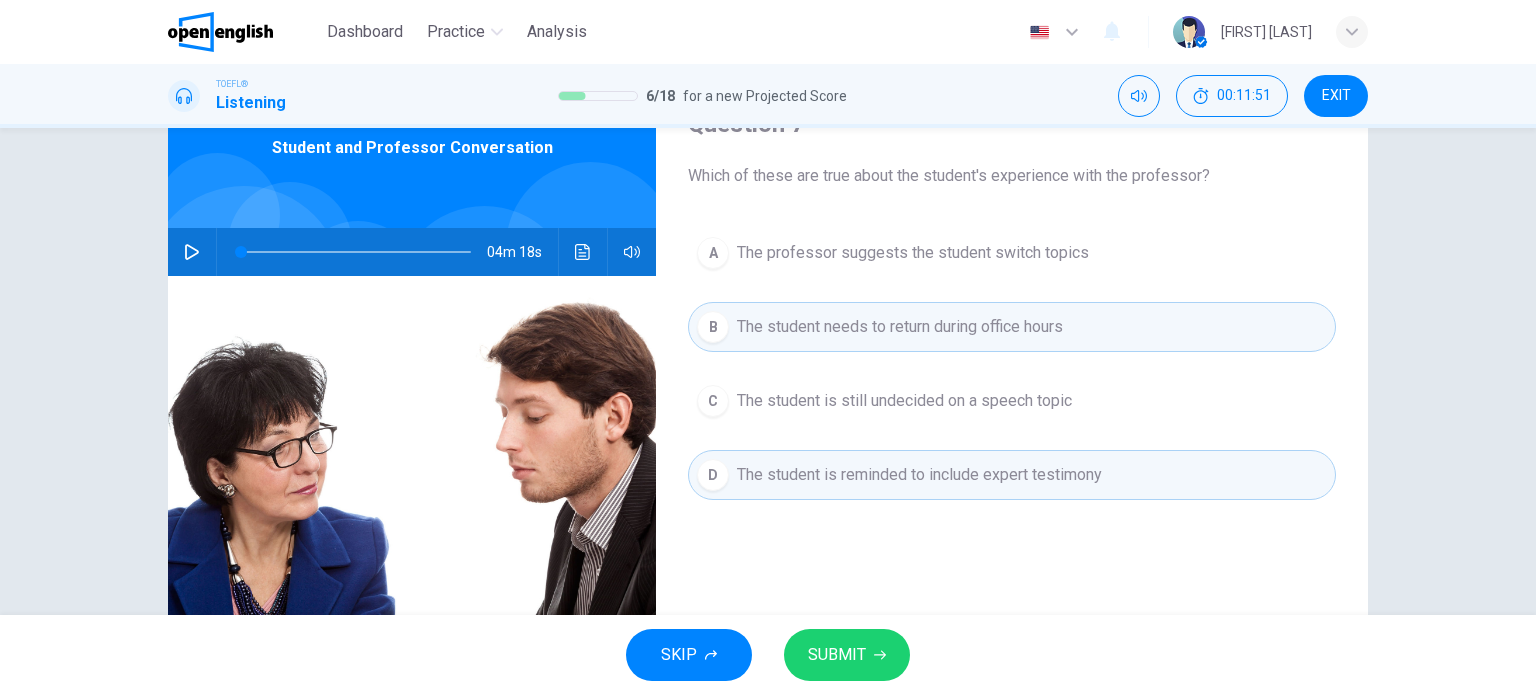 click on "SKIP SUBMIT" at bounding box center (768, 655) 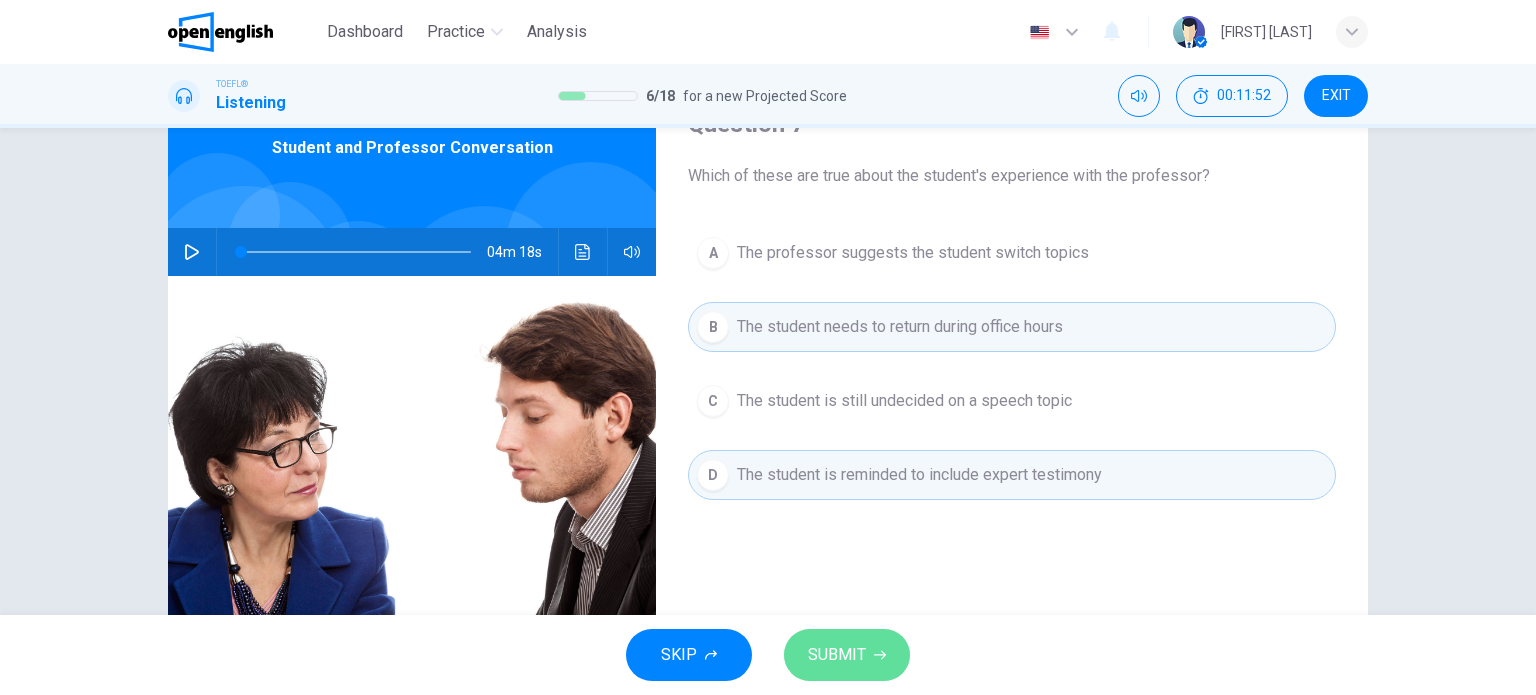 click on "SUBMIT" at bounding box center (837, 655) 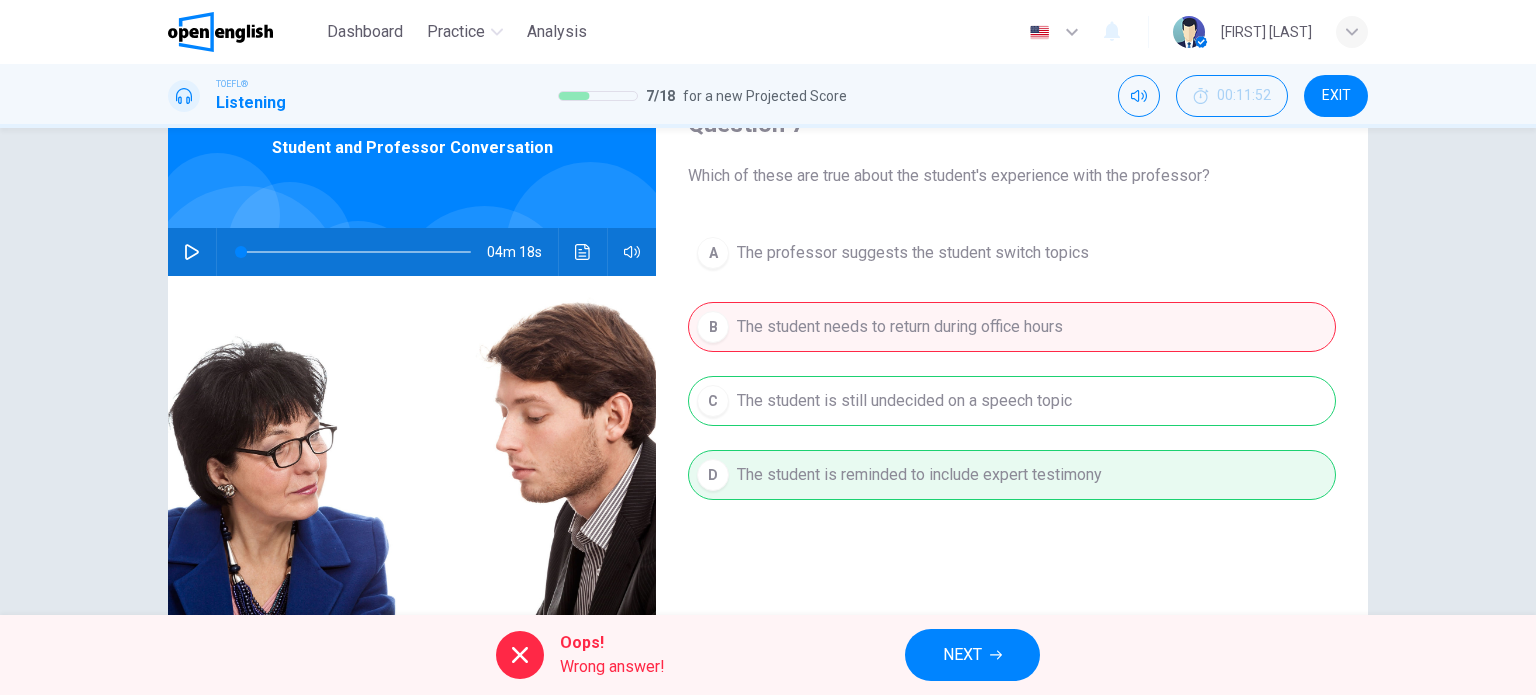 click on "NEXT" at bounding box center [962, 655] 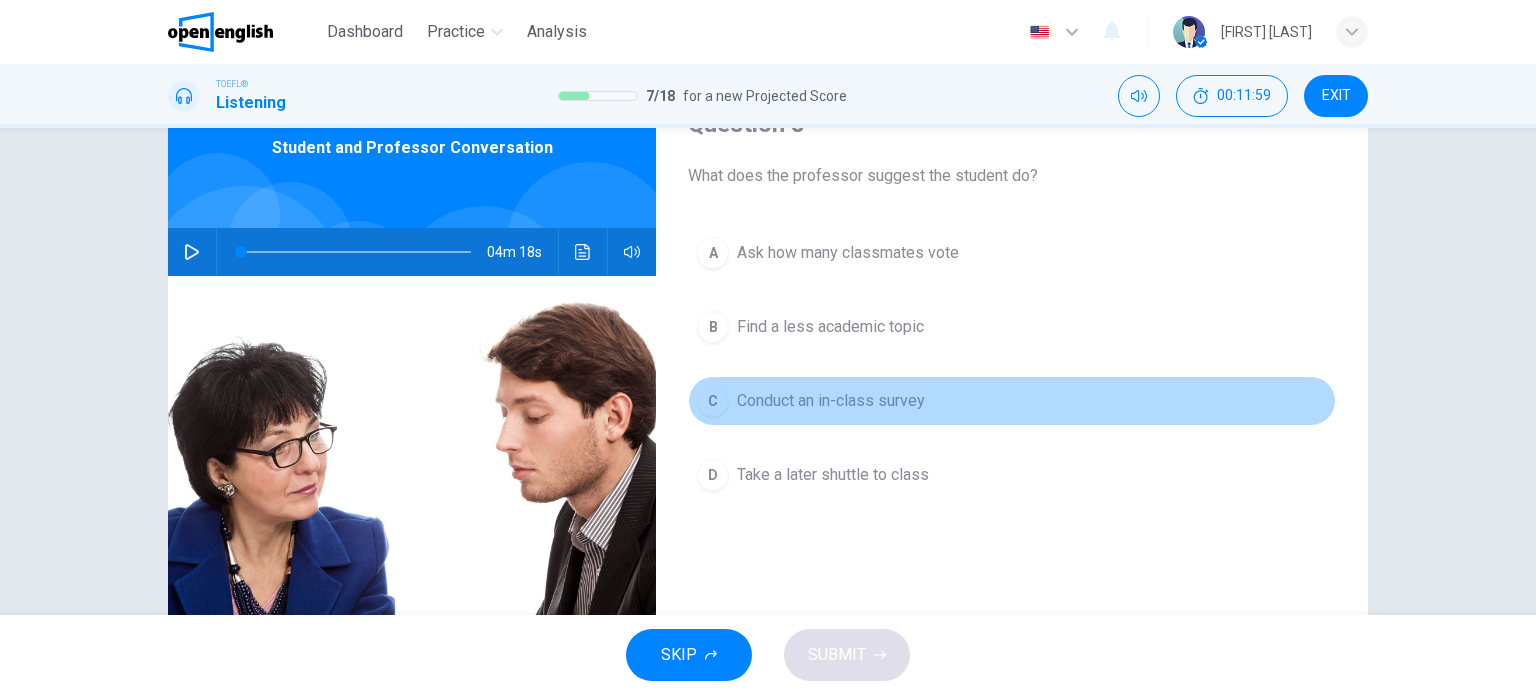 click on "Conduct an in-class survey" at bounding box center [831, 401] 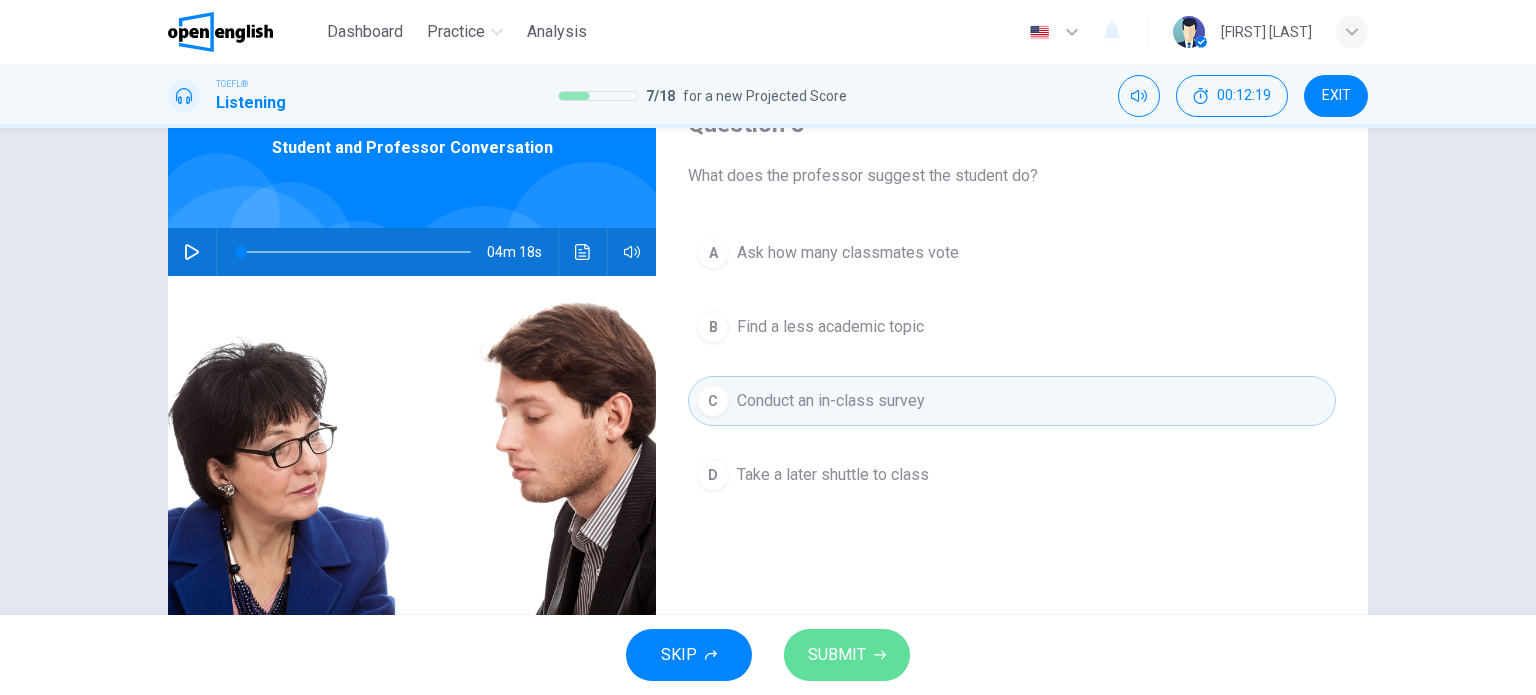 click on "SUBMIT" at bounding box center [837, 655] 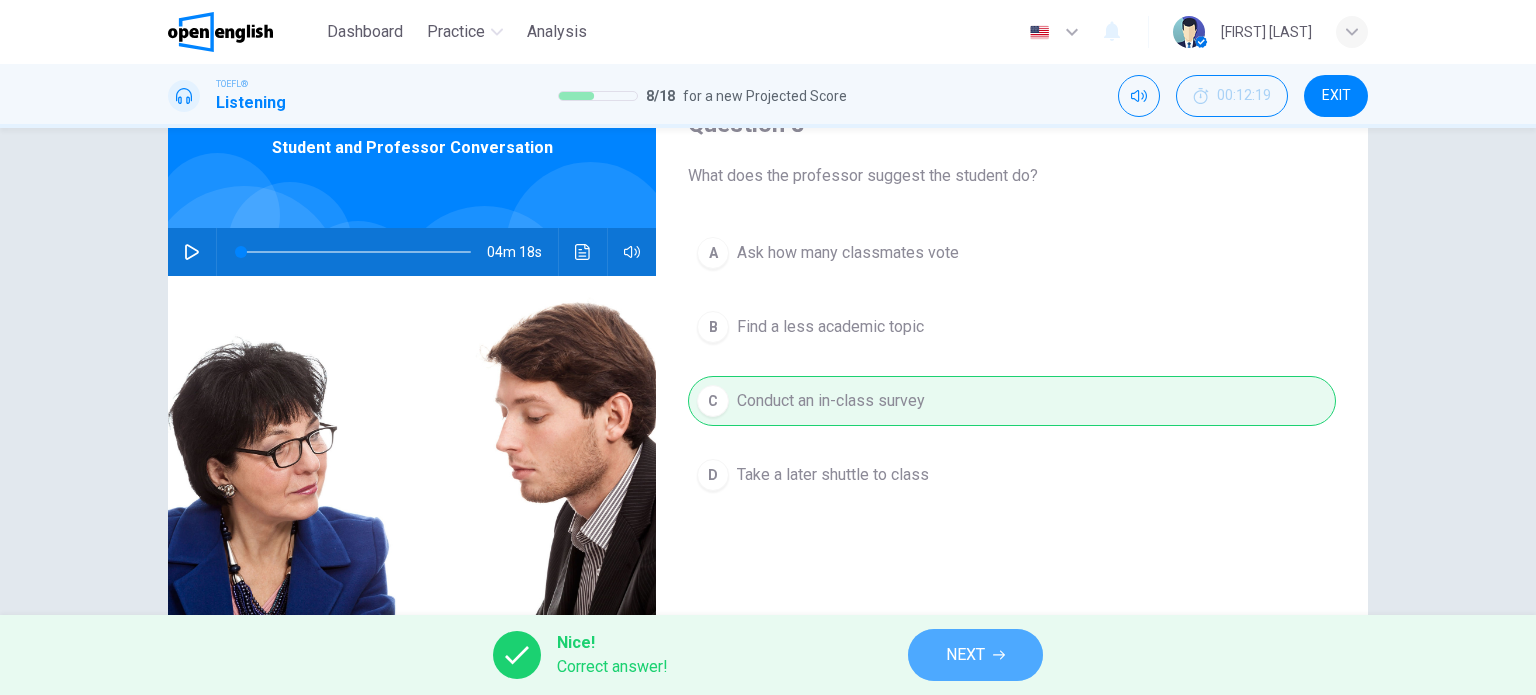 click on "NEXT" at bounding box center (965, 655) 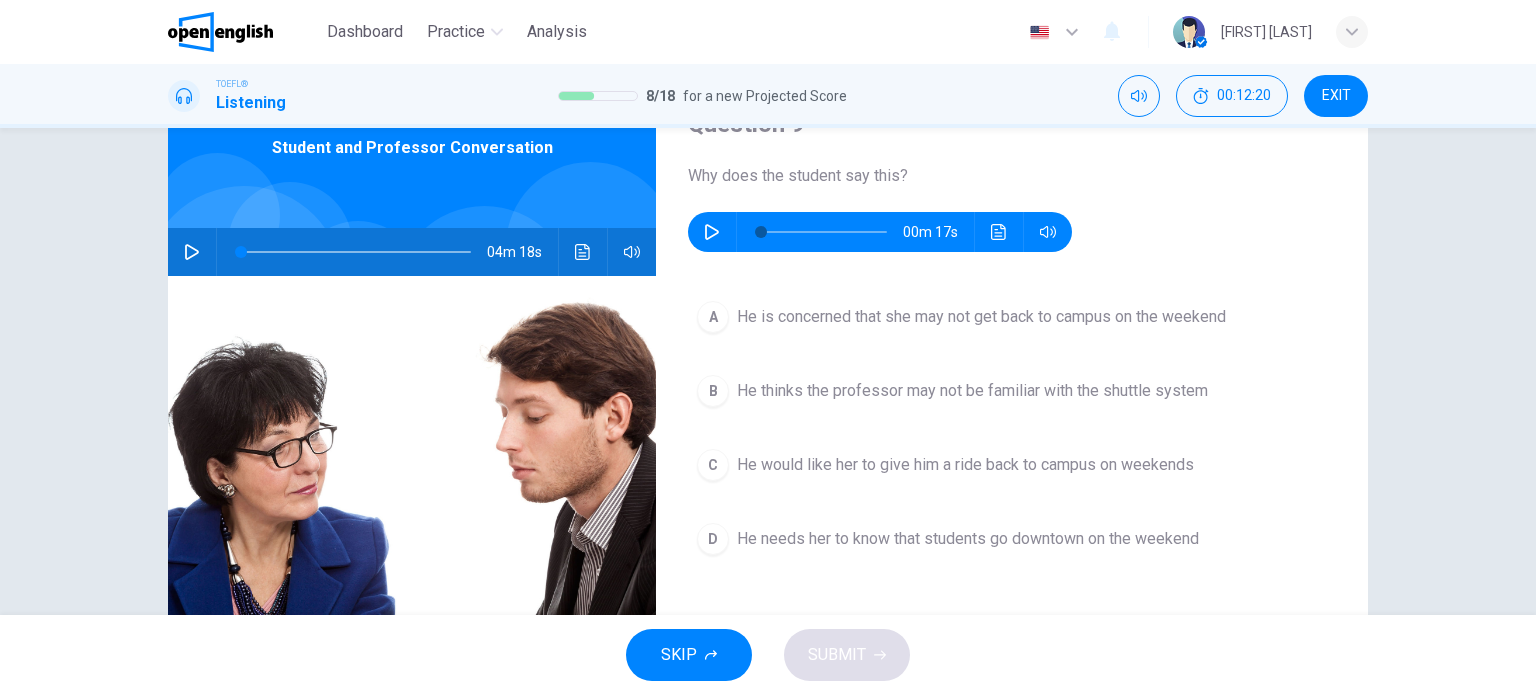 click at bounding box center [712, 232] 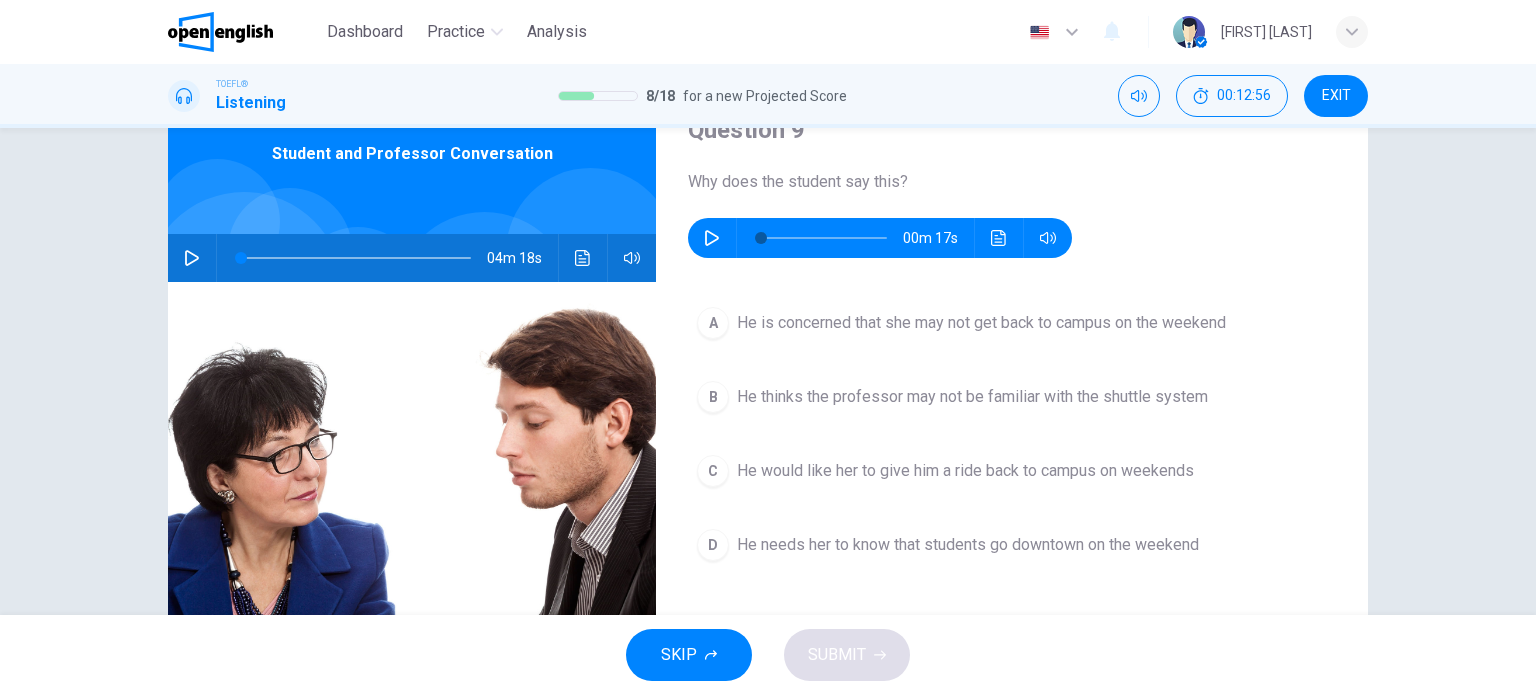 scroll, scrollTop: 88, scrollLeft: 0, axis: vertical 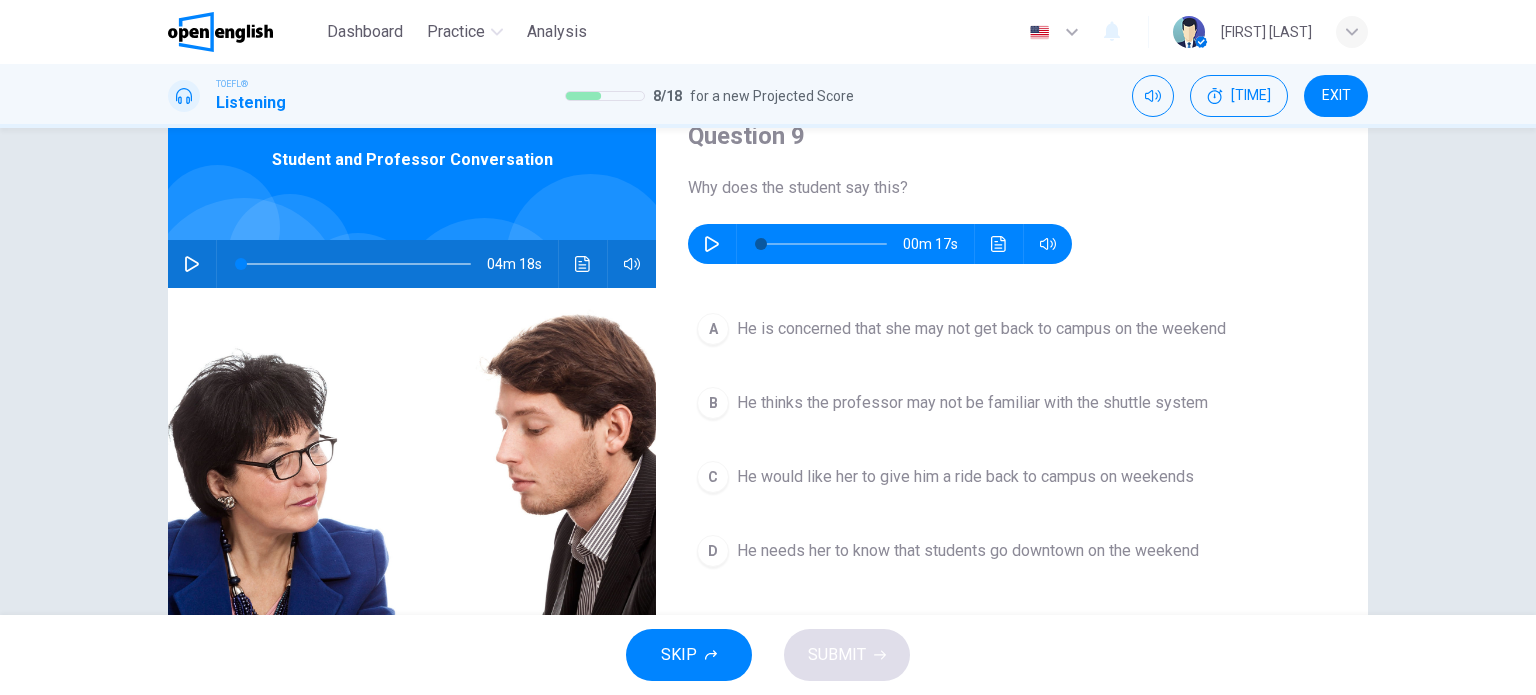 click on "He needs her to know that students go downtown on the weekend" at bounding box center (968, 551) 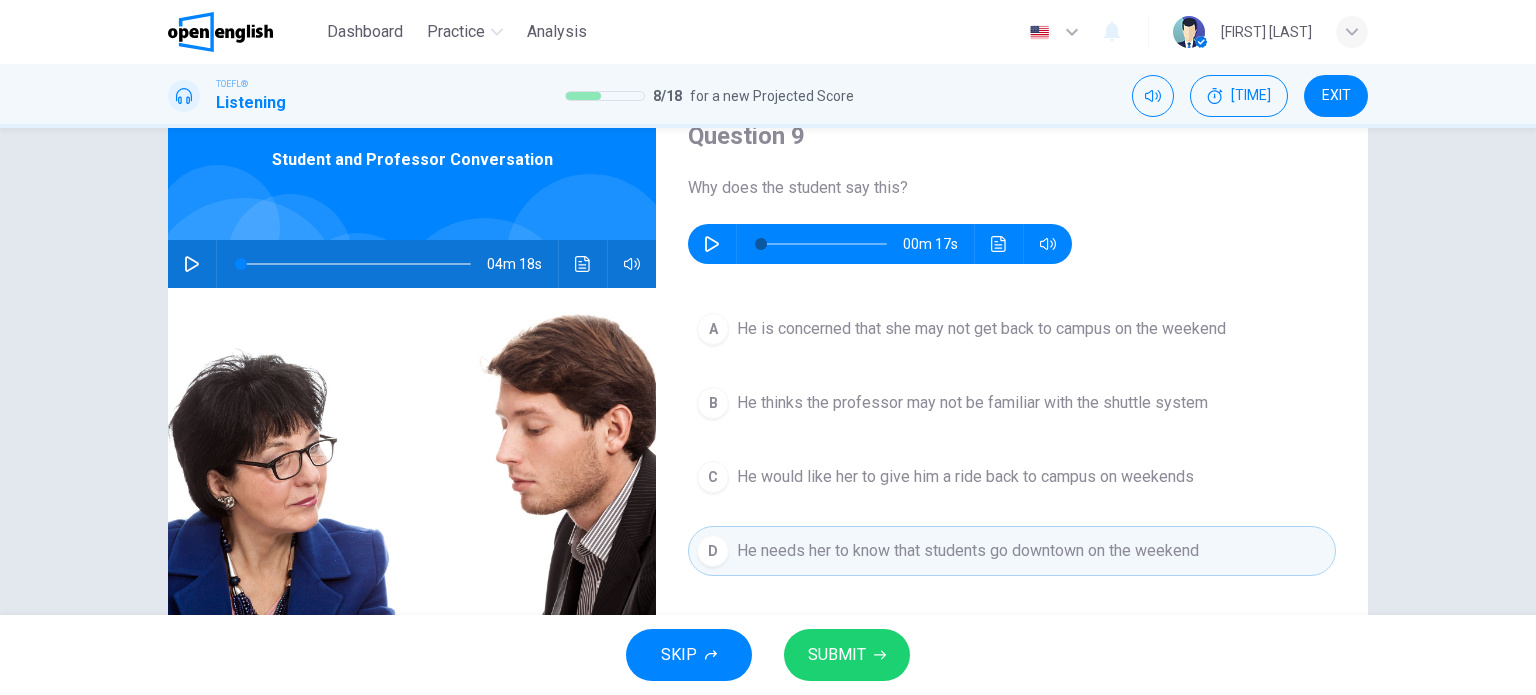 click on "00m 17s" at bounding box center (880, 244) 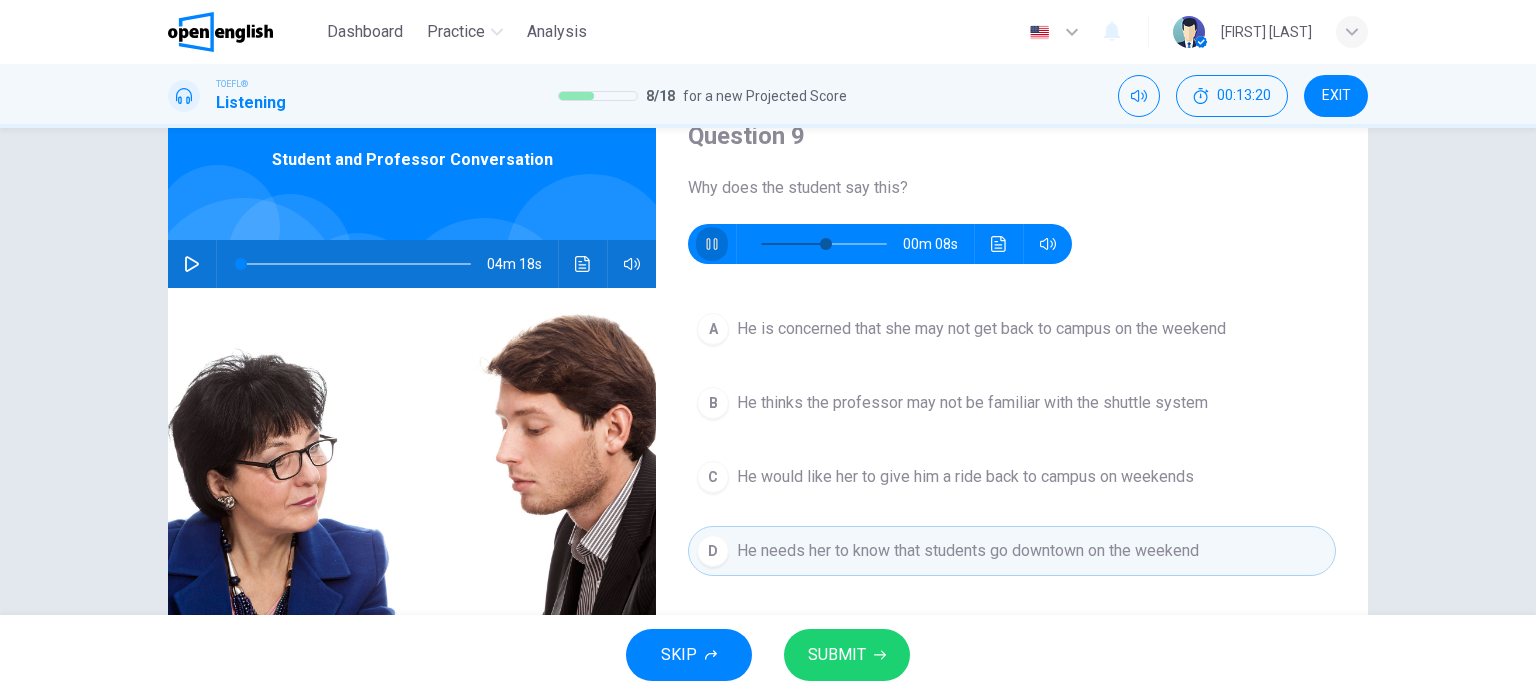 click at bounding box center [712, 244] 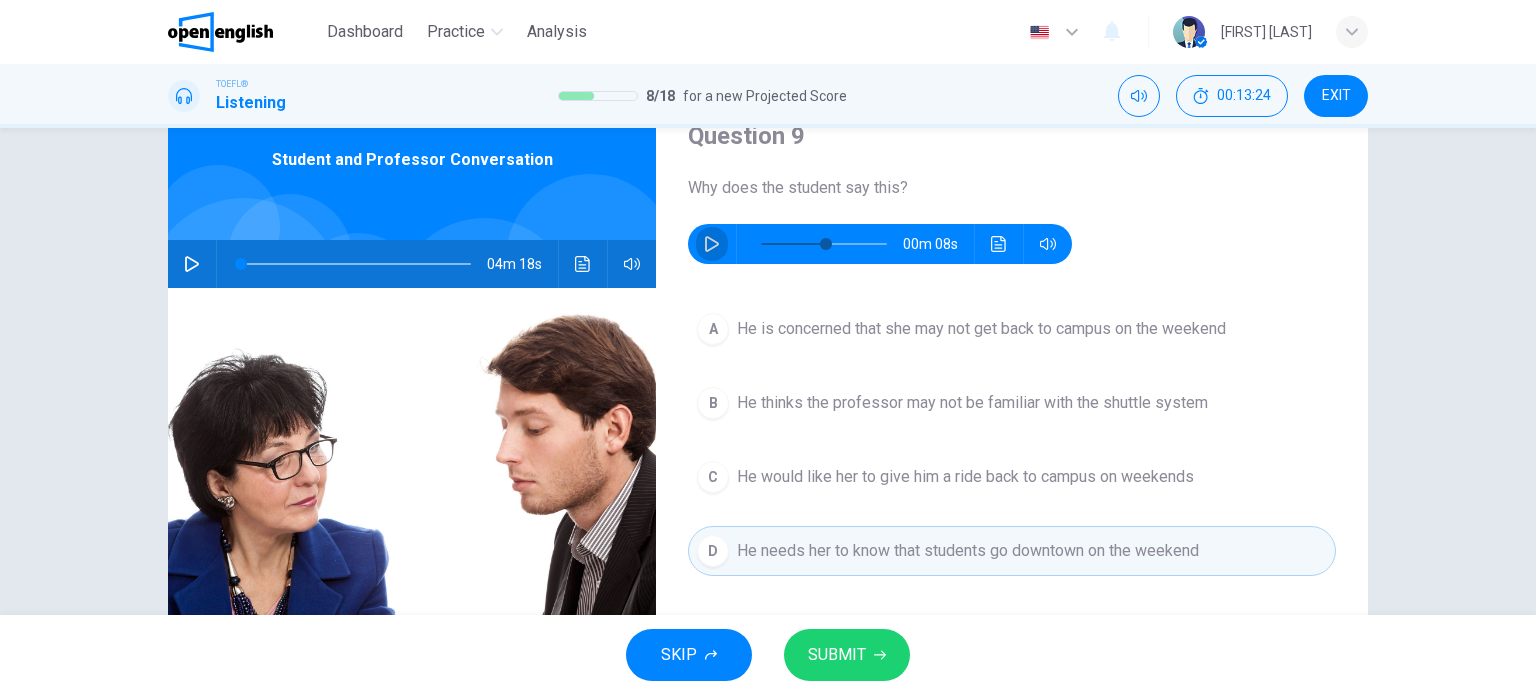 click 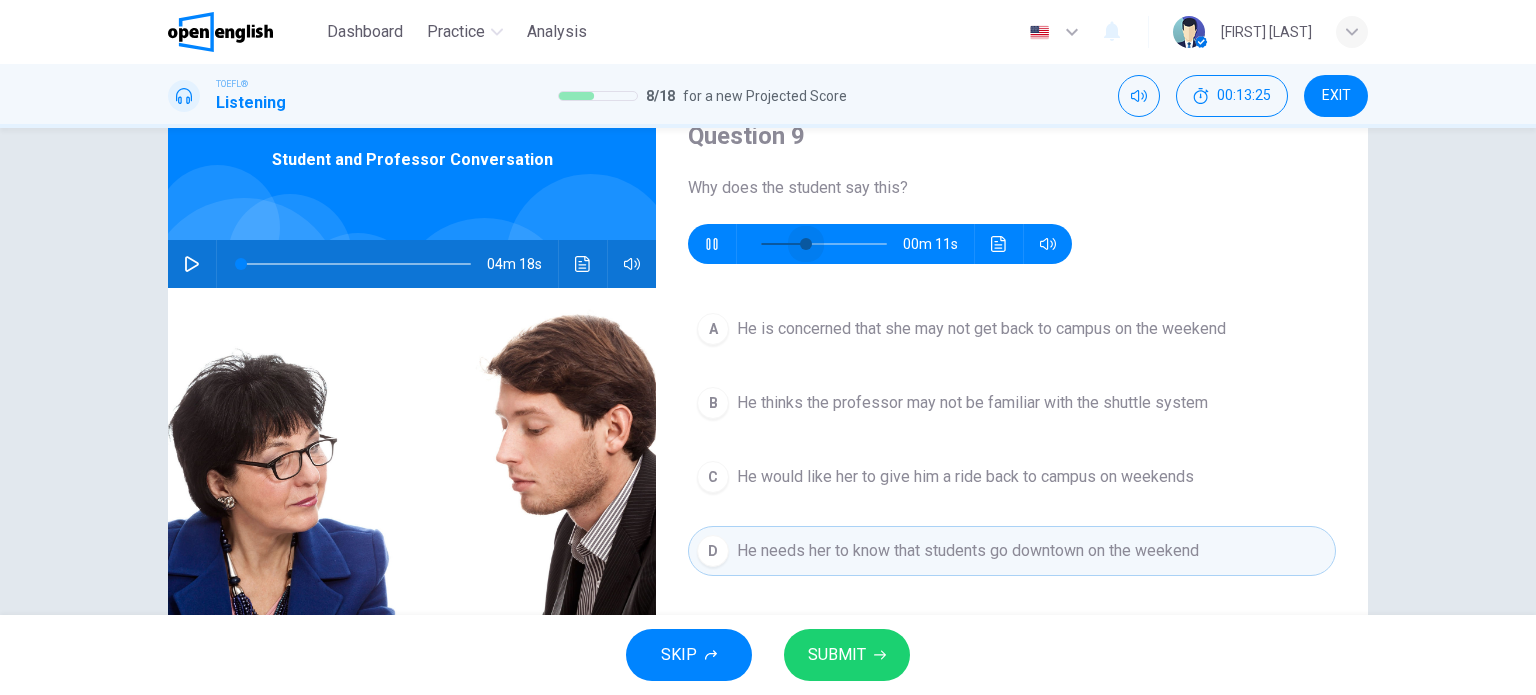 click at bounding box center (824, 244) 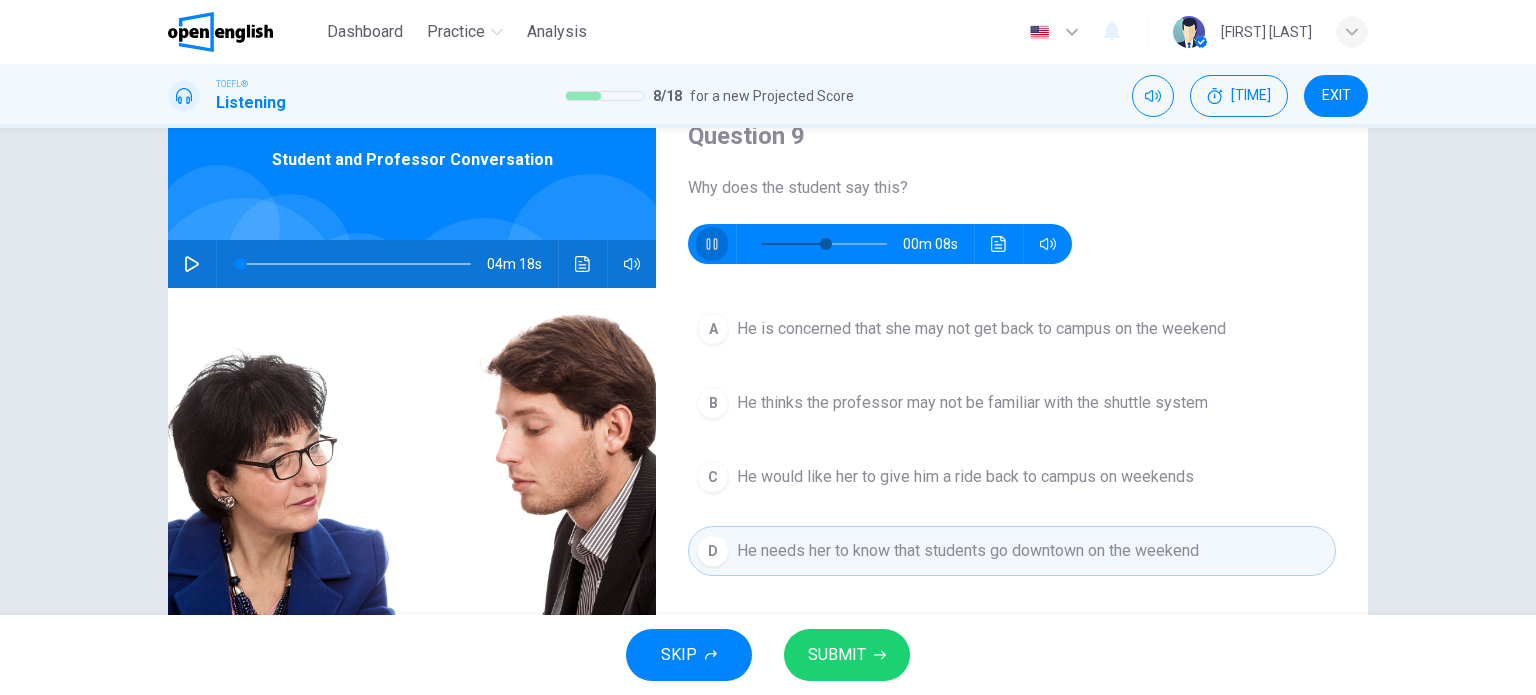 click 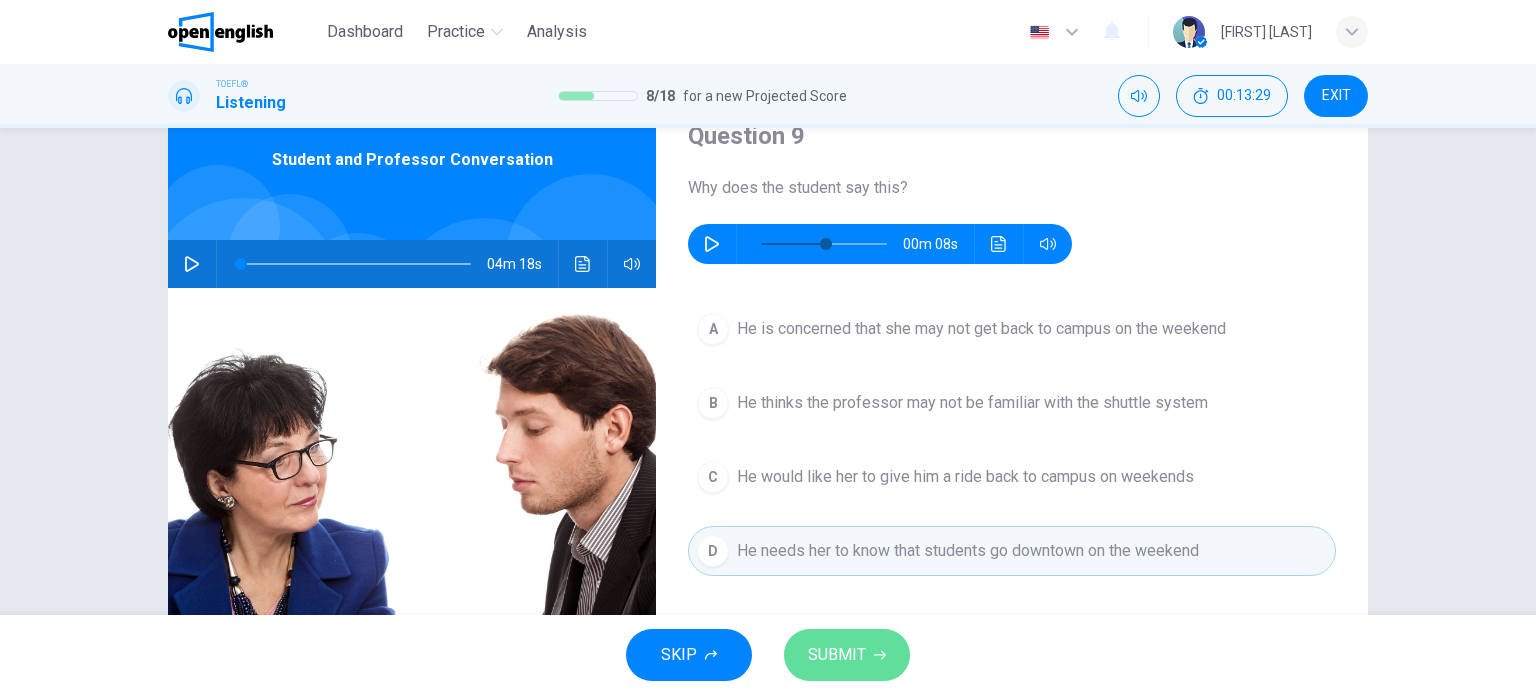 click on "SUBMIT" at bounding box center (847, 655) 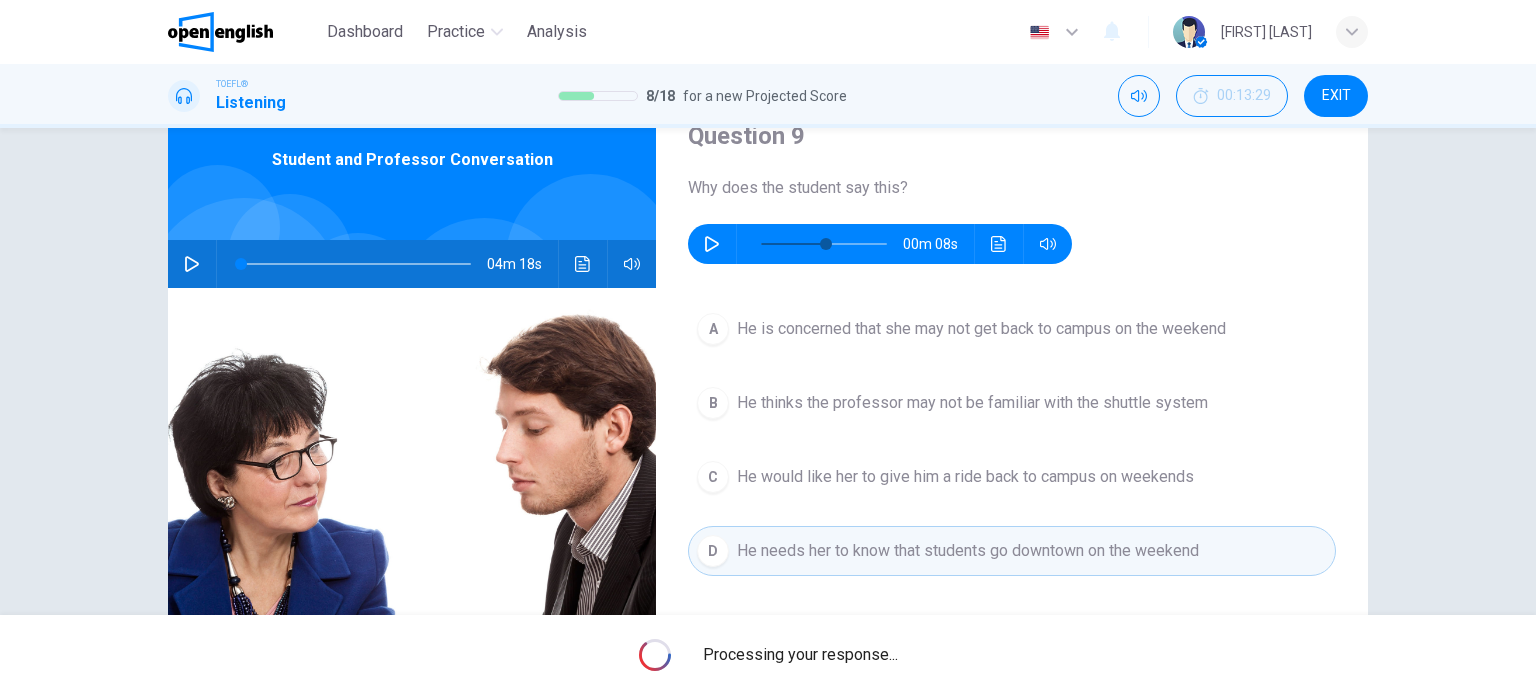 type on "**" 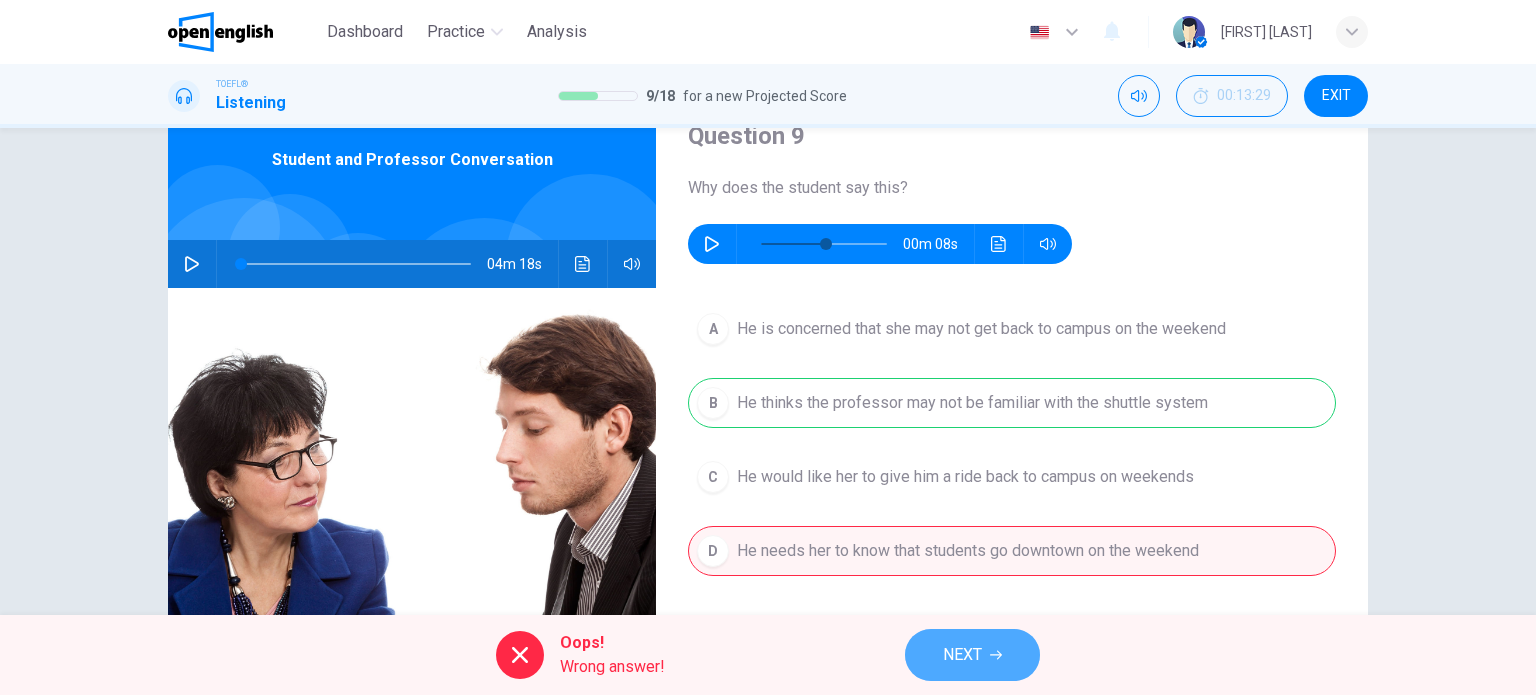 click on "NEXT" at bounding box center [972, 655] 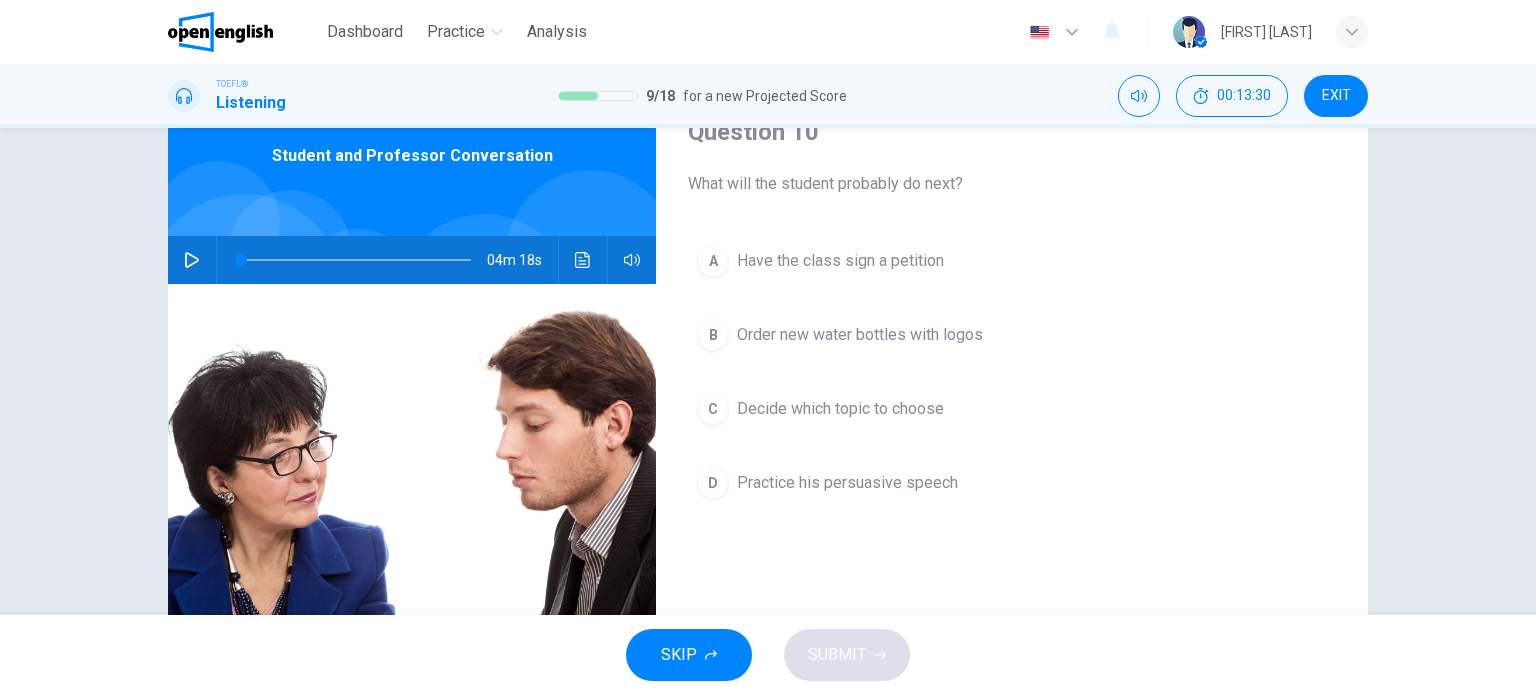 scroll, scrollTop: 100, scrollLeft: 0, axis: vertical 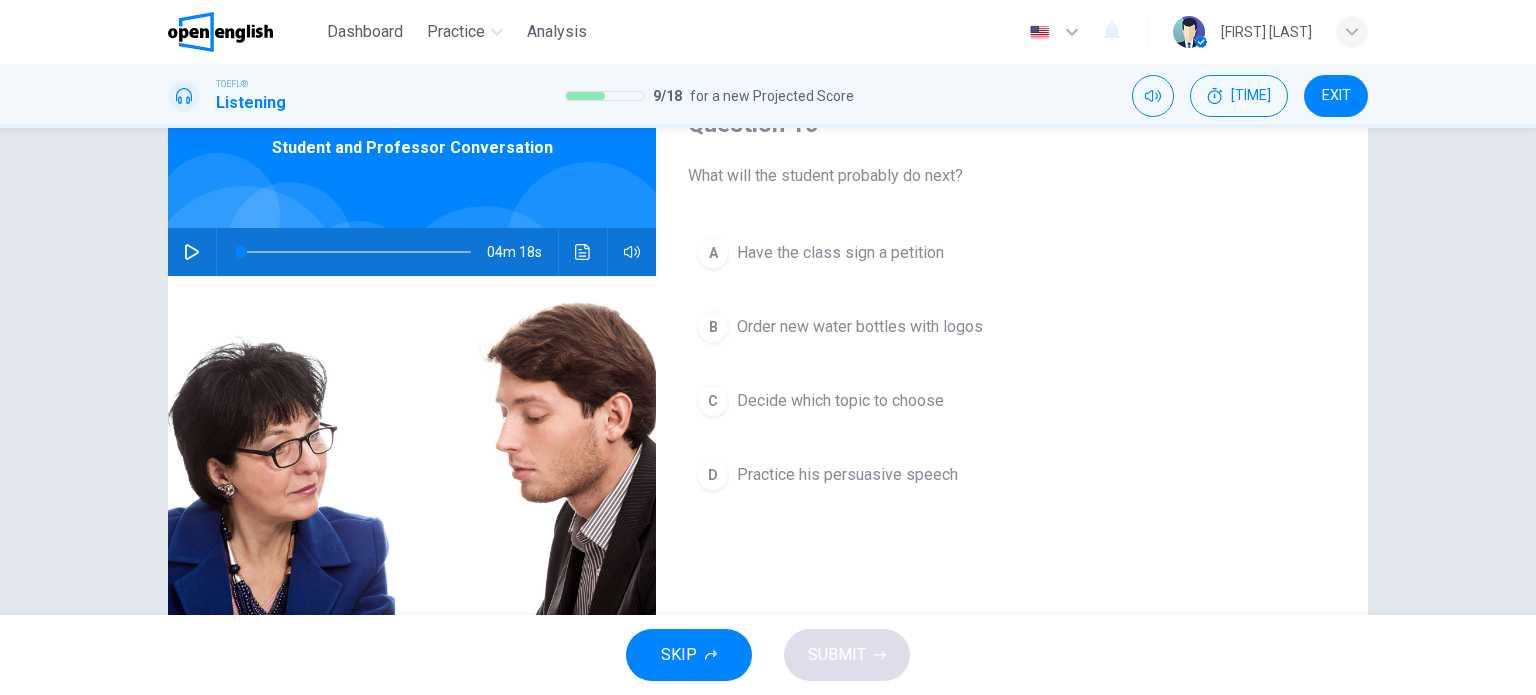 click on "C Decide which topic to choose" at bounding box center [1012, 401] 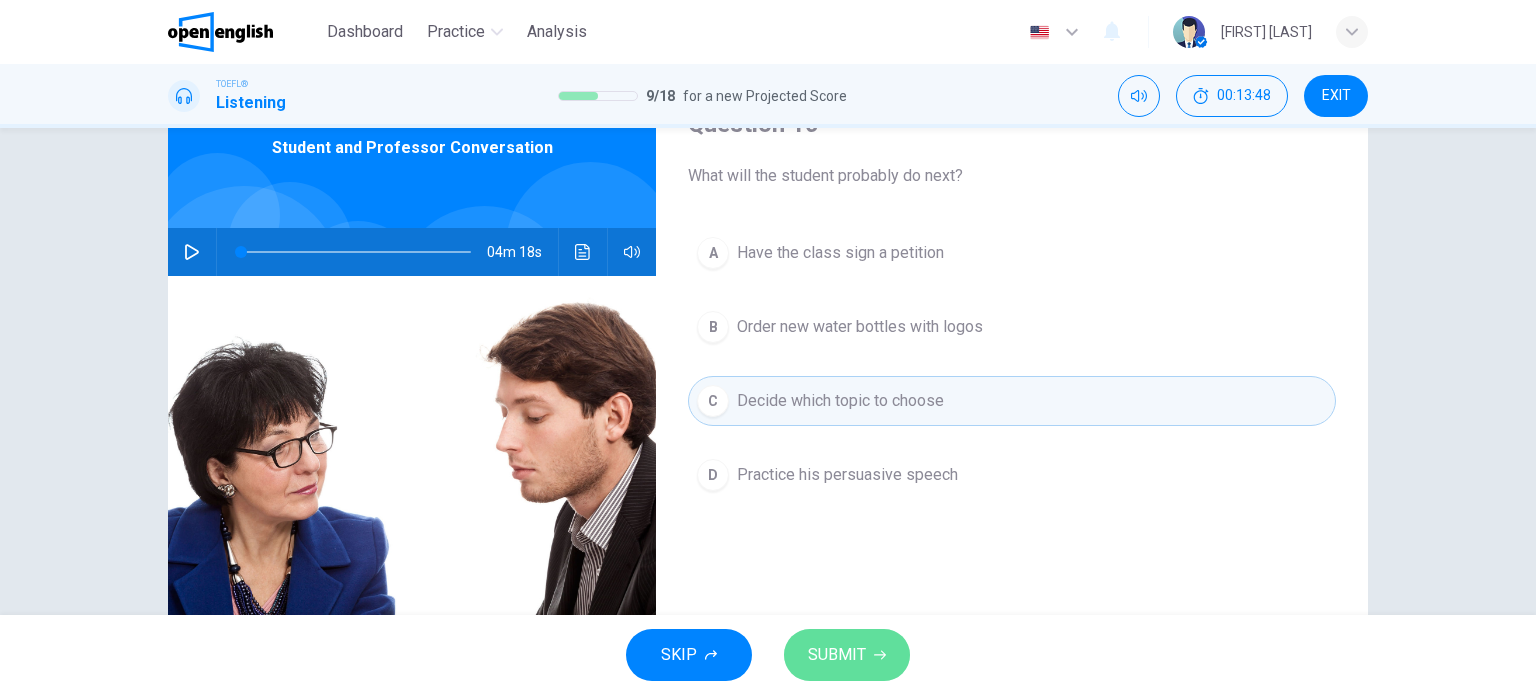 click on "SUBMIT" at bounding box center (837, 655) 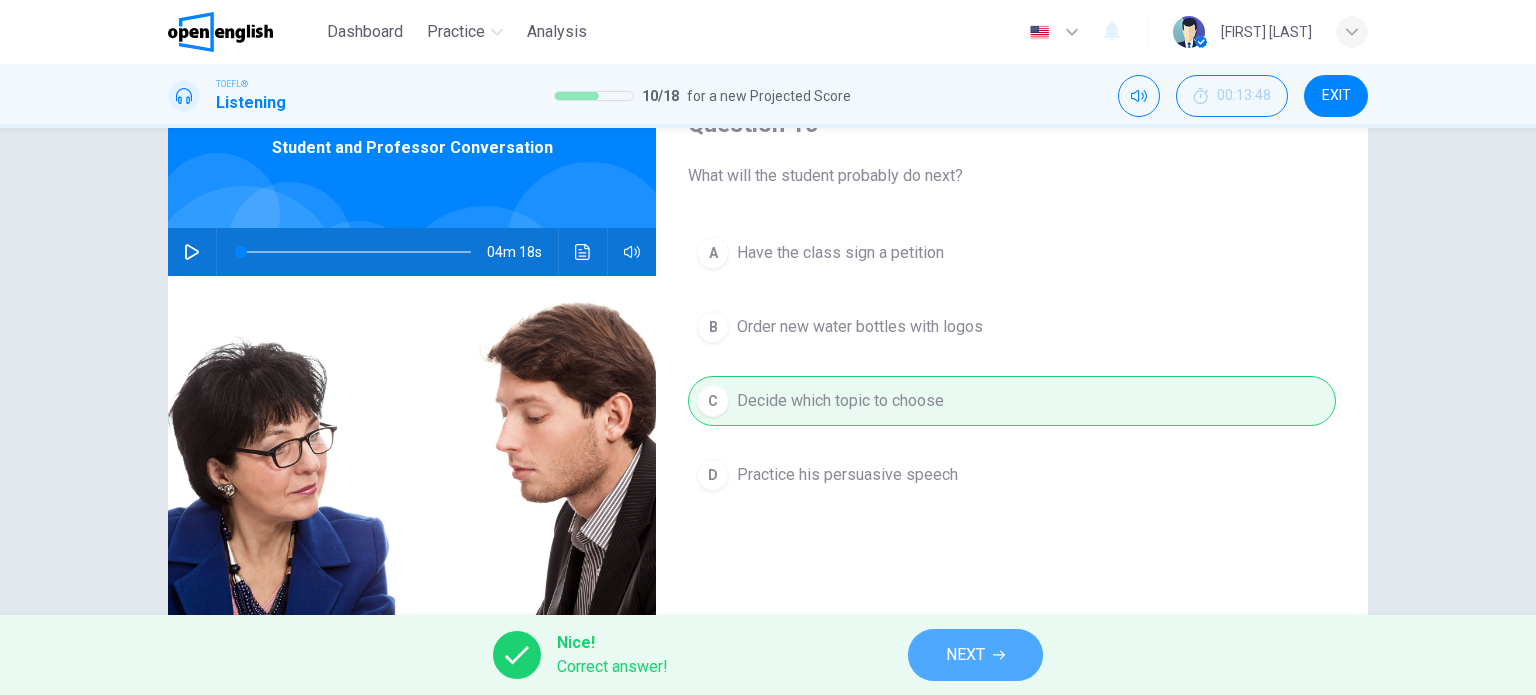 click on "NEXT" at bounding box center [965, 655] 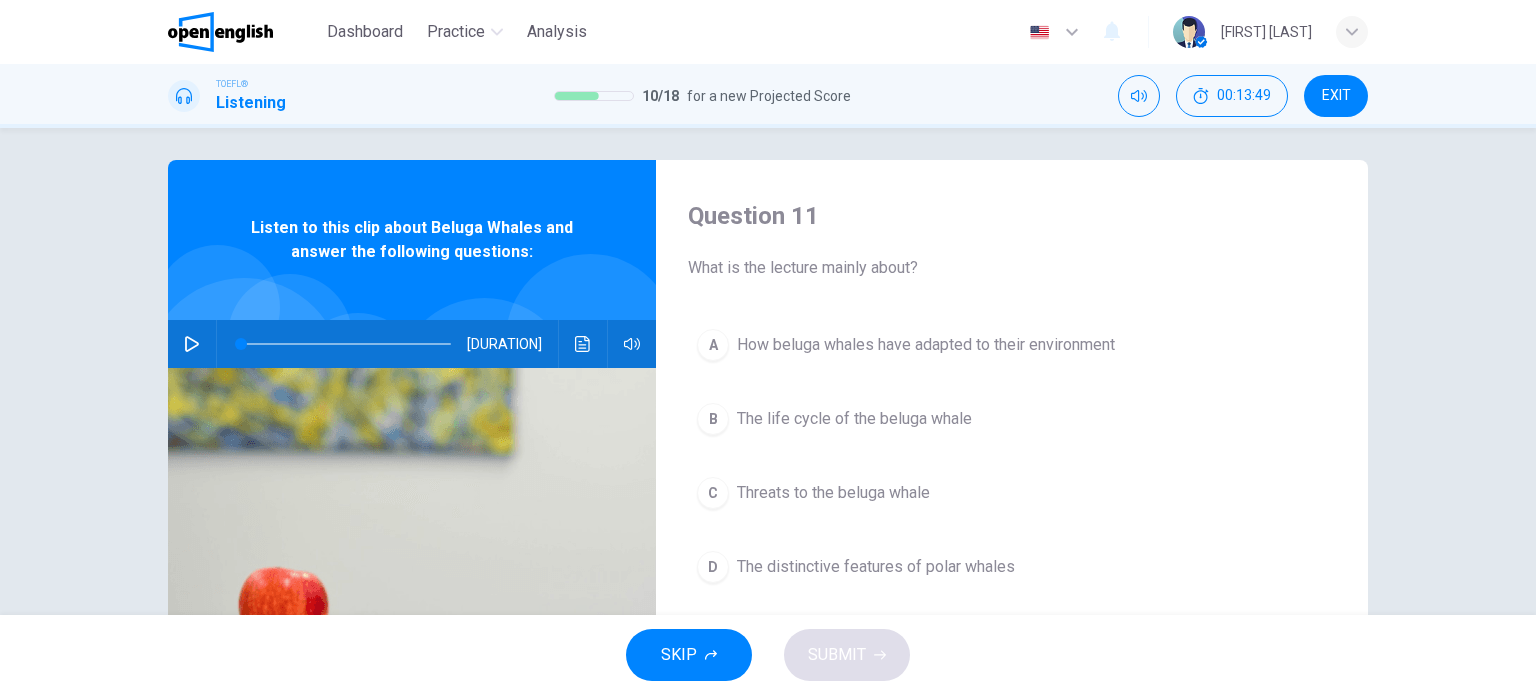 scroll, scrollTop: 0, scrollLeft: 0, axis: both 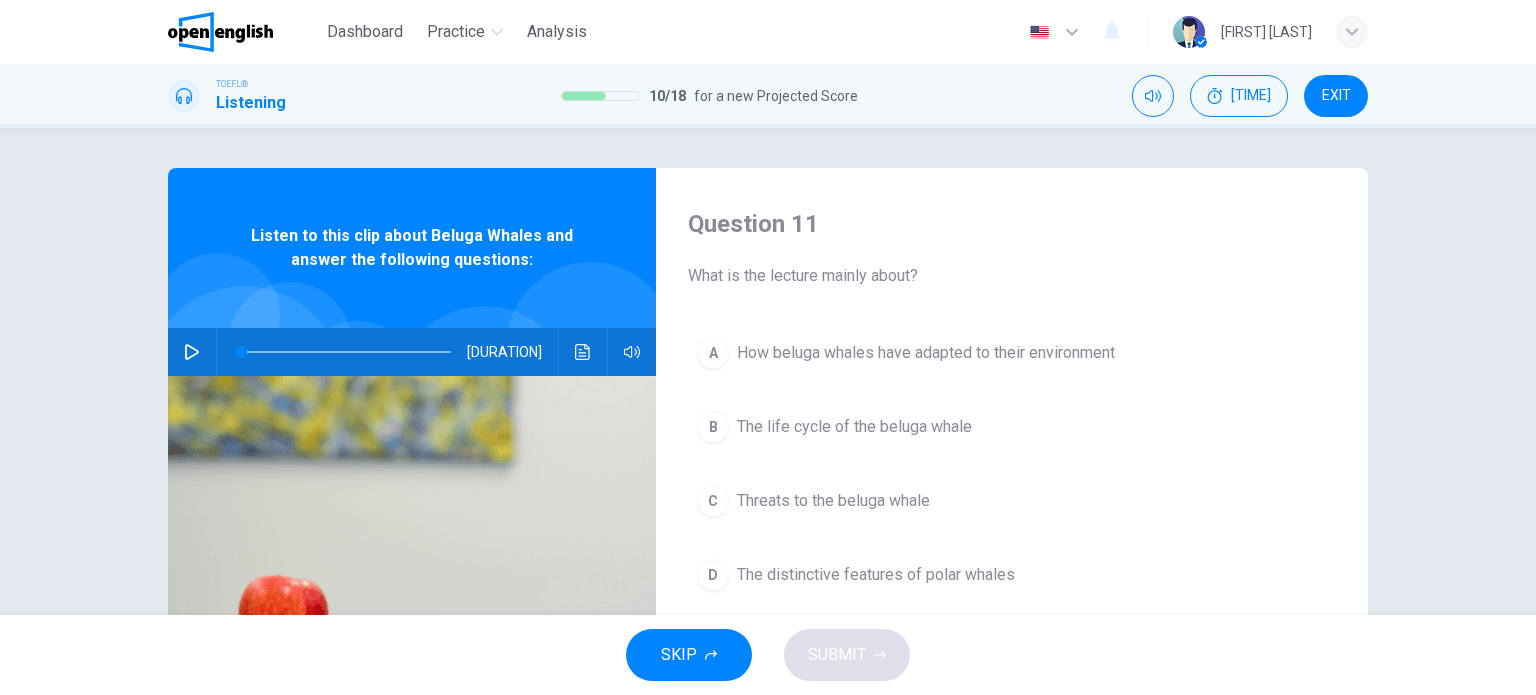 click at bounding box center [192, 352] 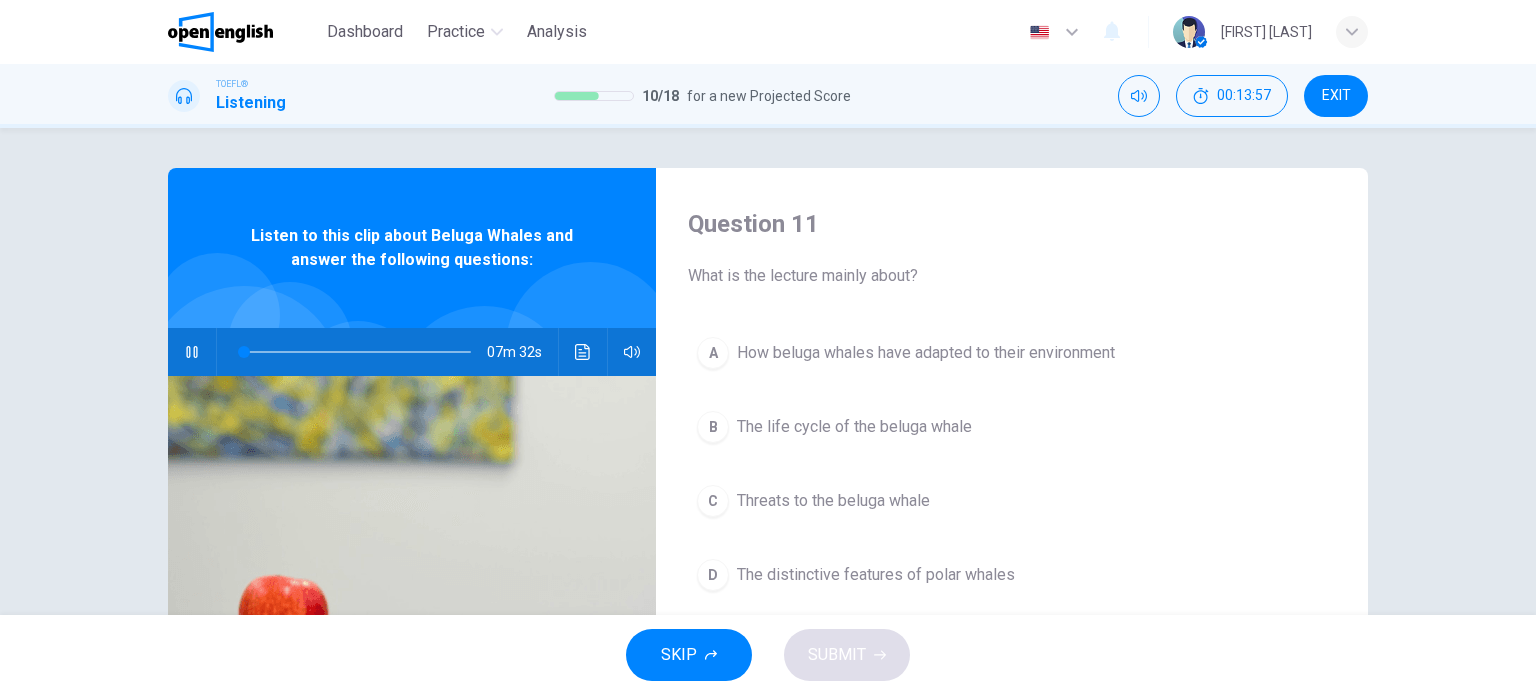 type on "*" 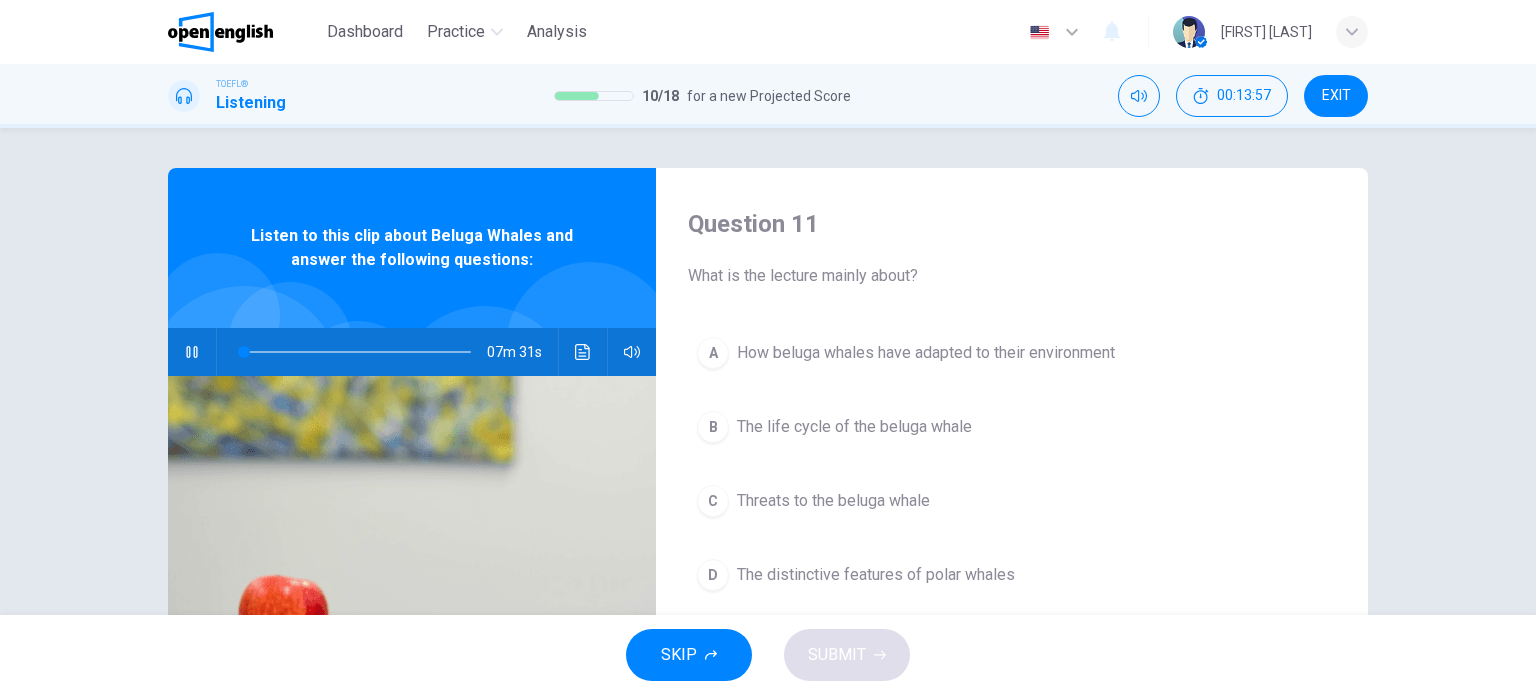 type 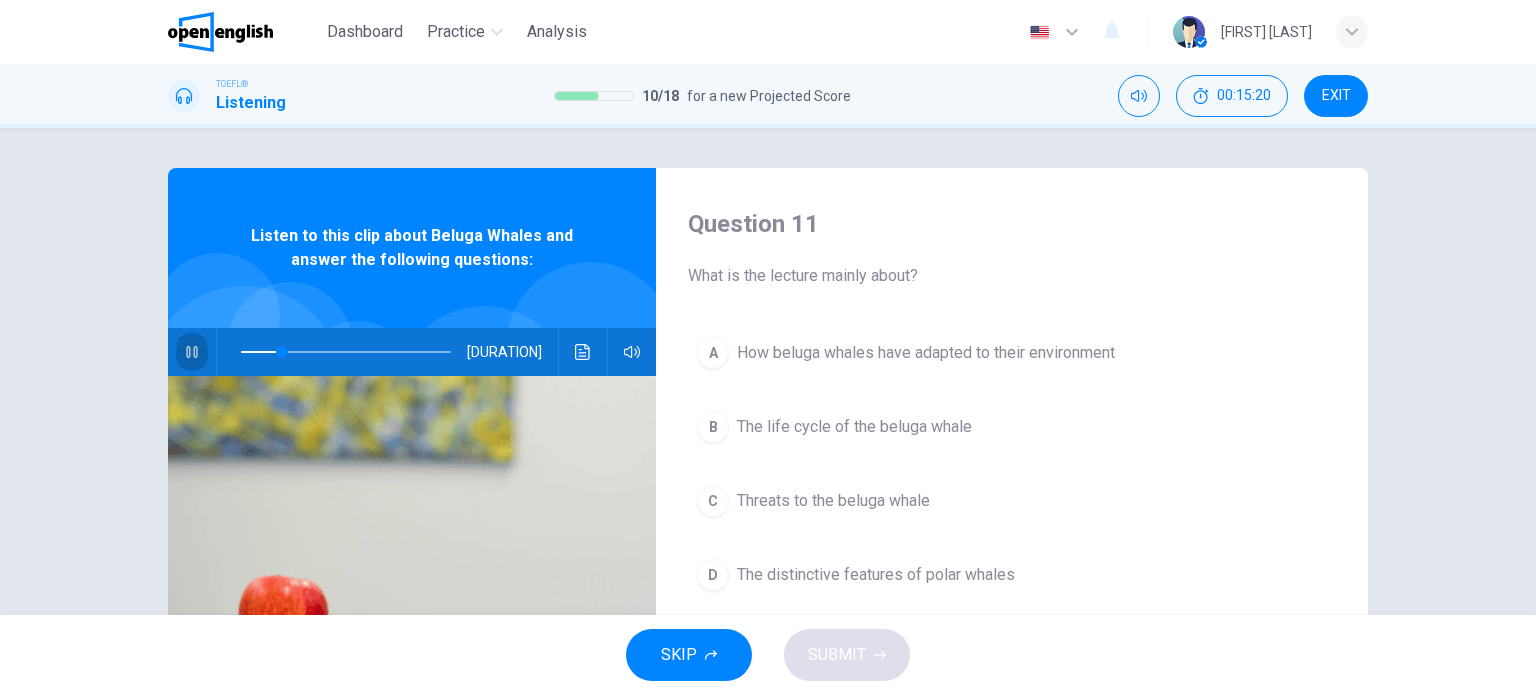 click on "Question 11 What is the lecture mainly about? A How beluga whales have adapted to their environment B The life cycle of the beluga whale C Threats to the beluga whale D The distinctive features of polar whales Listen to this clip about Beluga Whales and answer the following questions: 06m 08s" at bounding box center (768, 371) 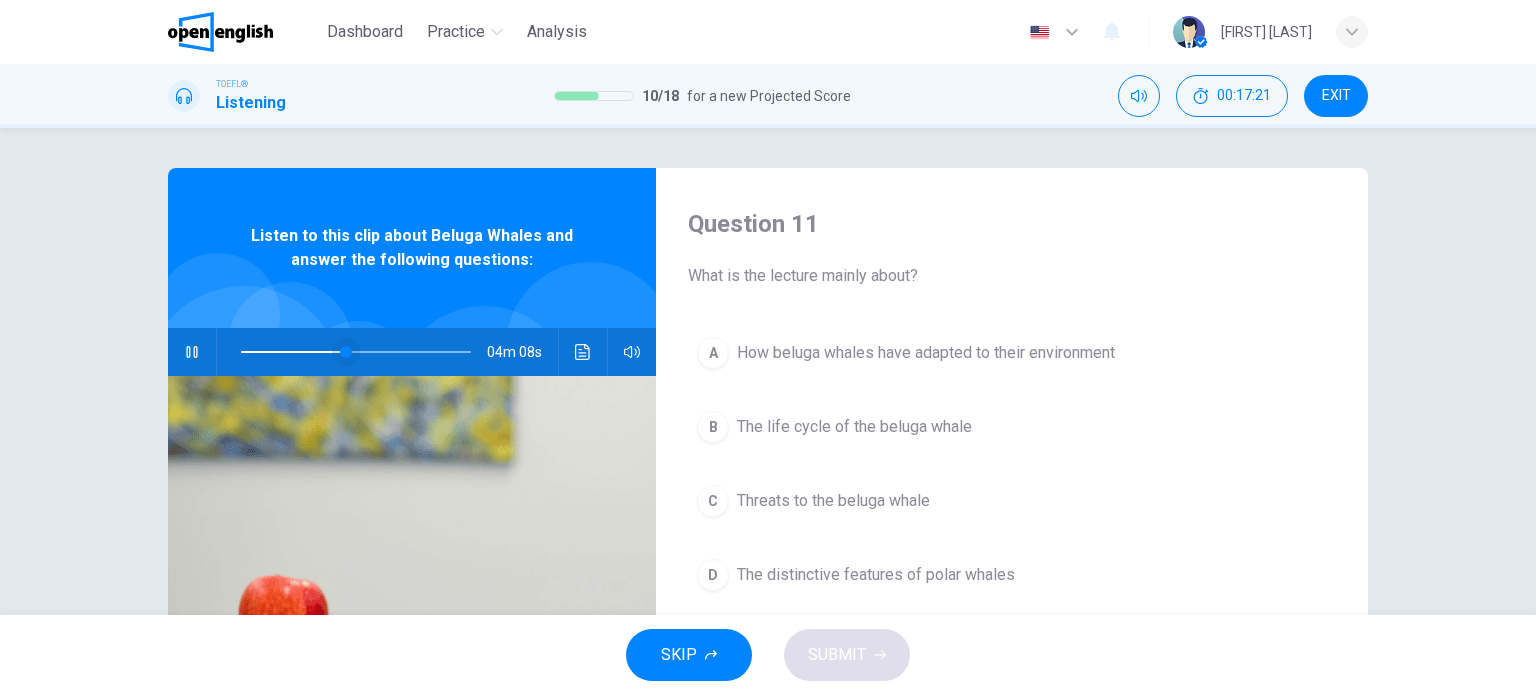 click at bounding box center (346, 352) 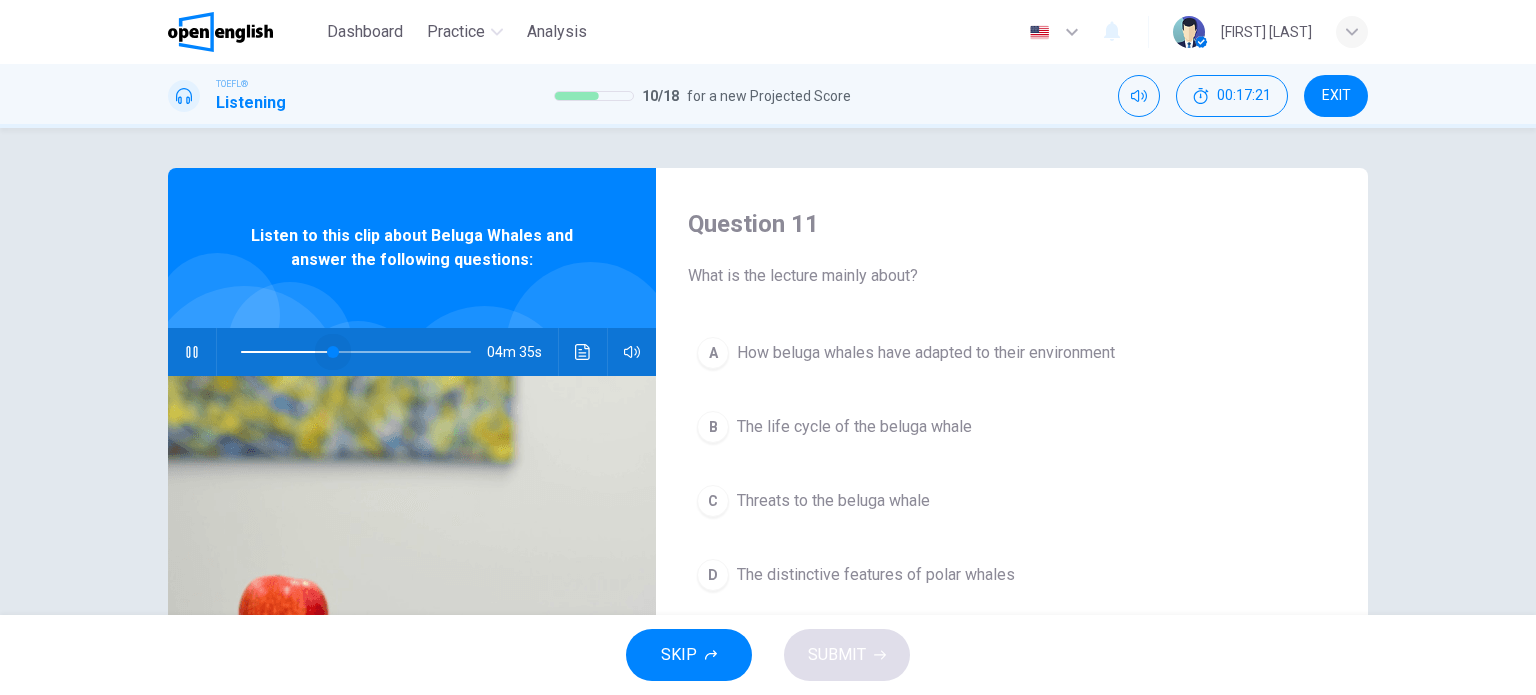 click at bounding box center [333, 352] 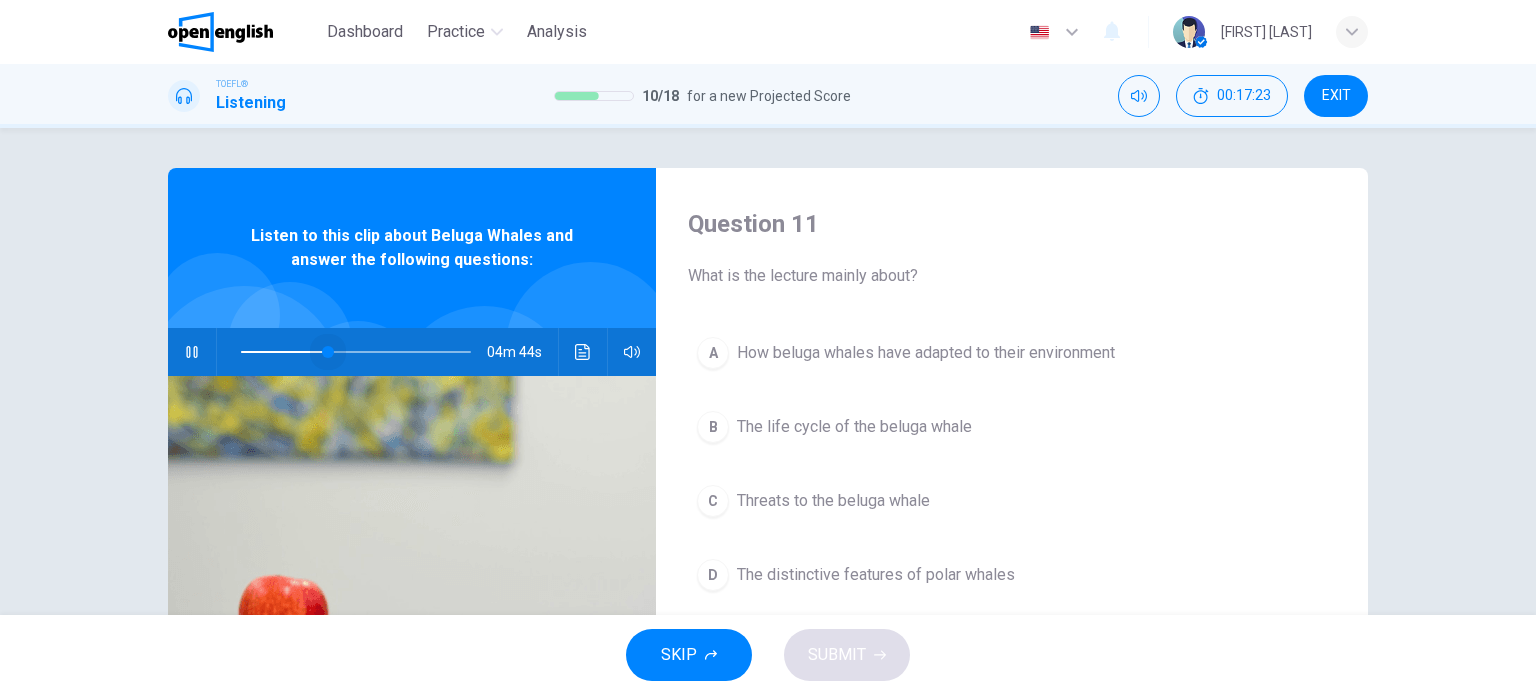 click at bounding box center (328, 352) 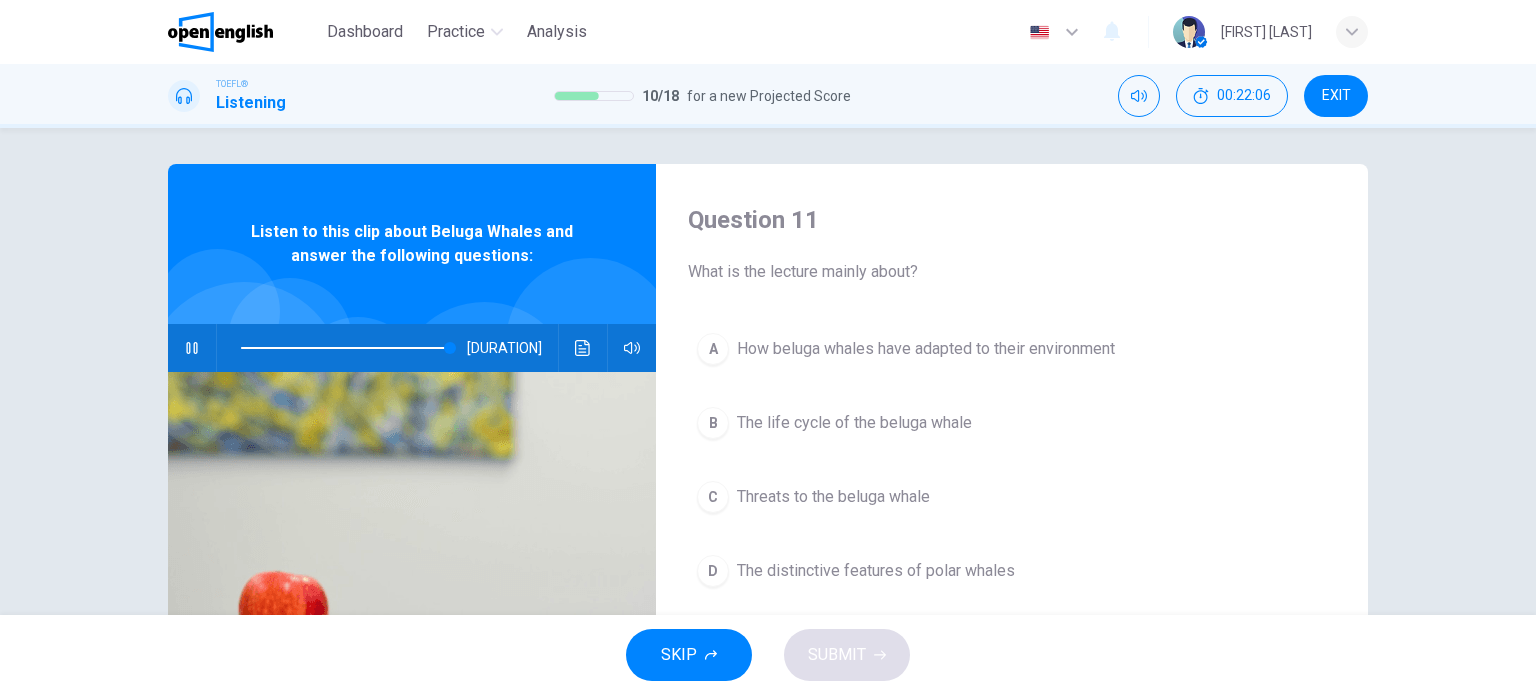 scroll, scrollTop: 0, scrollLeft: 0, axis: both 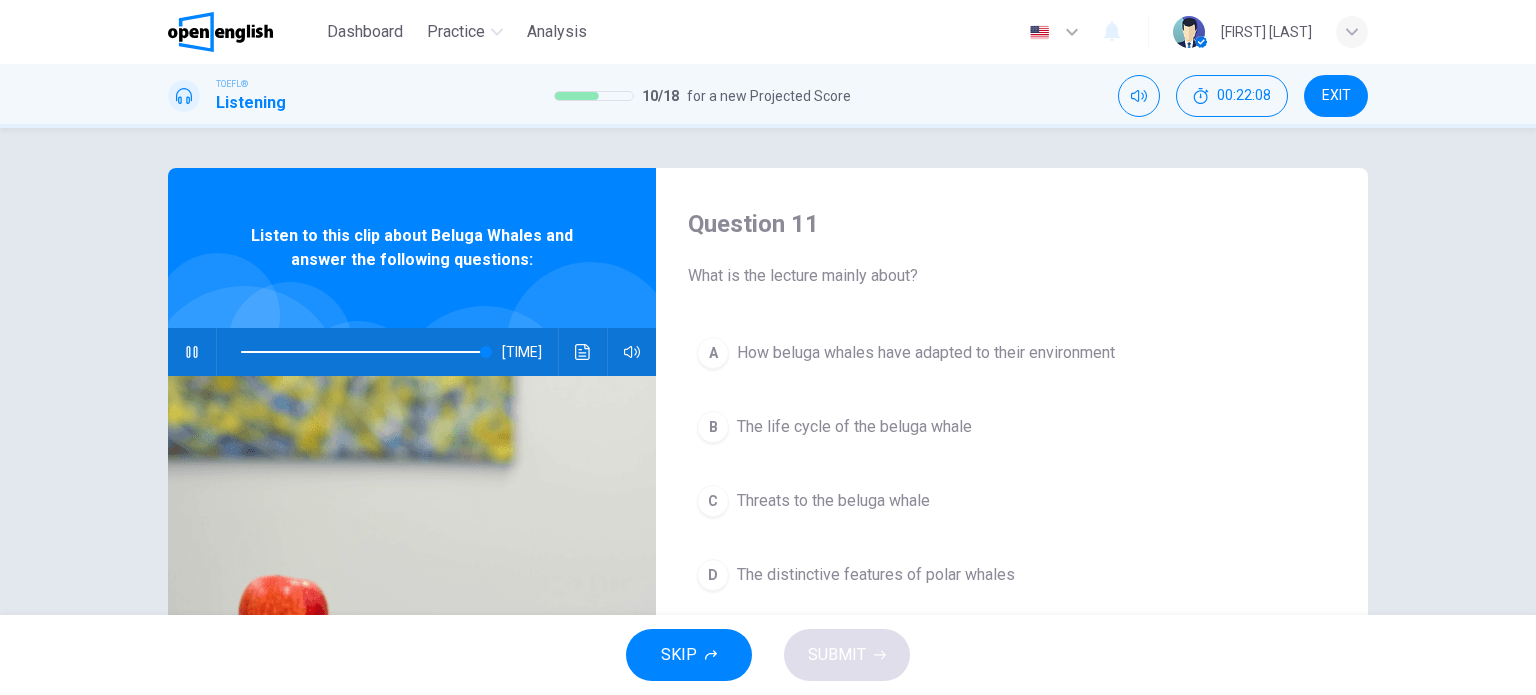 type on "*" 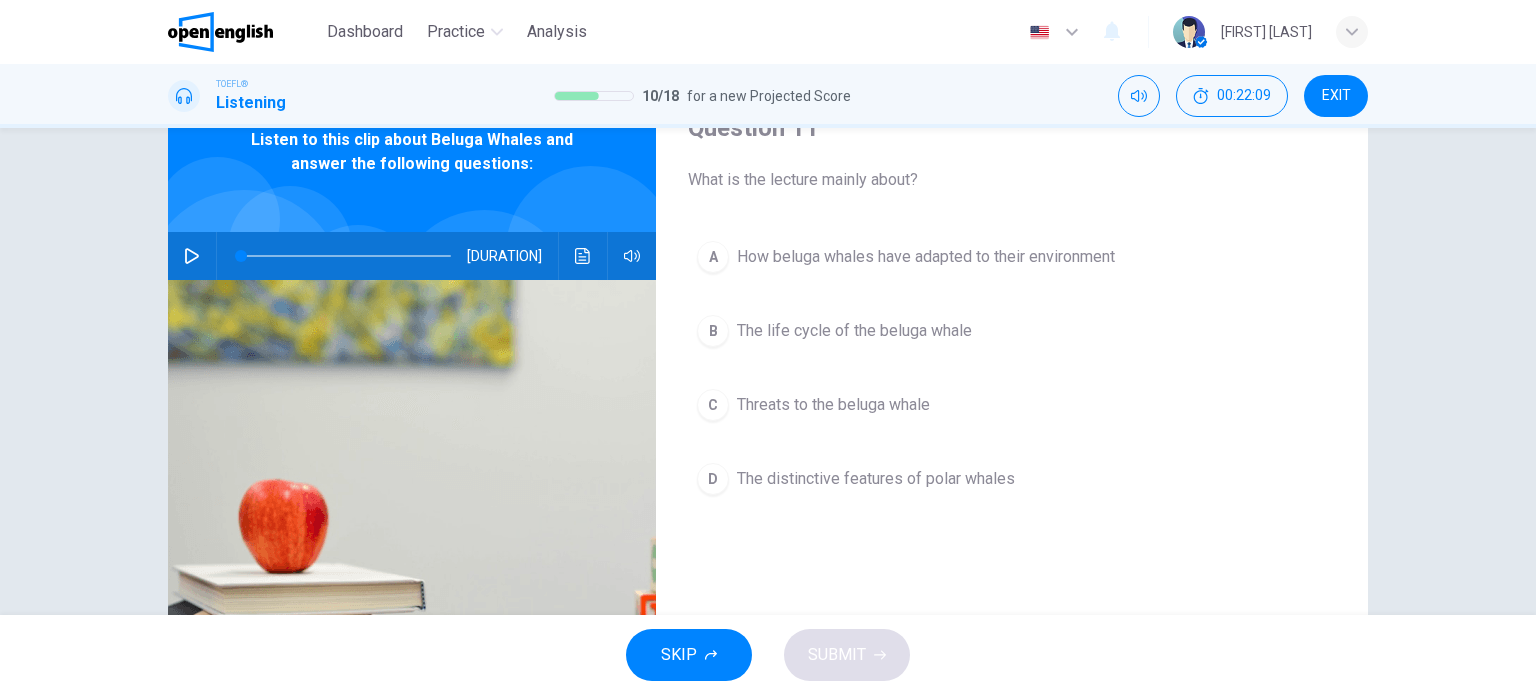 scroll, scrollTop: 100, scrollLeft: 0, axis: vertical 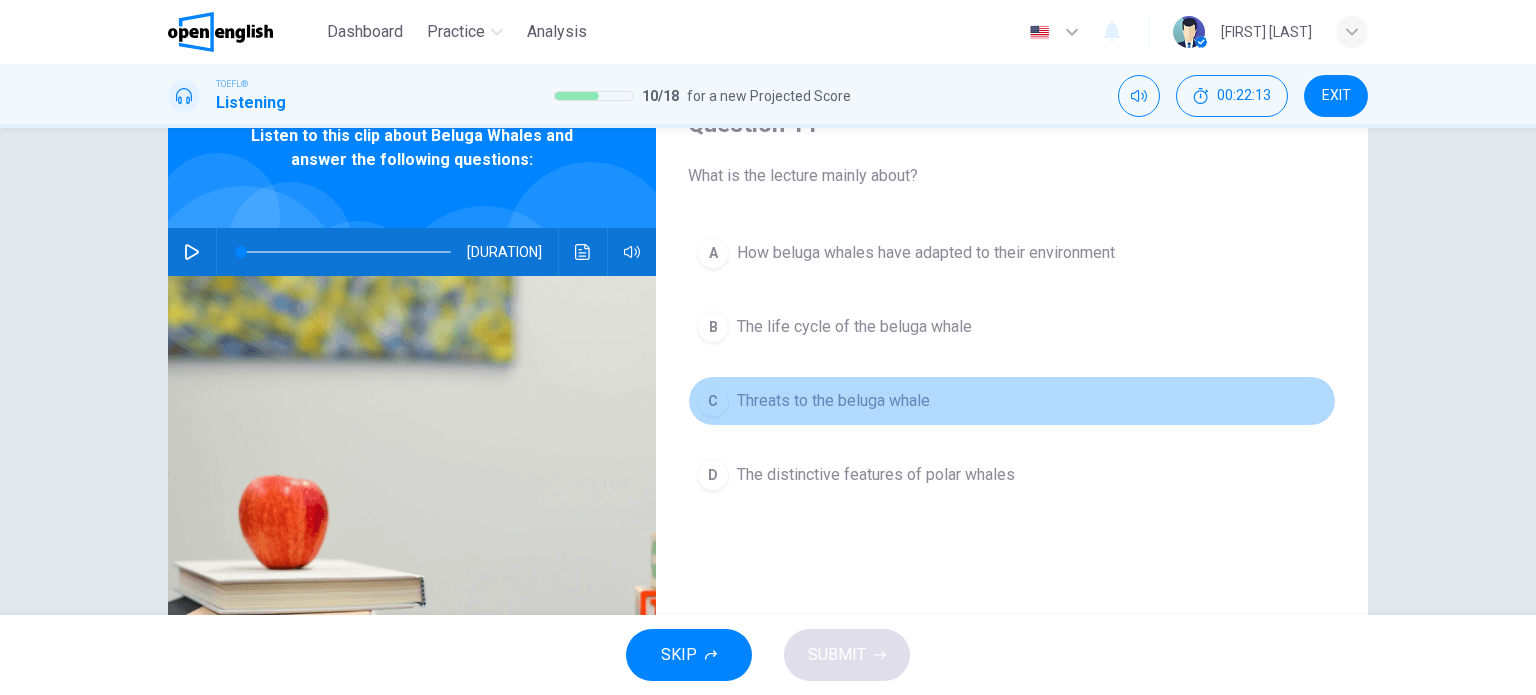 click on "Threats to the beluga whale" at bounding box center (833, 401) 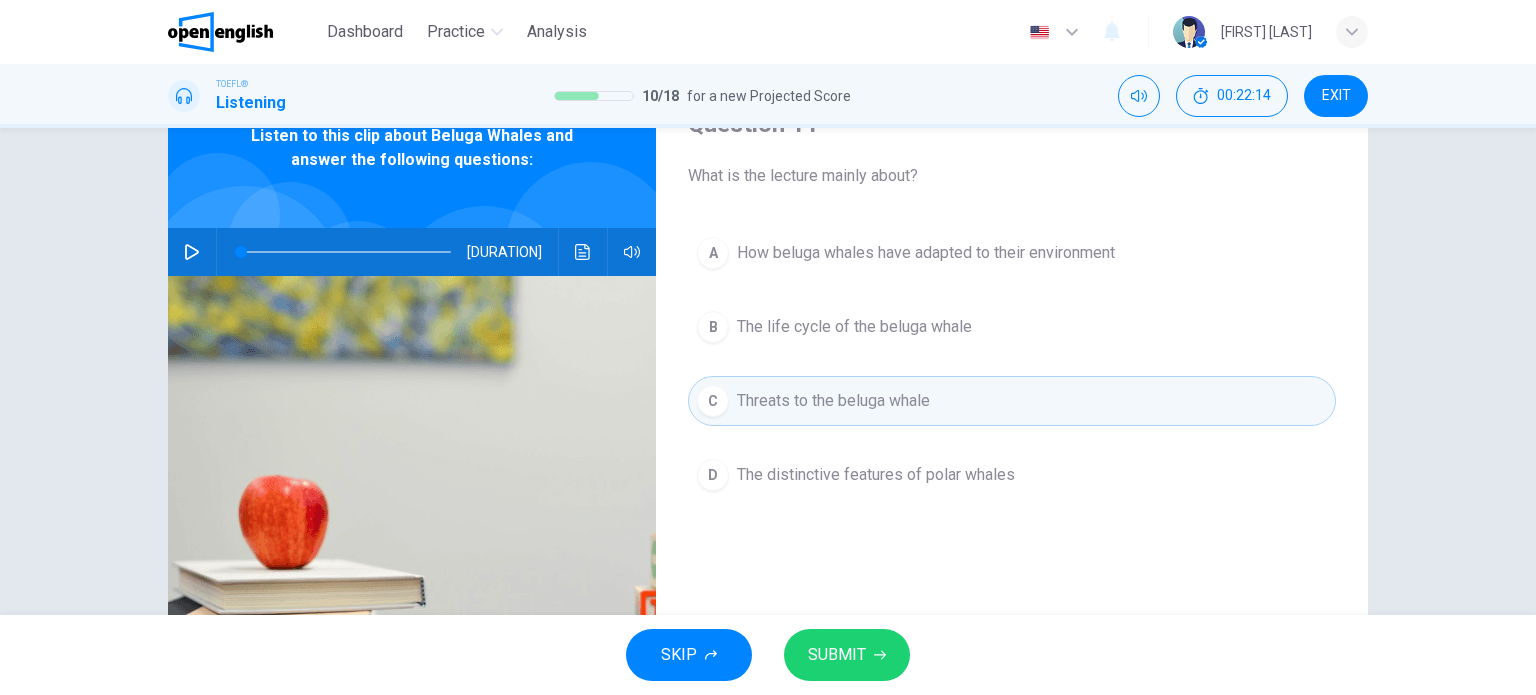 click on "SUBMIT" at bounding box center [847, 655] 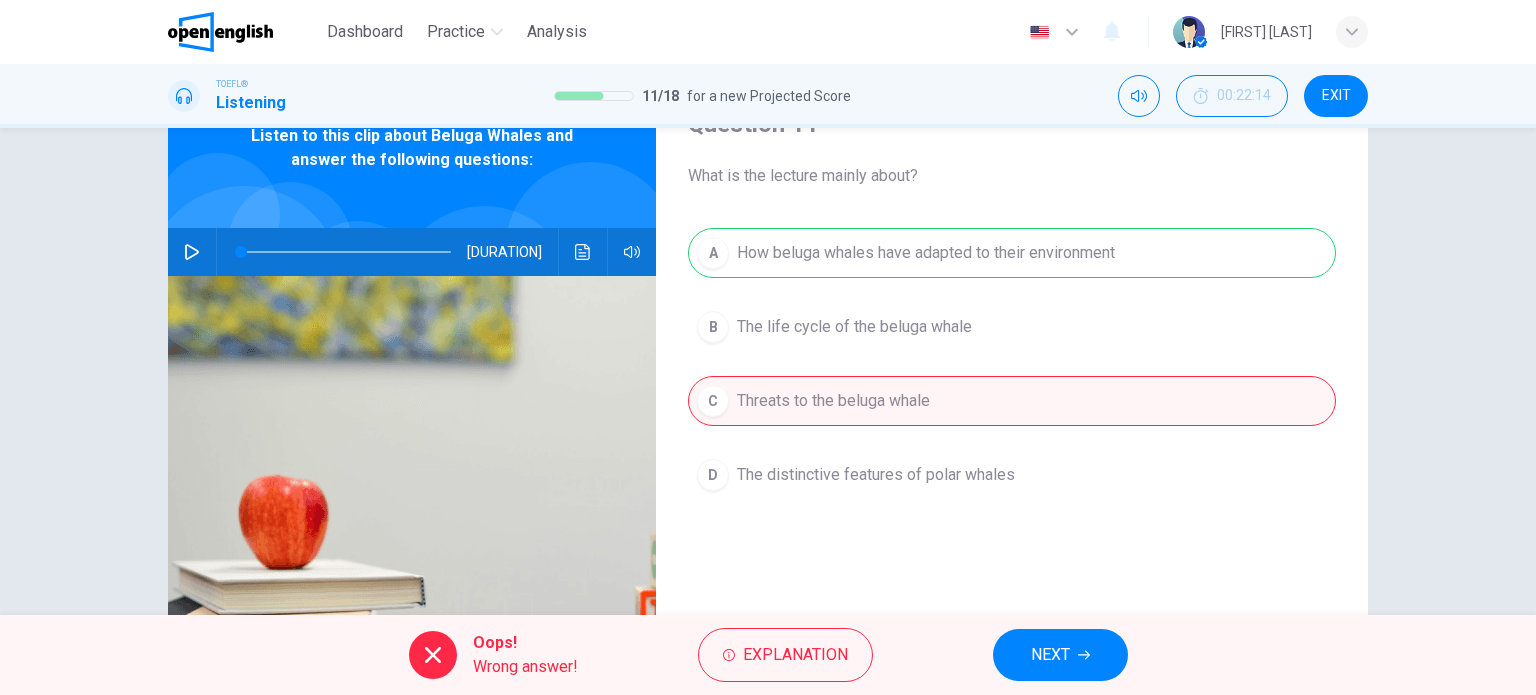 click on "NEXT" at bounding box center (1060, 655) 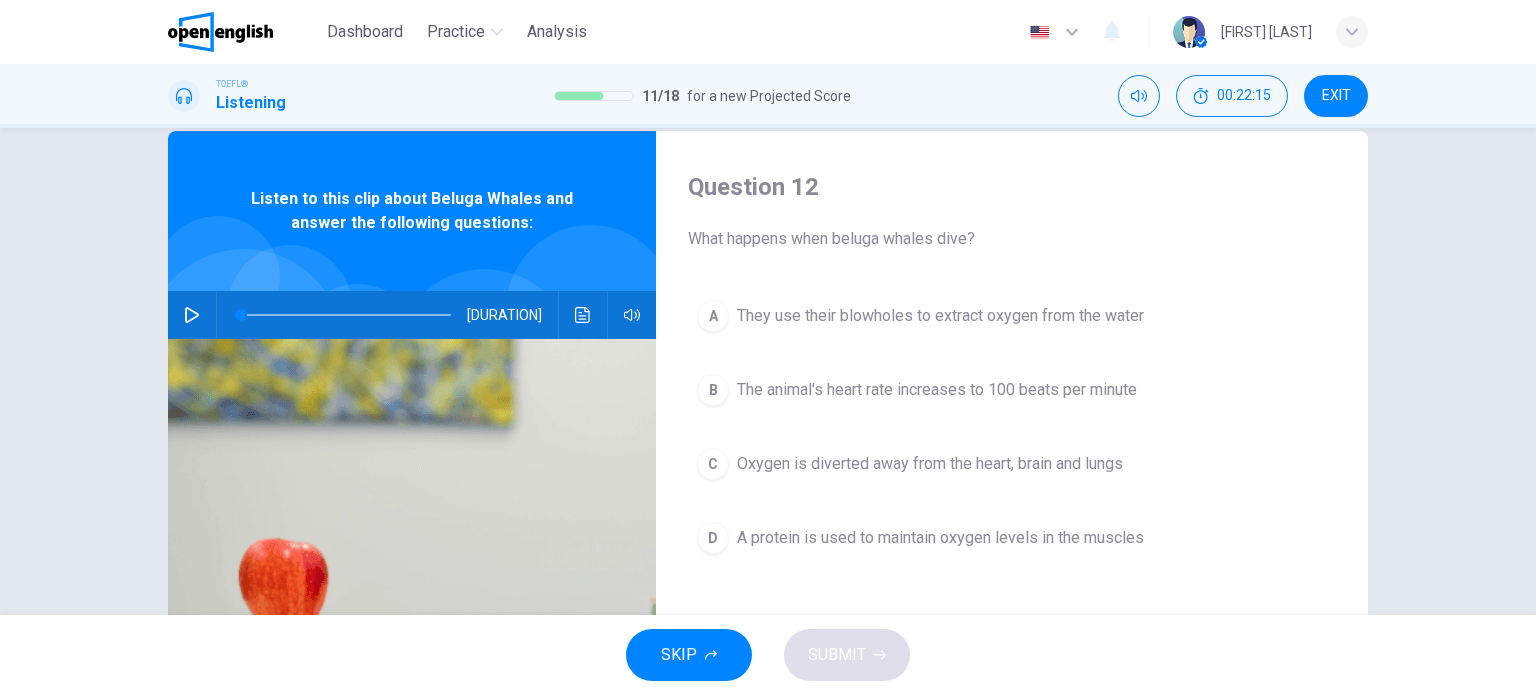 scroll, scrollTop: 100, scrollLeft: 0, axis: vertical 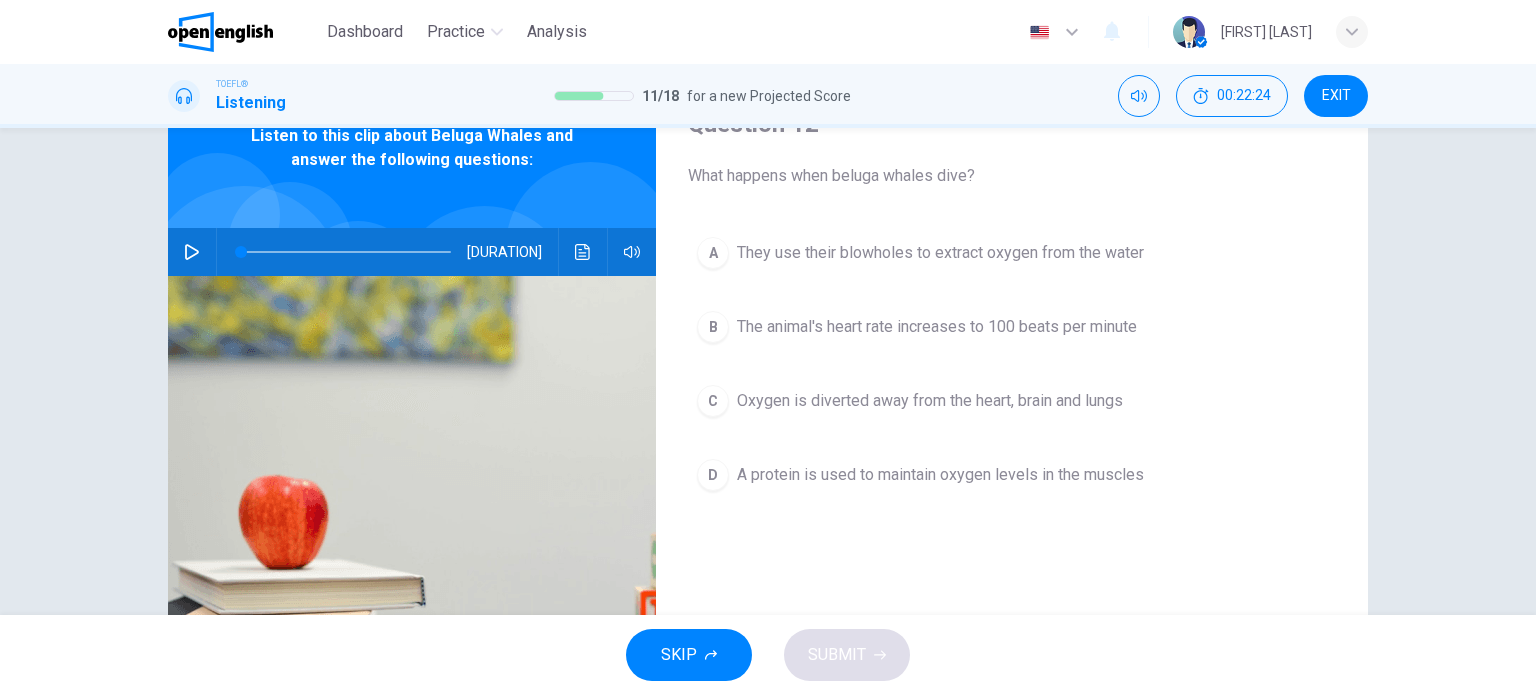 click on "A protein is used to maintain oxygen levels in the muscles" at bounding box center (940, 475) 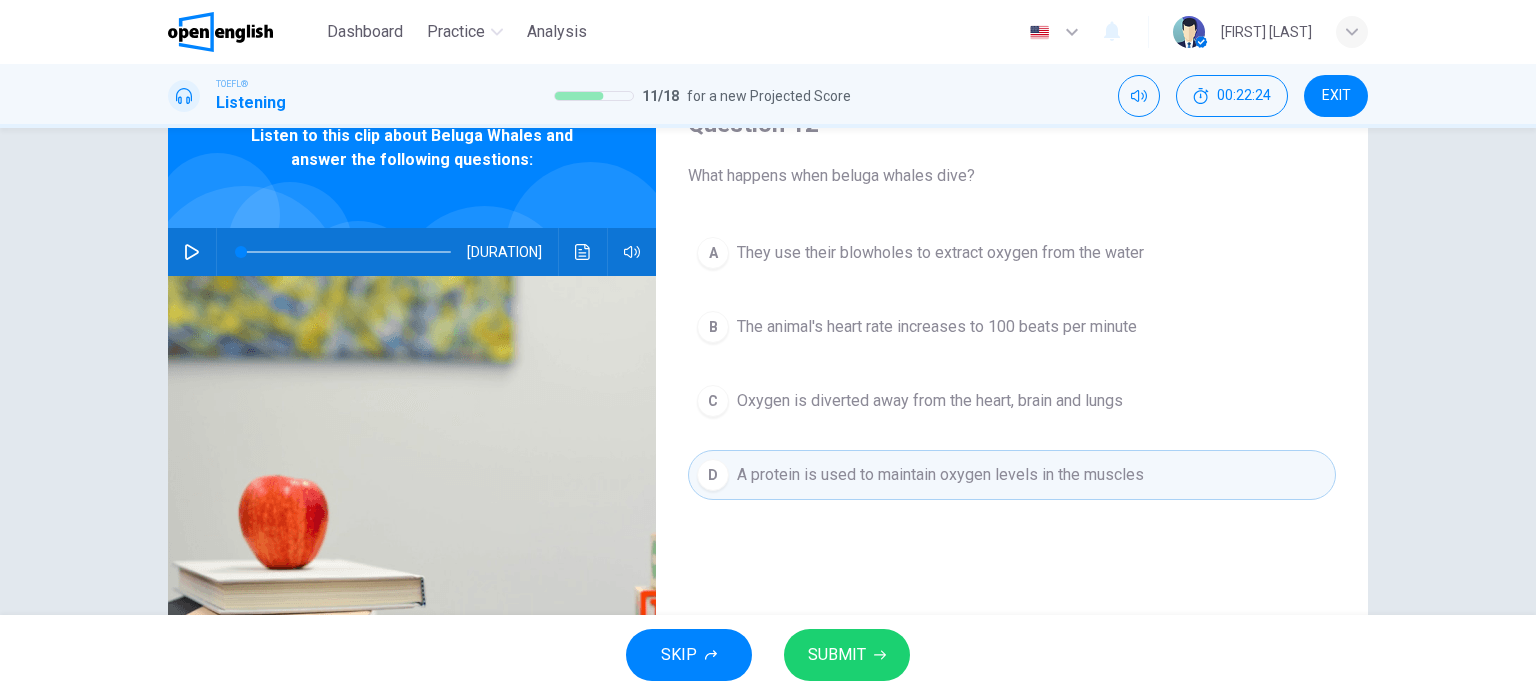 drag, startPoint x: 845, startPoint y: 639, endPoint x: 827, endPoint y: 629, distance: 20.59126 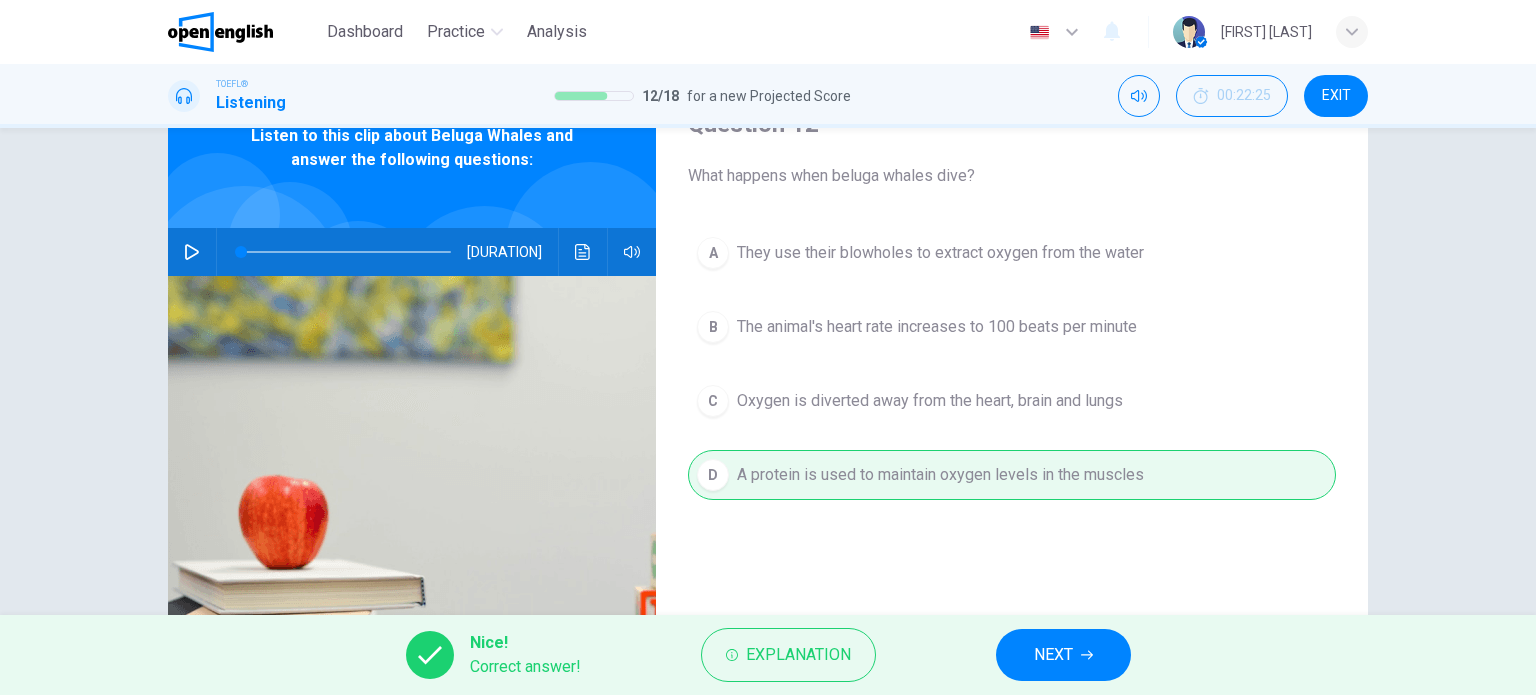 click on "NEXT" at bounding box center [1063, 655] 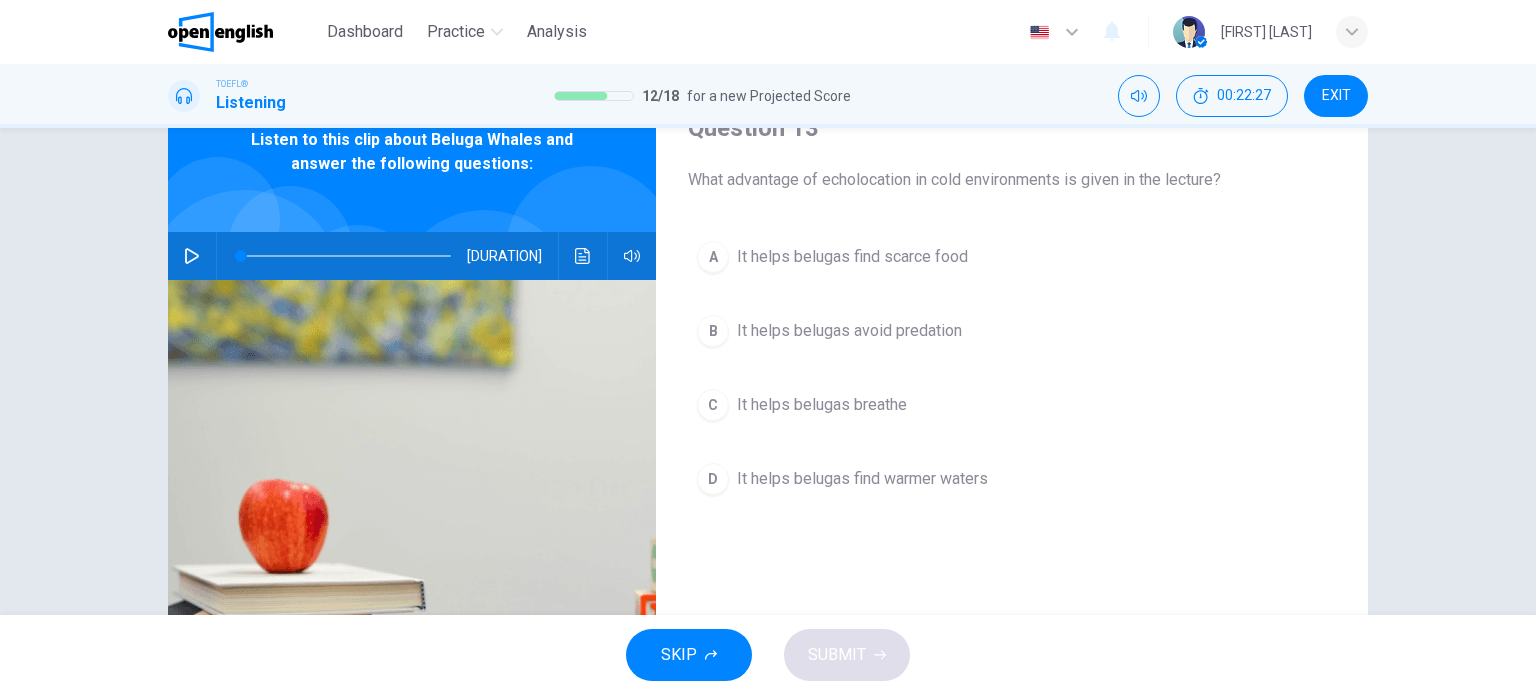 scroll, scrollTop: 100, scrollLeft: 0, axis: vertical 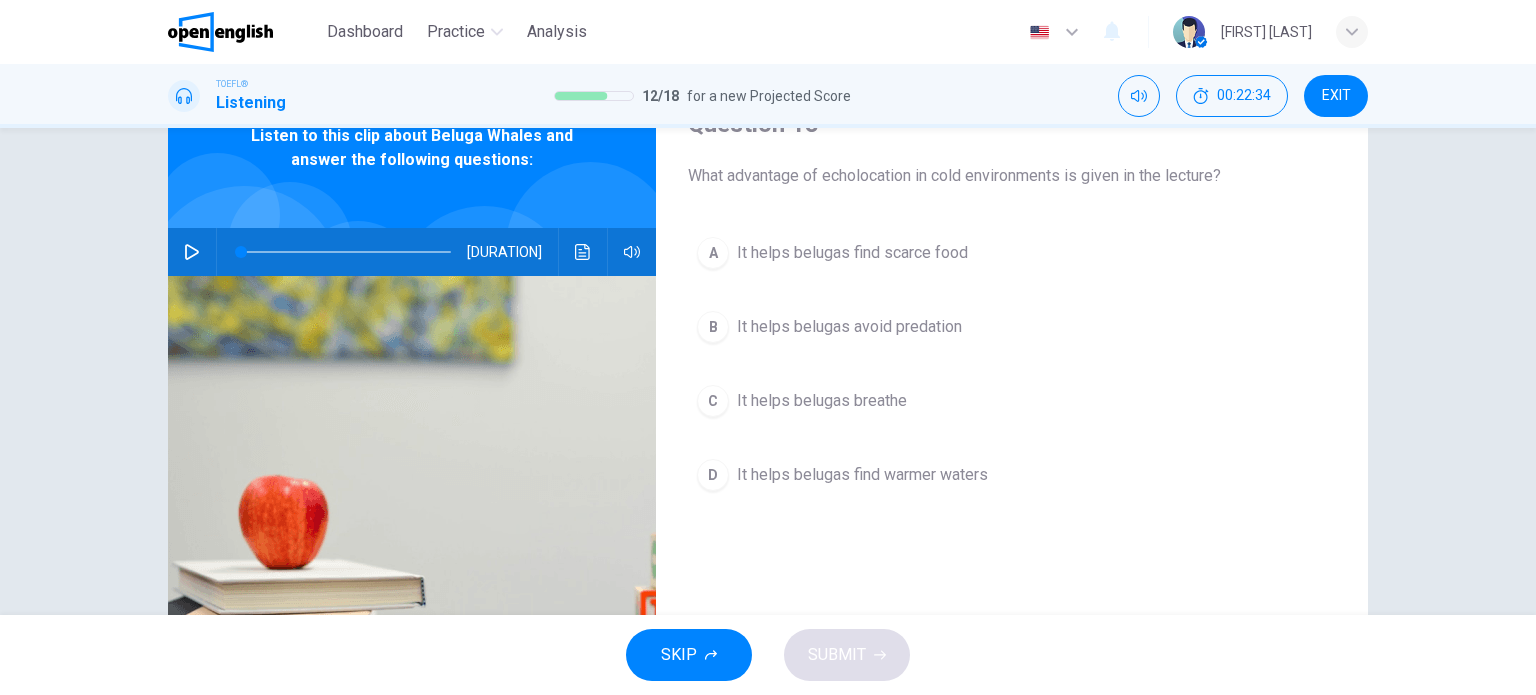 click on "It helps belugas avoid predation" at bounding box center (849, 327) 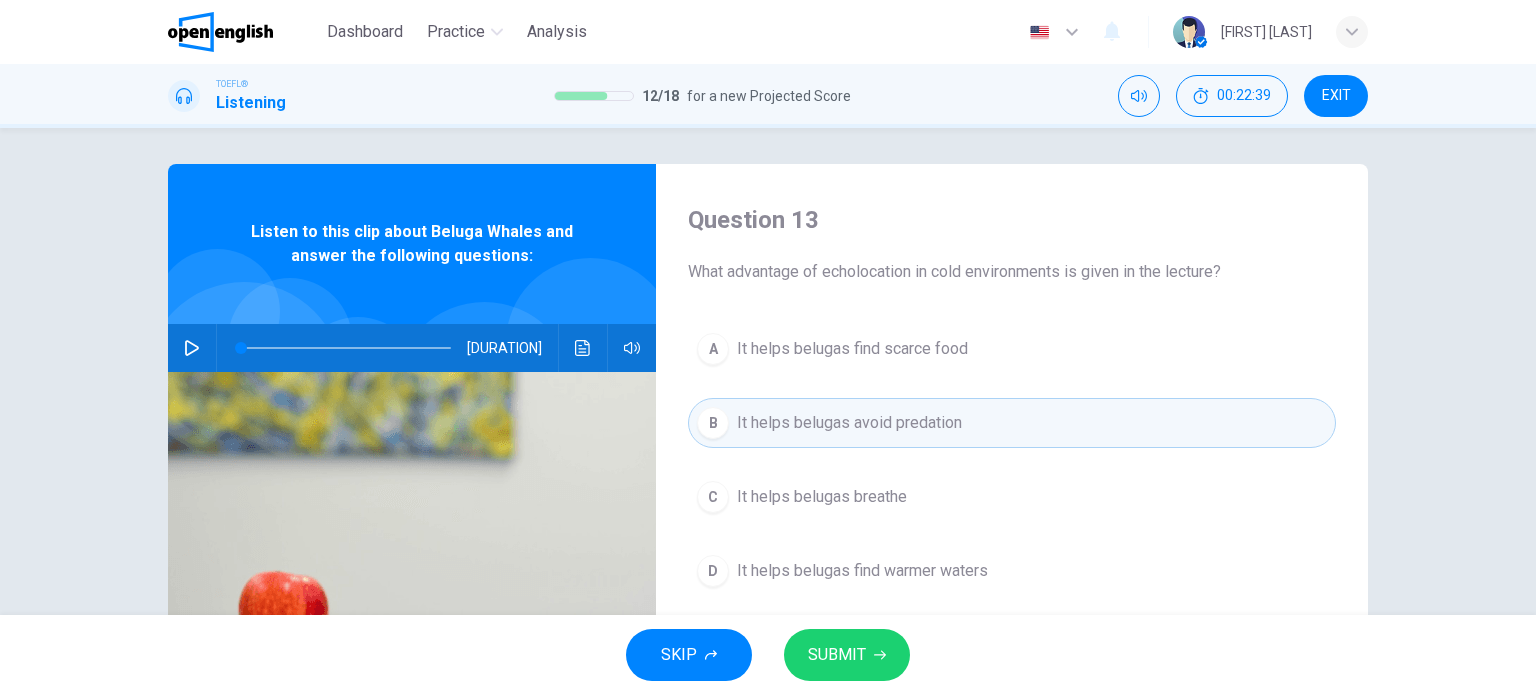 scroll, scrollTop: 0, scrollLeft: 0, axis: both 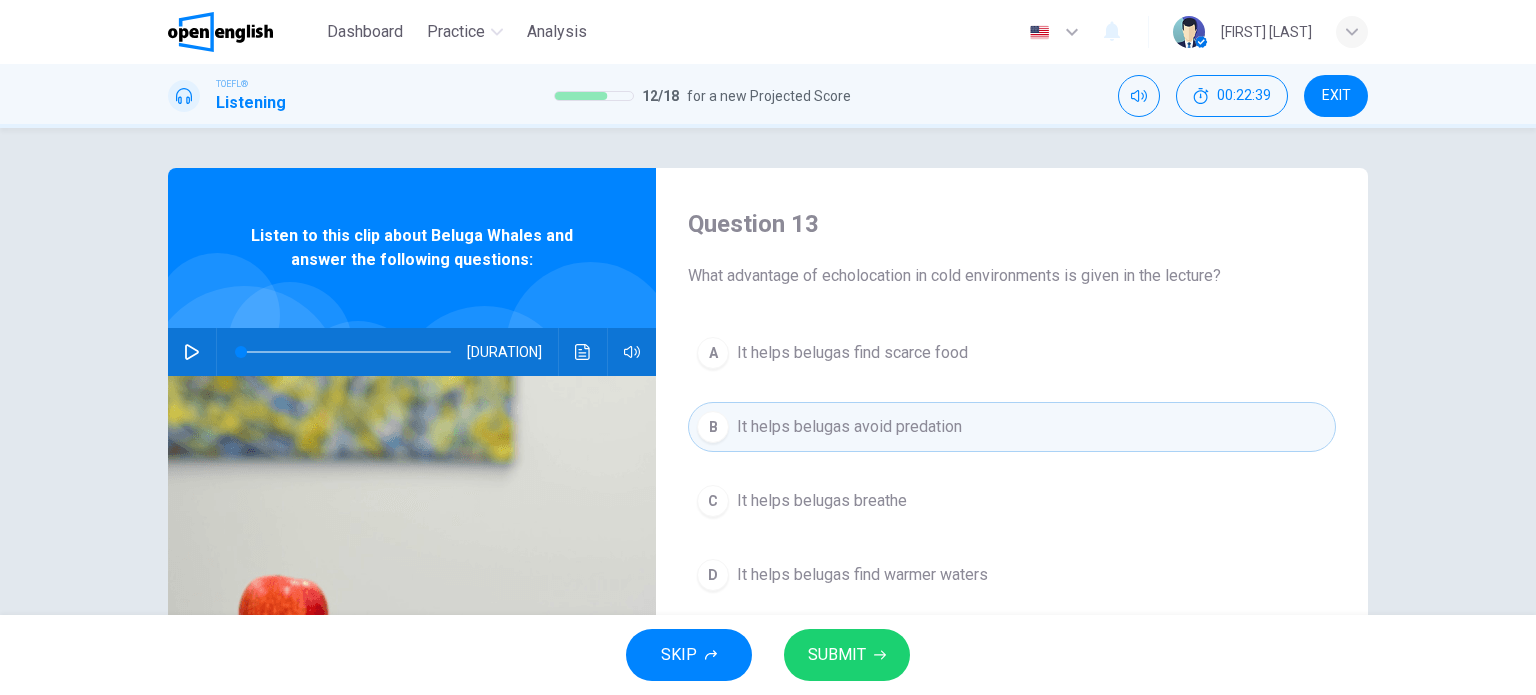 click on "SKIP SUBMIT" at bounding box center [768, 655] 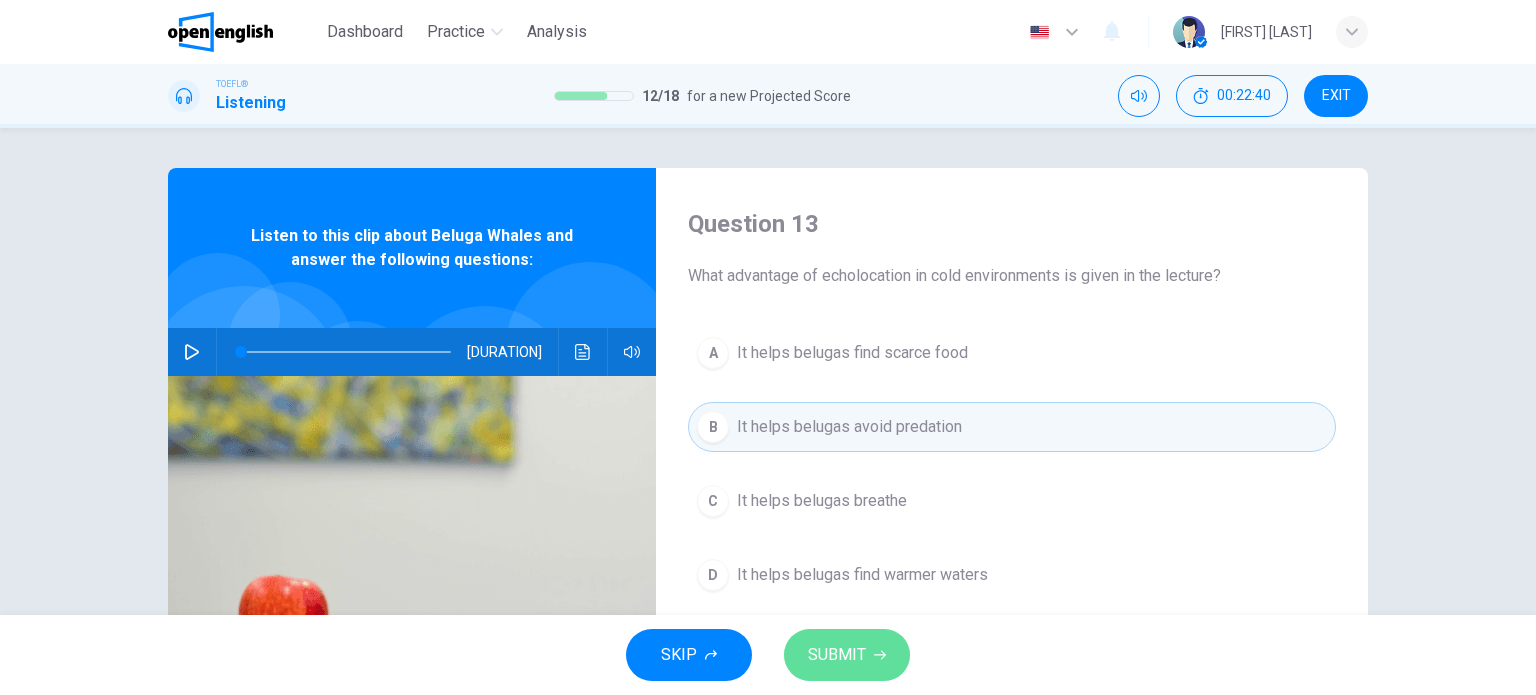 click on "SUBMIT" at bounding box center (837, 655) 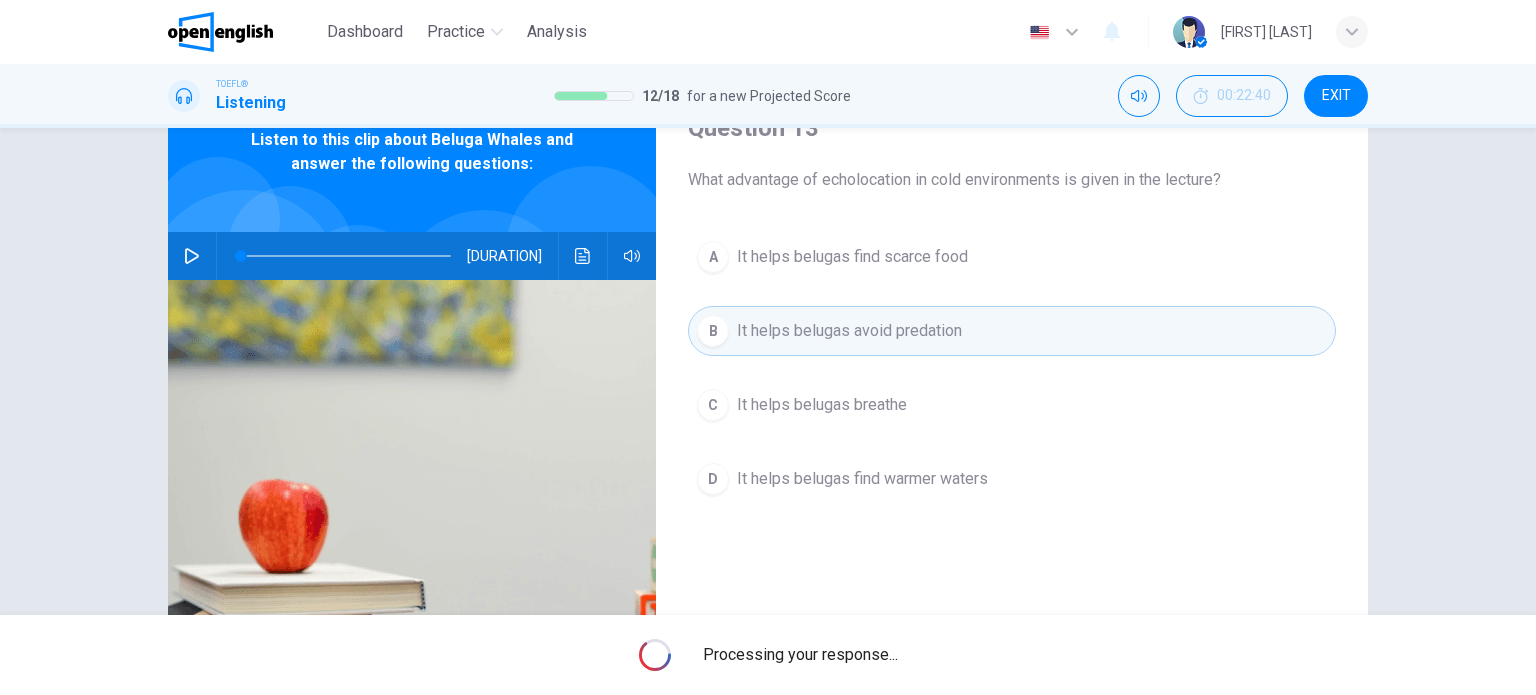 scroll, scrollTop: 100, scrollLeft: 0, axis: vertical 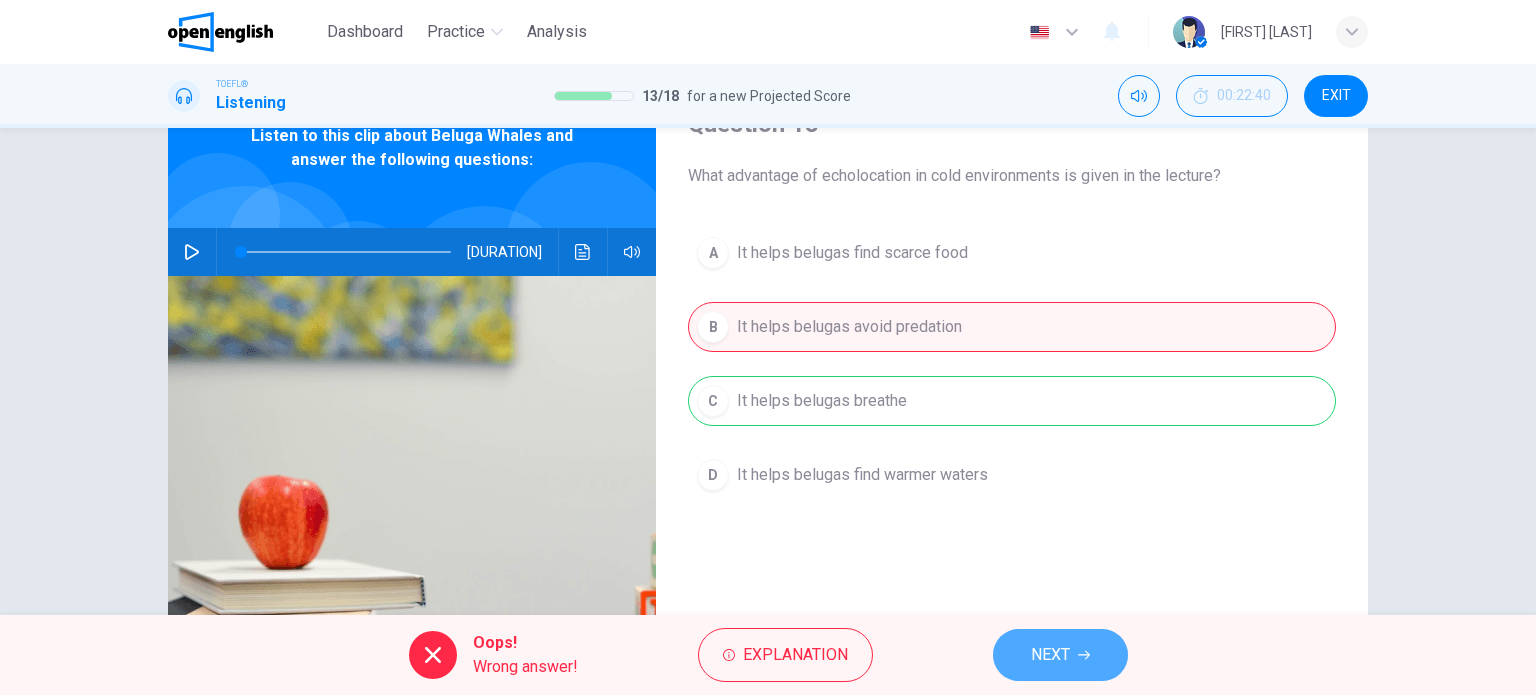 click on "NEXT" at bounding box center [1060, 655] 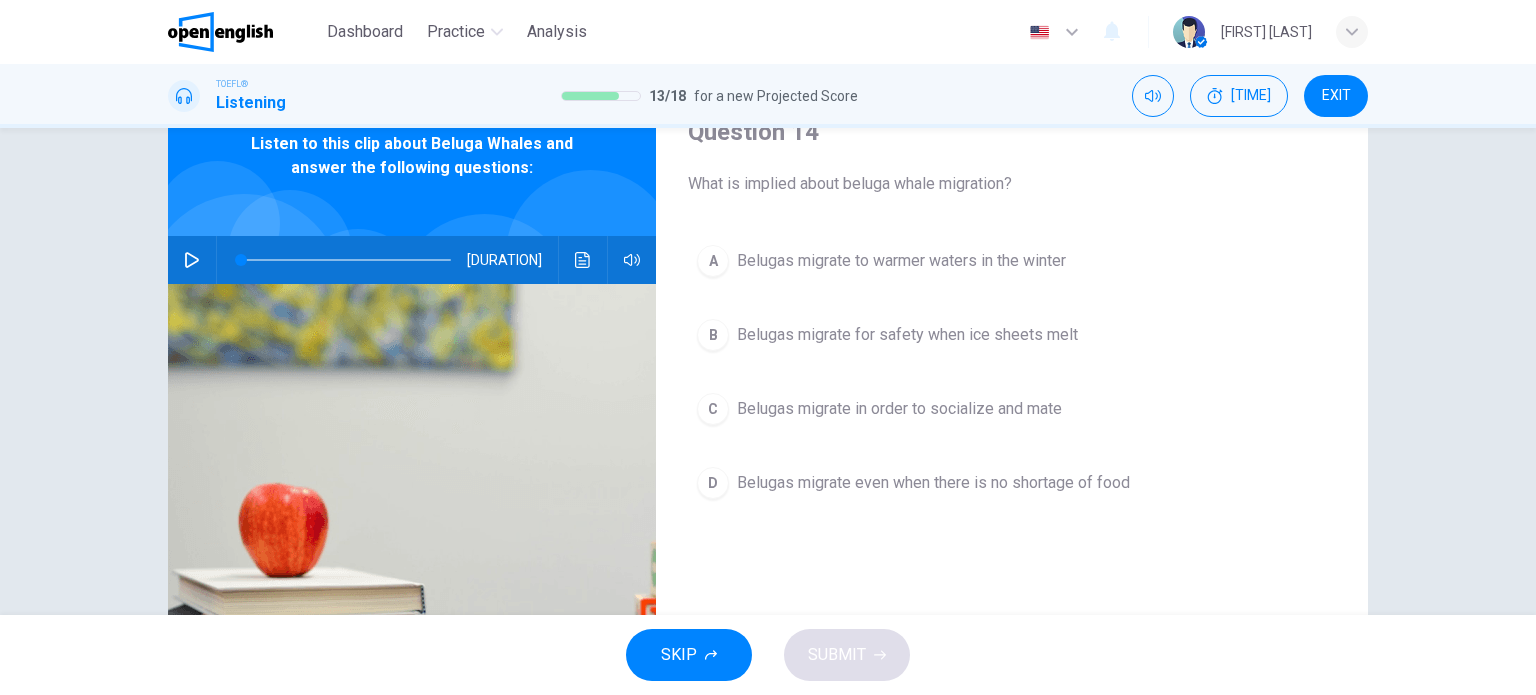 scroll, scrollTop: 100, scrollLeft: 0, axis: vertical 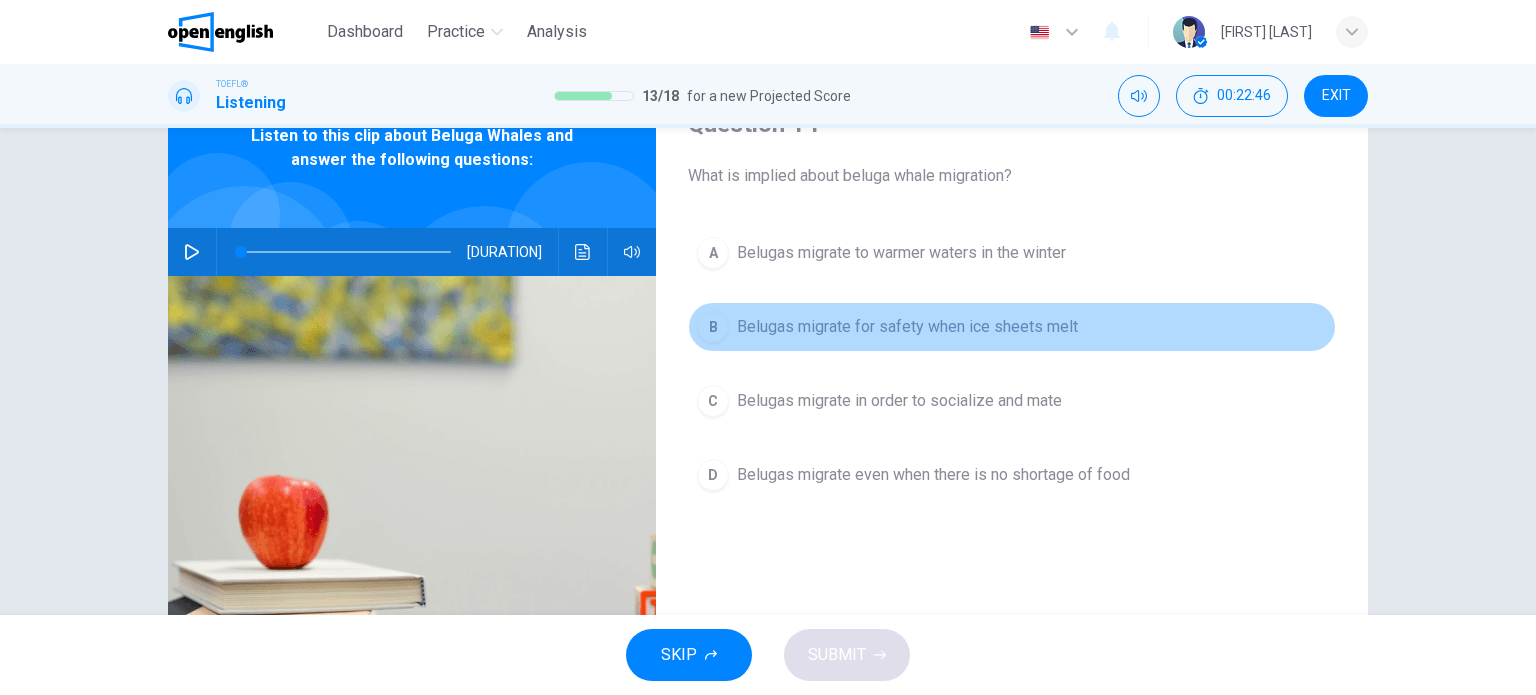 click on "B Belugas migrate for safety when ice sheets melt" at bounding box center (1012, 327) 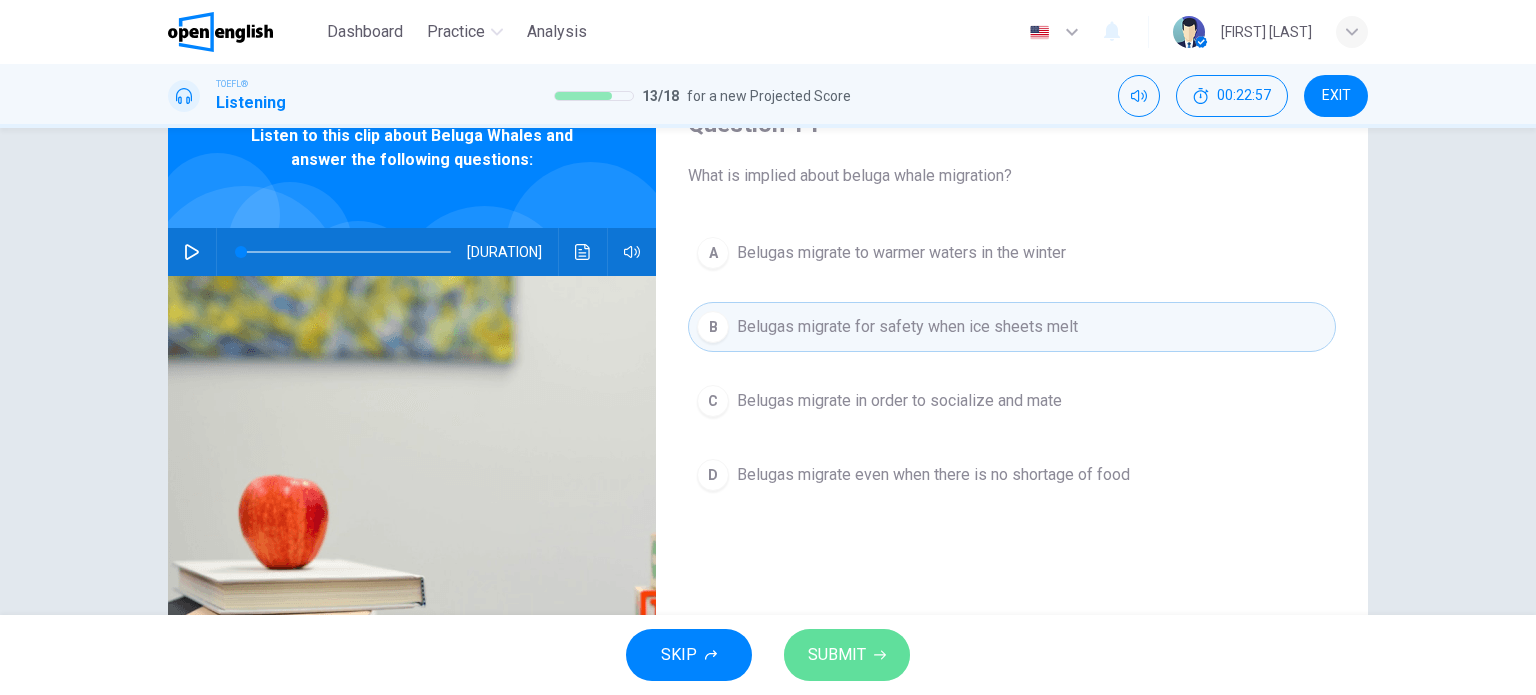 click on "SUBMIT" at bounding box center (837, 655) 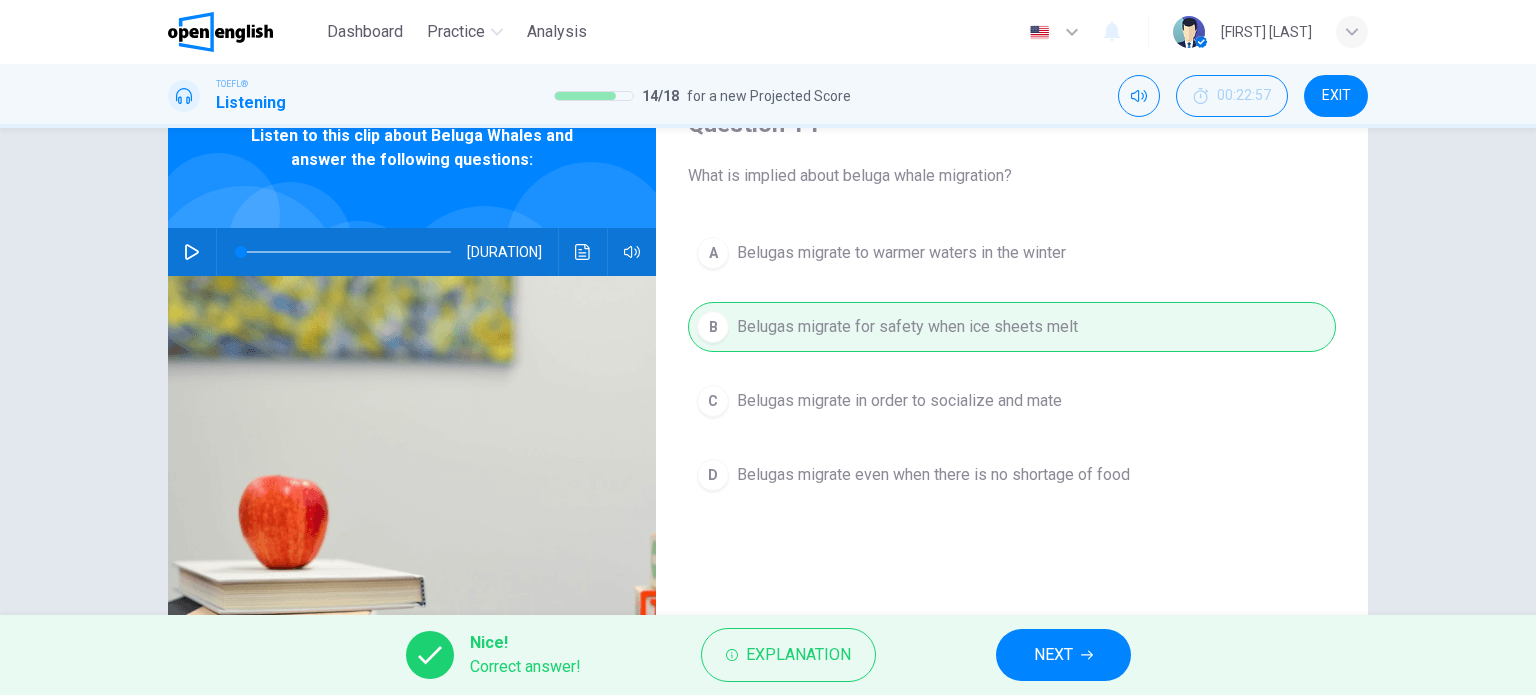 click on "NEXT" at bounding box center [1063, 655] 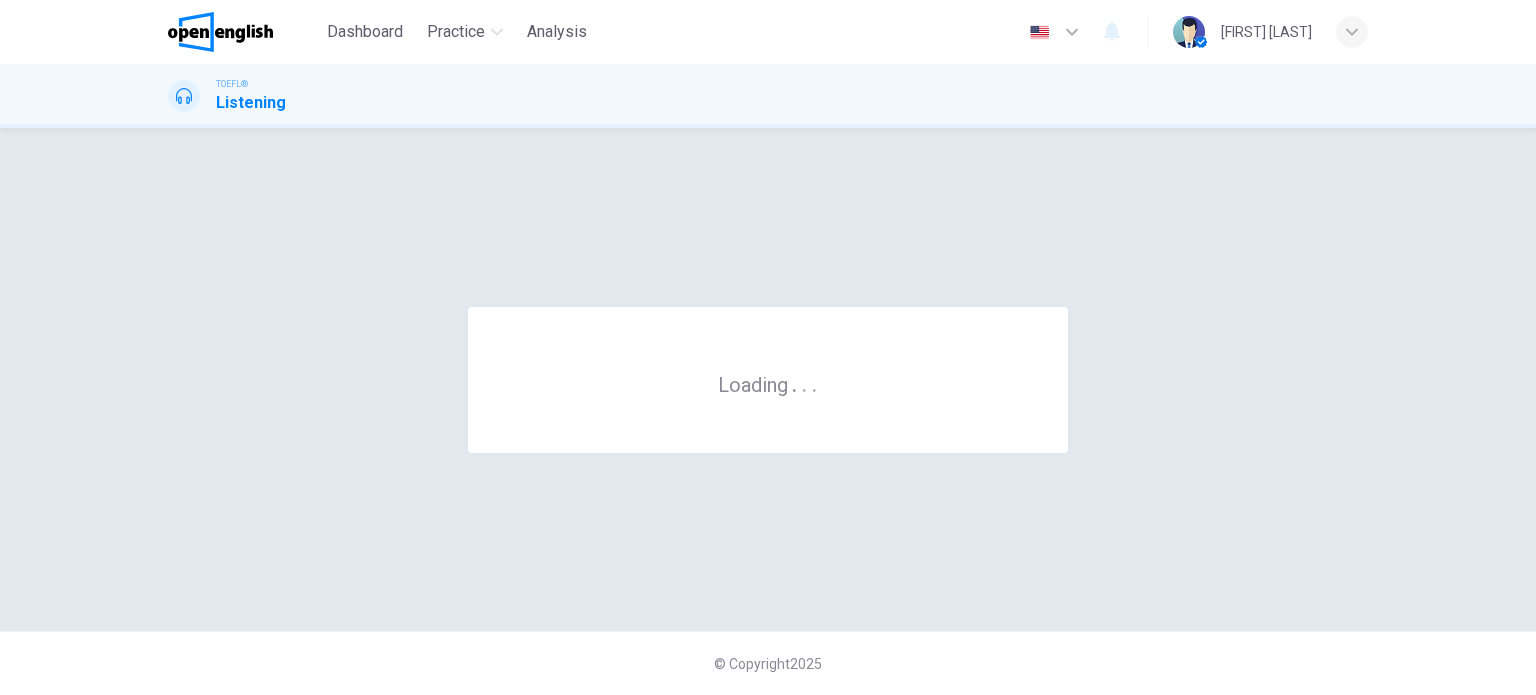 scroll, scrollTop: 0, scrollLeft: 0, axis: both 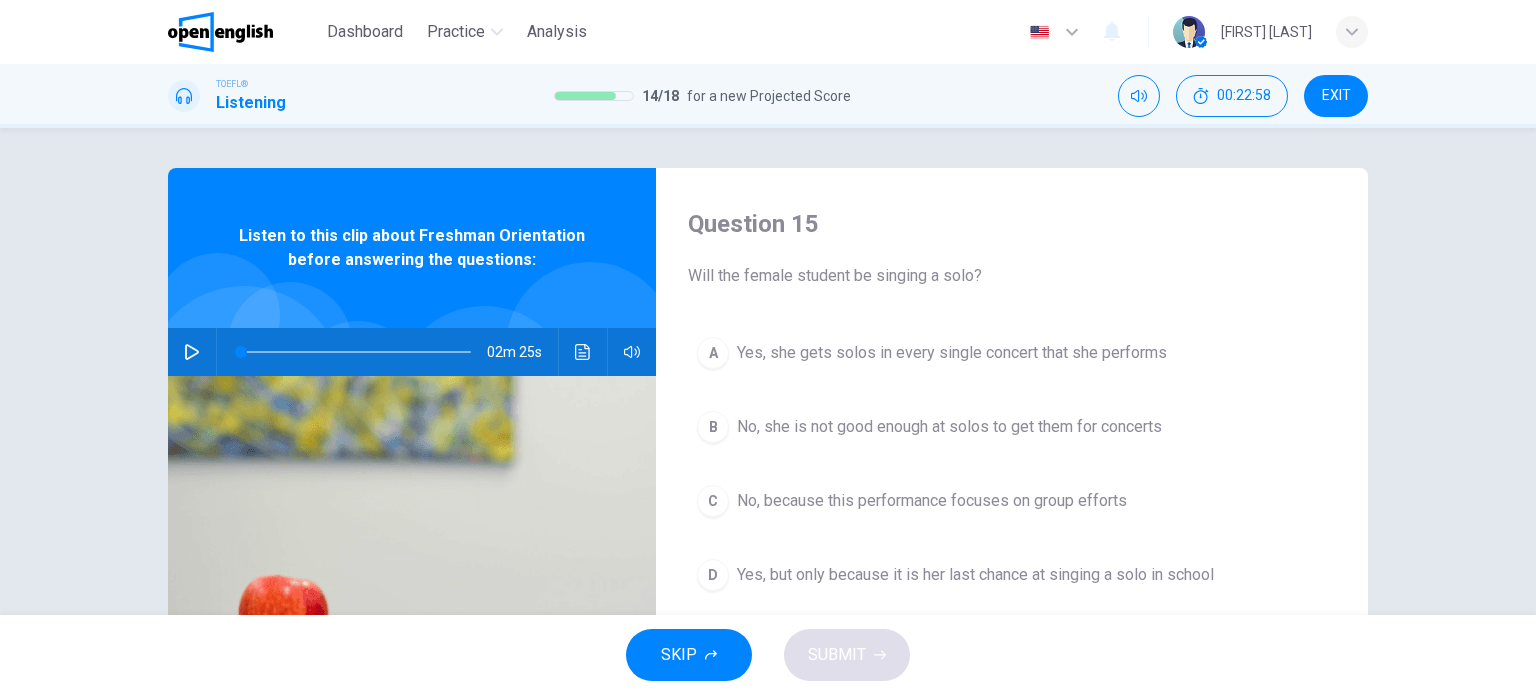 click at bounding box center [192, 352] 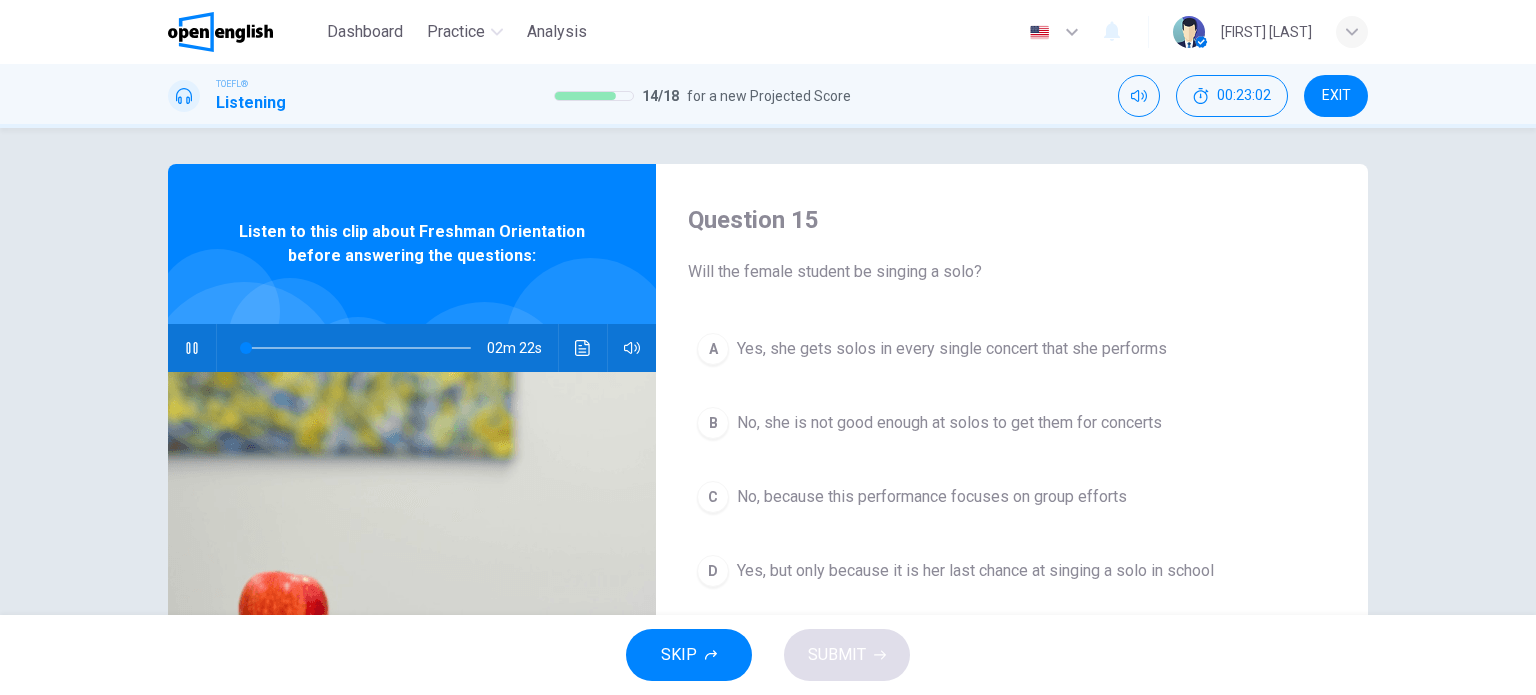 scroll, scrollTop: 0, scrollLeft: 0, axis: both 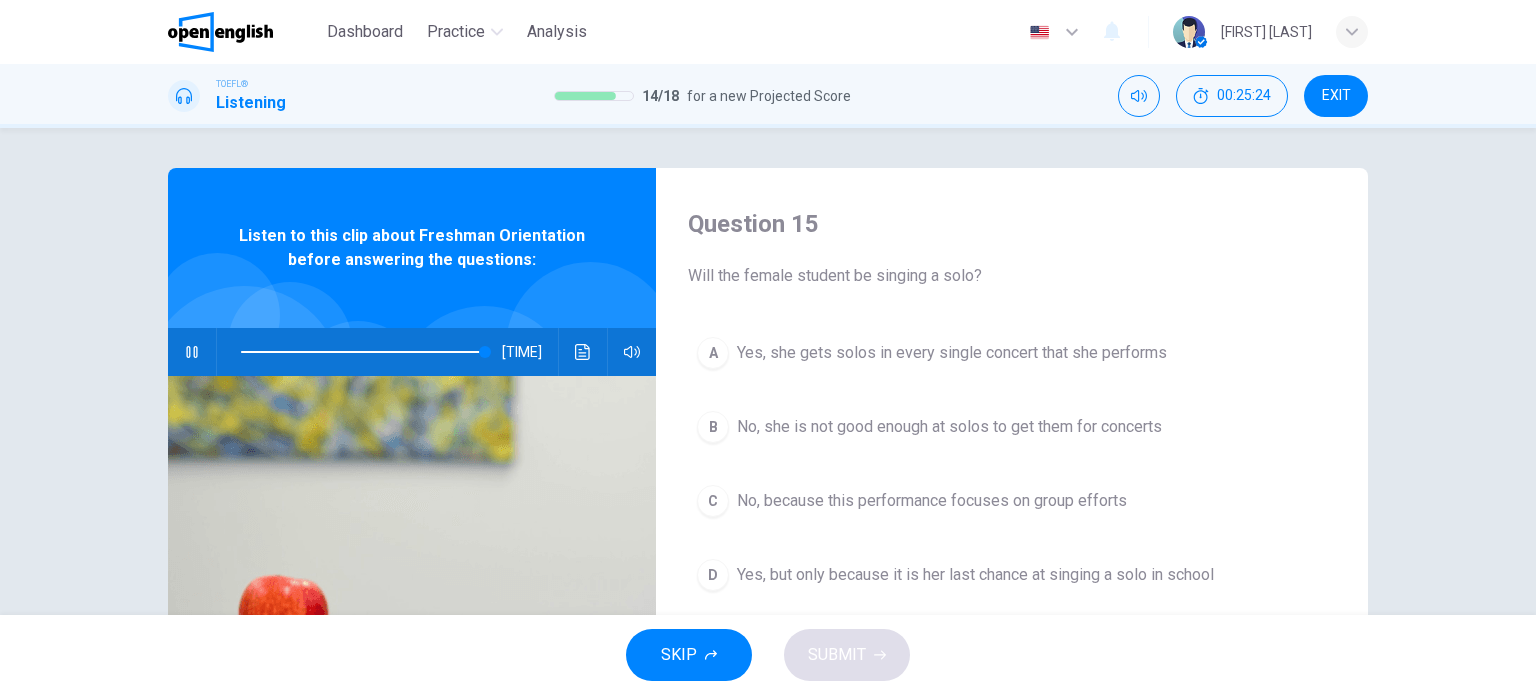 type on "*" 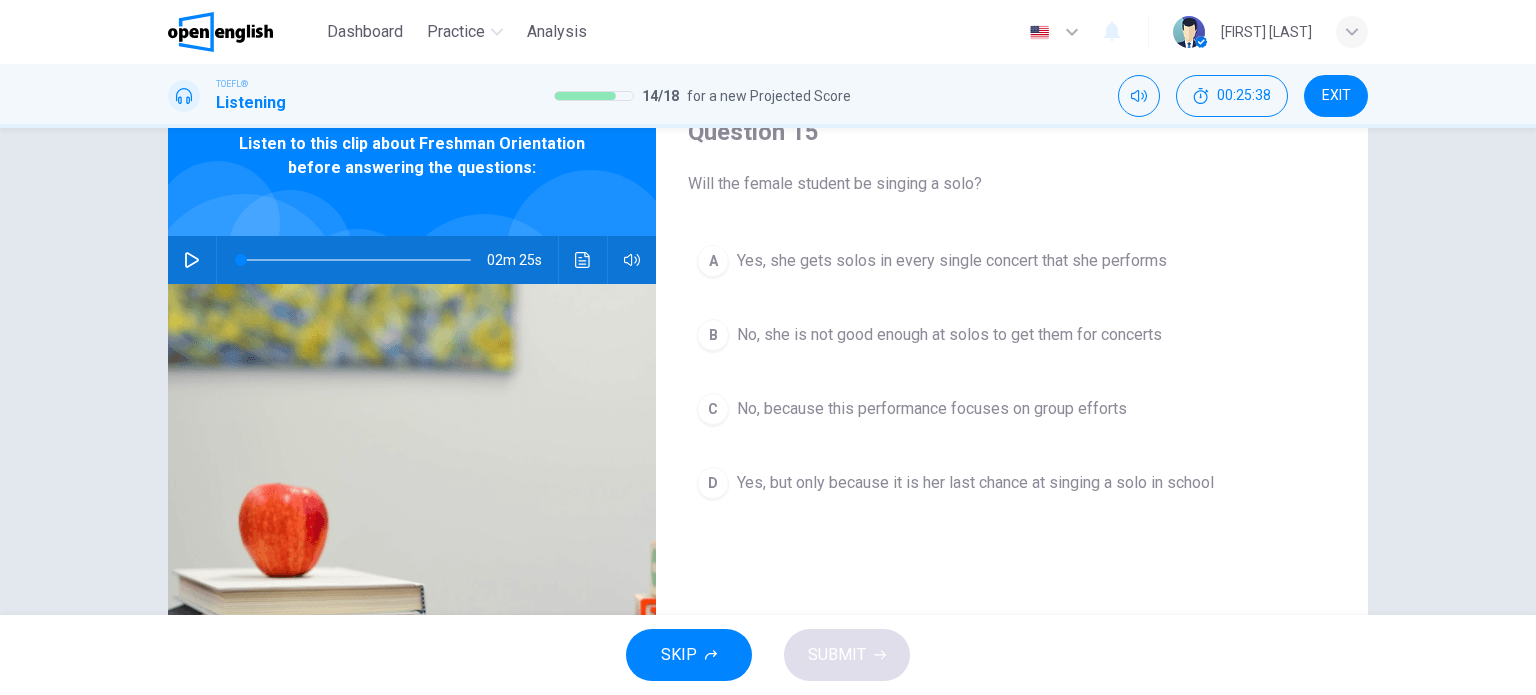 scroll, scrollTop: 100, scrollLeft: 0, axis: vertical 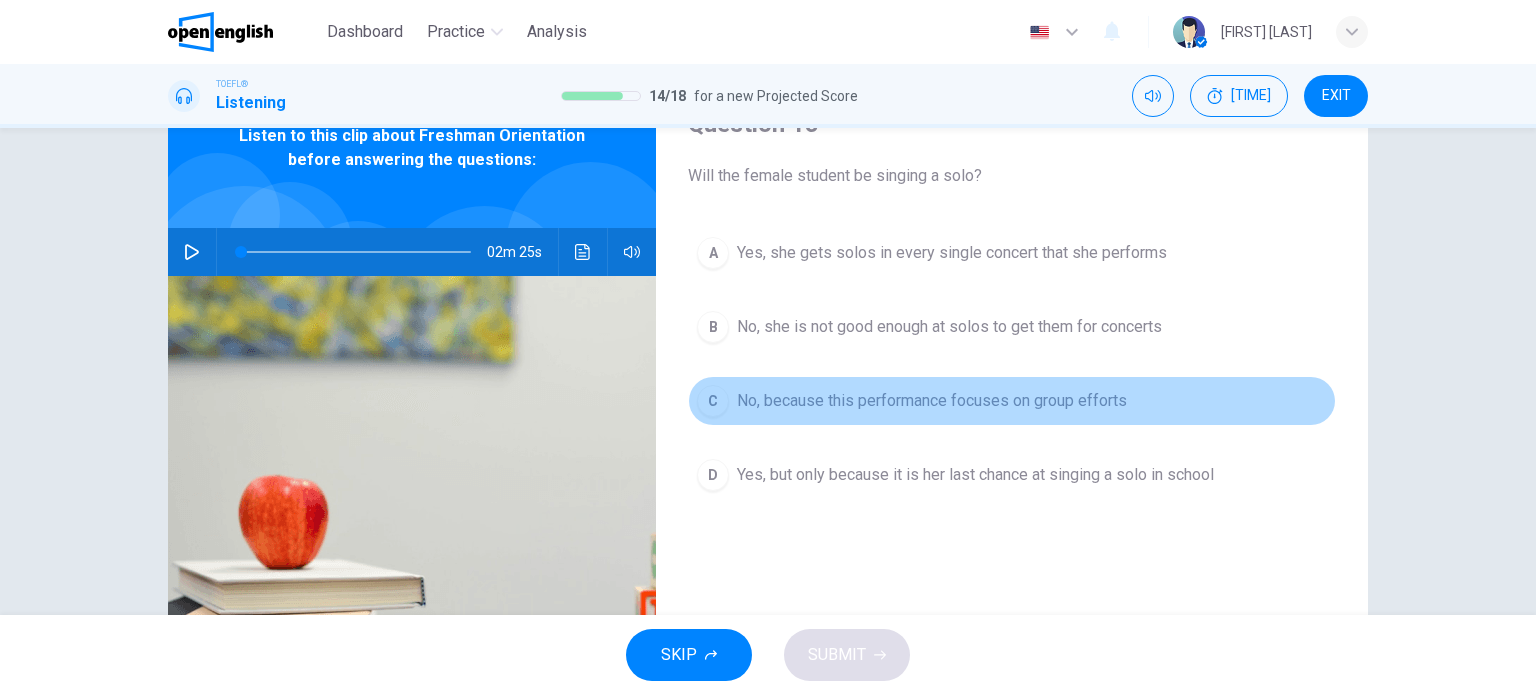 click on "No, because this performance focuses on group efforts" at bounding box center (932, 401) 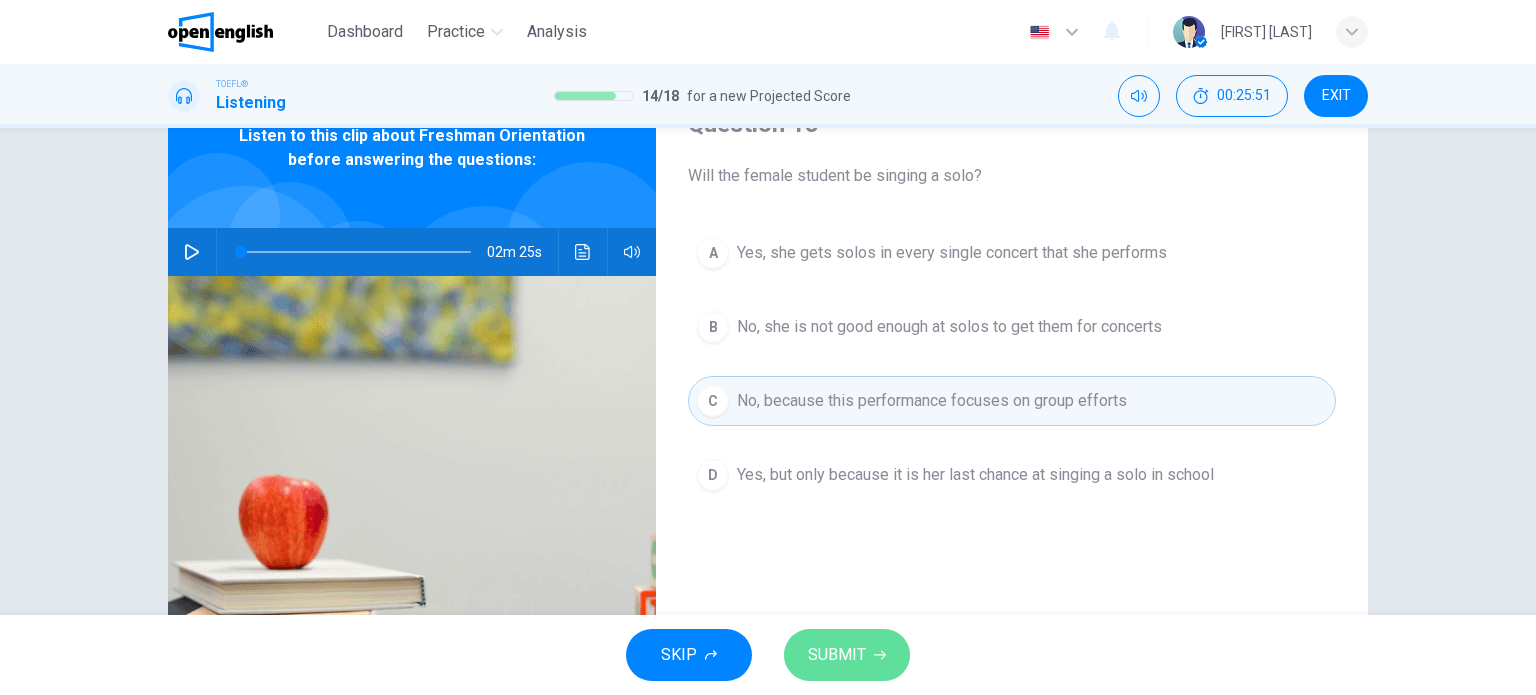 click on "SUBMIT" at bounding box center (837, 655) 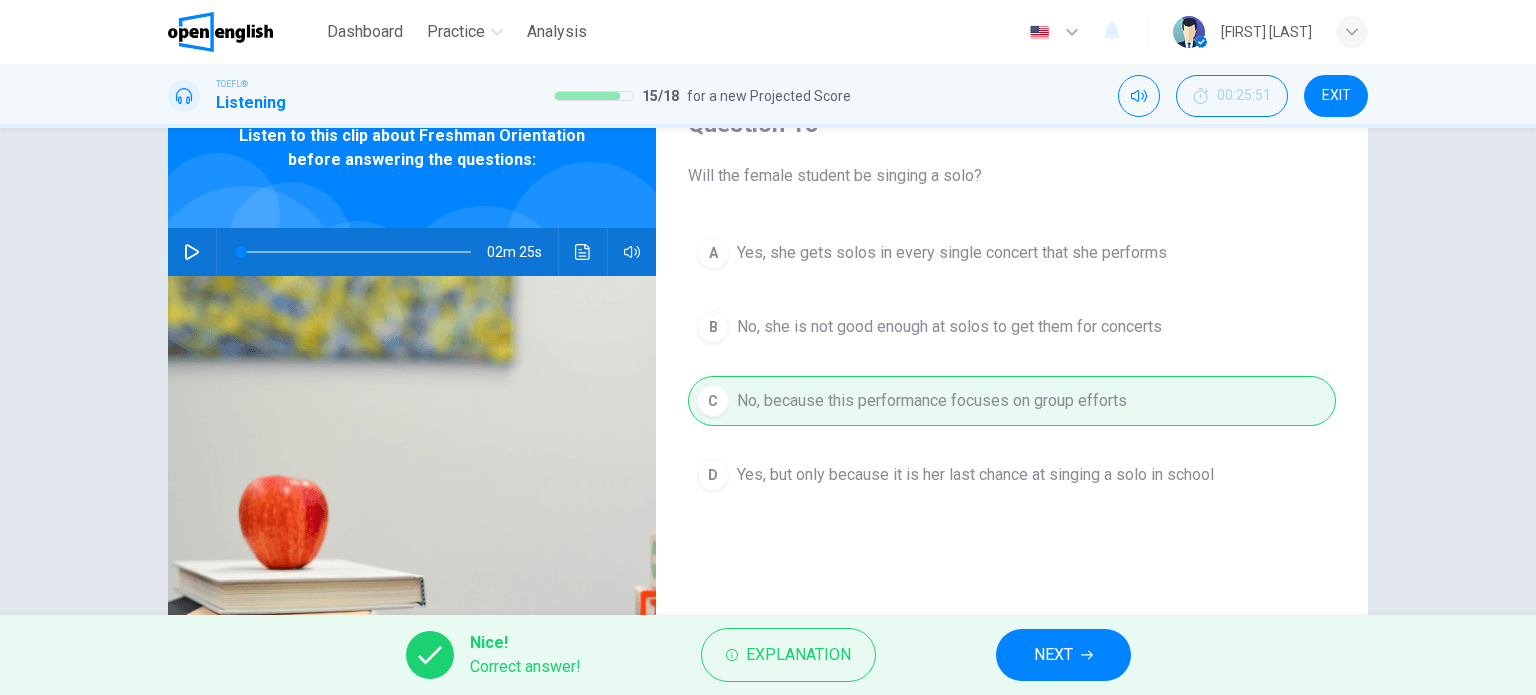click on "NEXT" at bounding box center [1053, 655] 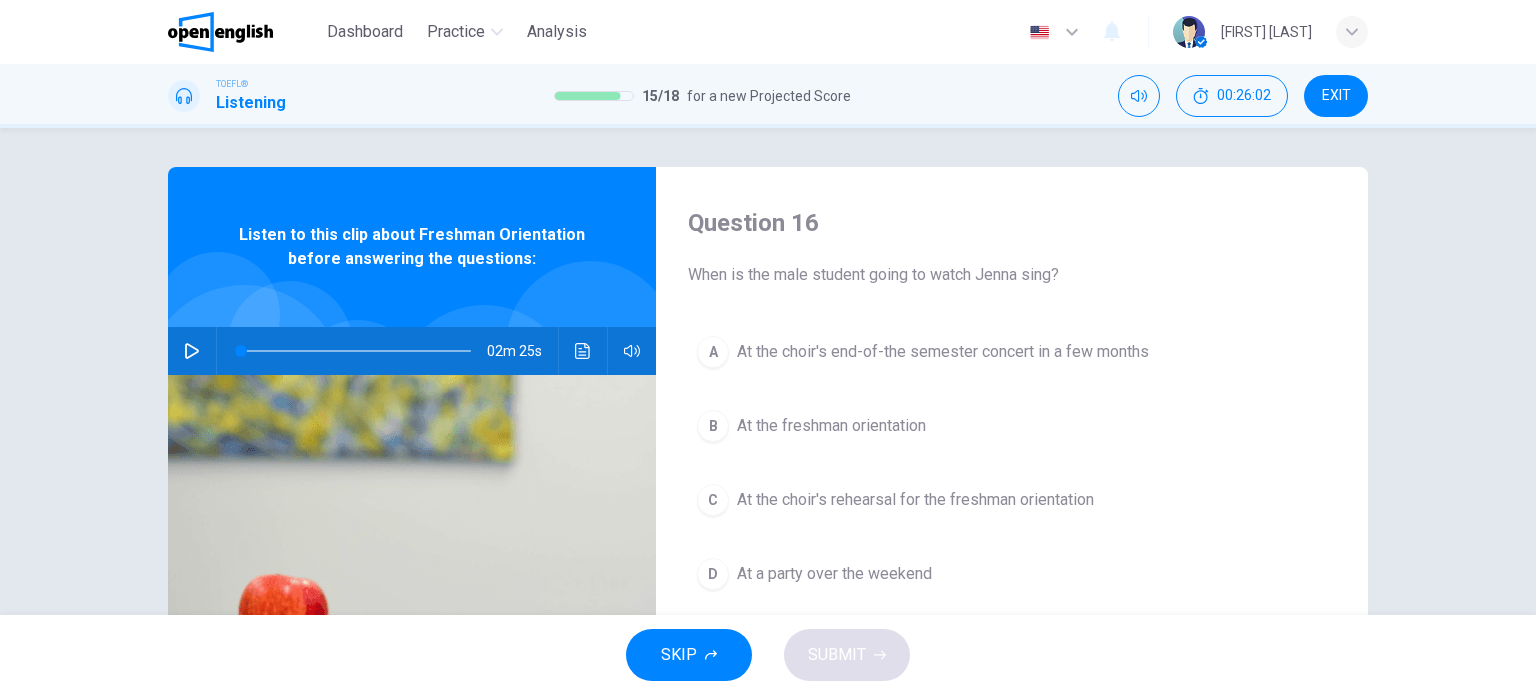 scroll, scrollTop: 0, scrollLeft: 0, axis: both 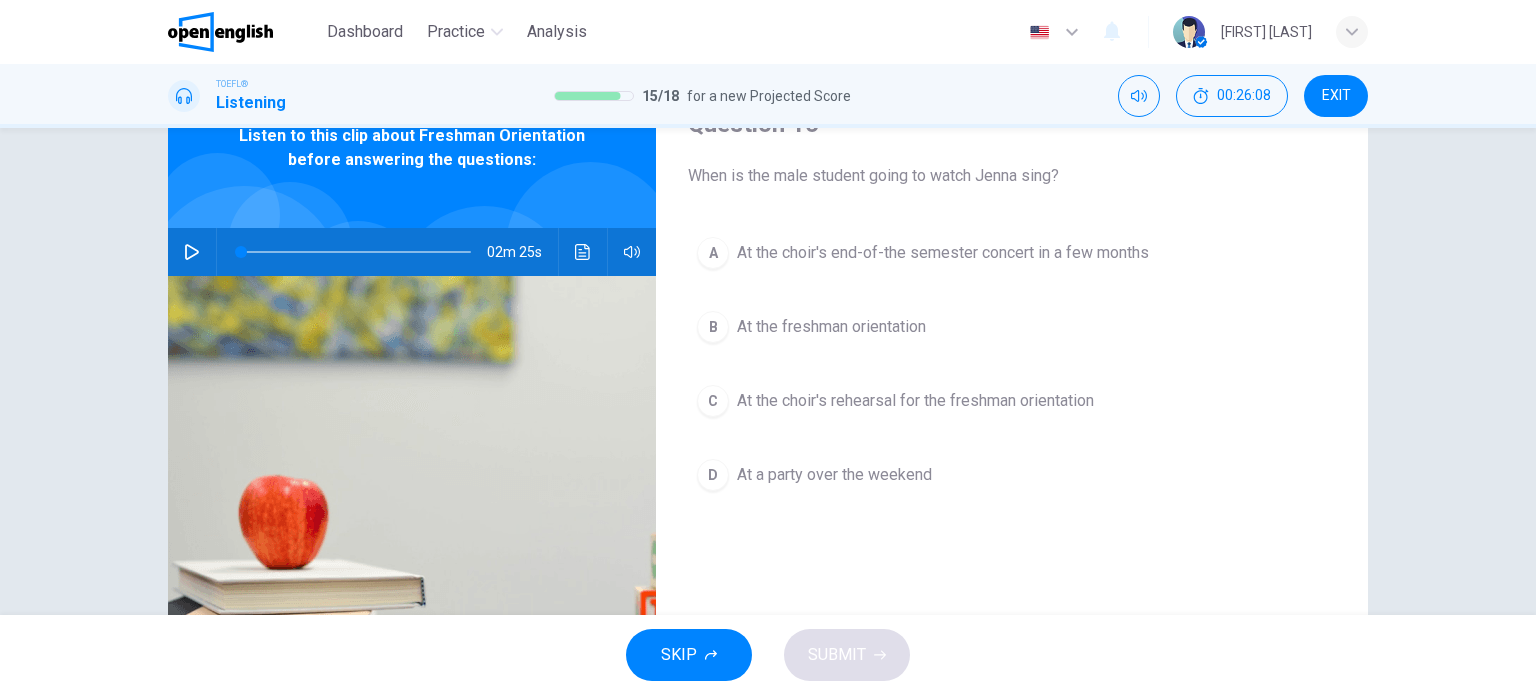 click on "At the freshman orientation" at bounding box center (831, 327) 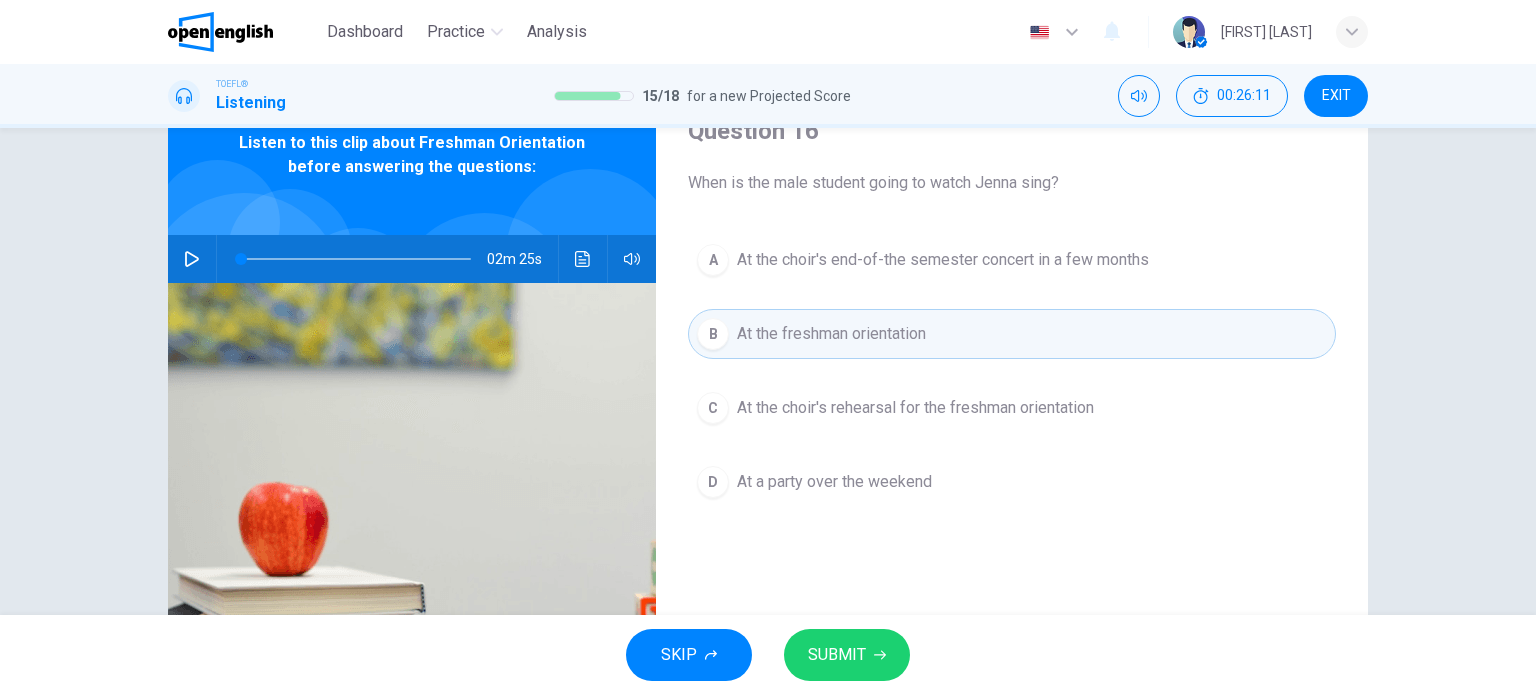 scroll, scrollTop: 100, scrollLeft: 0, axis: vertical 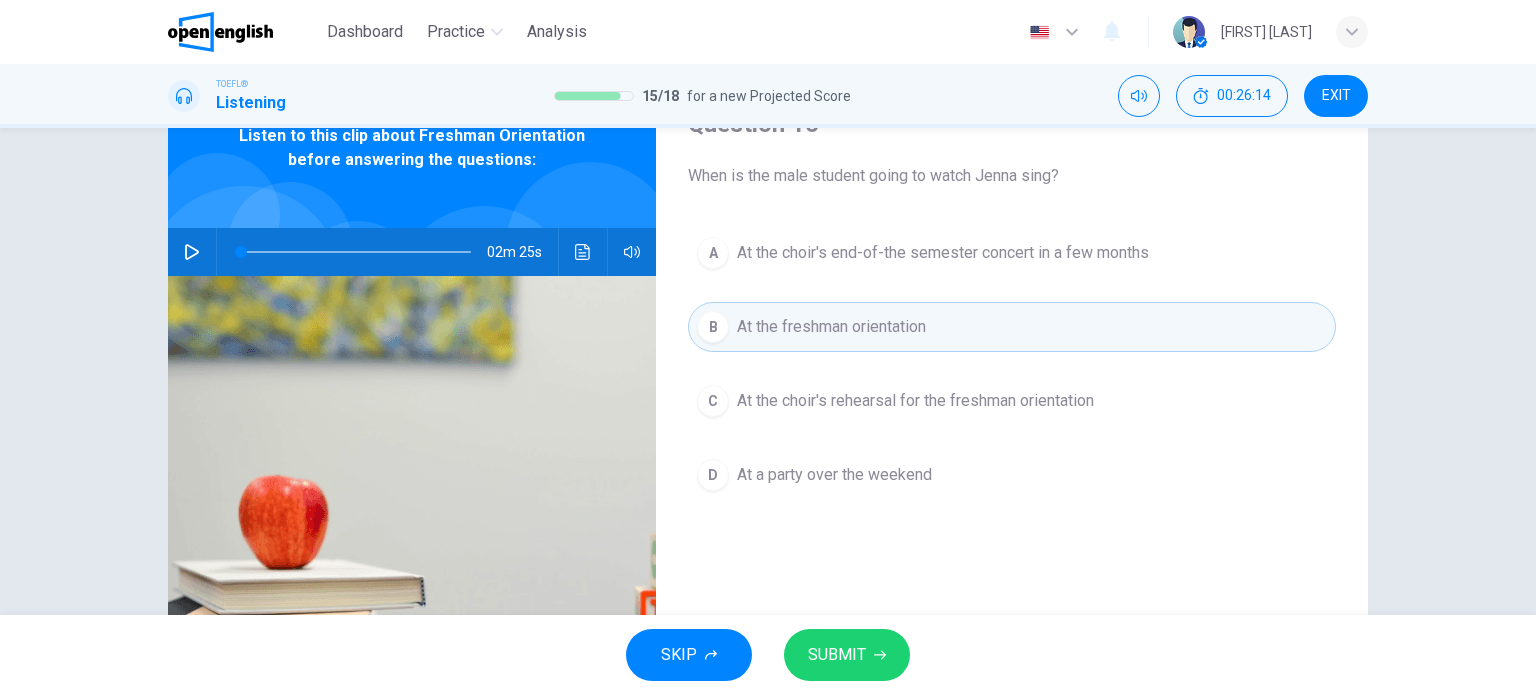 click on "C At the choir's rehearsal for the freshman orientation" at bounding box center (1012, 401) 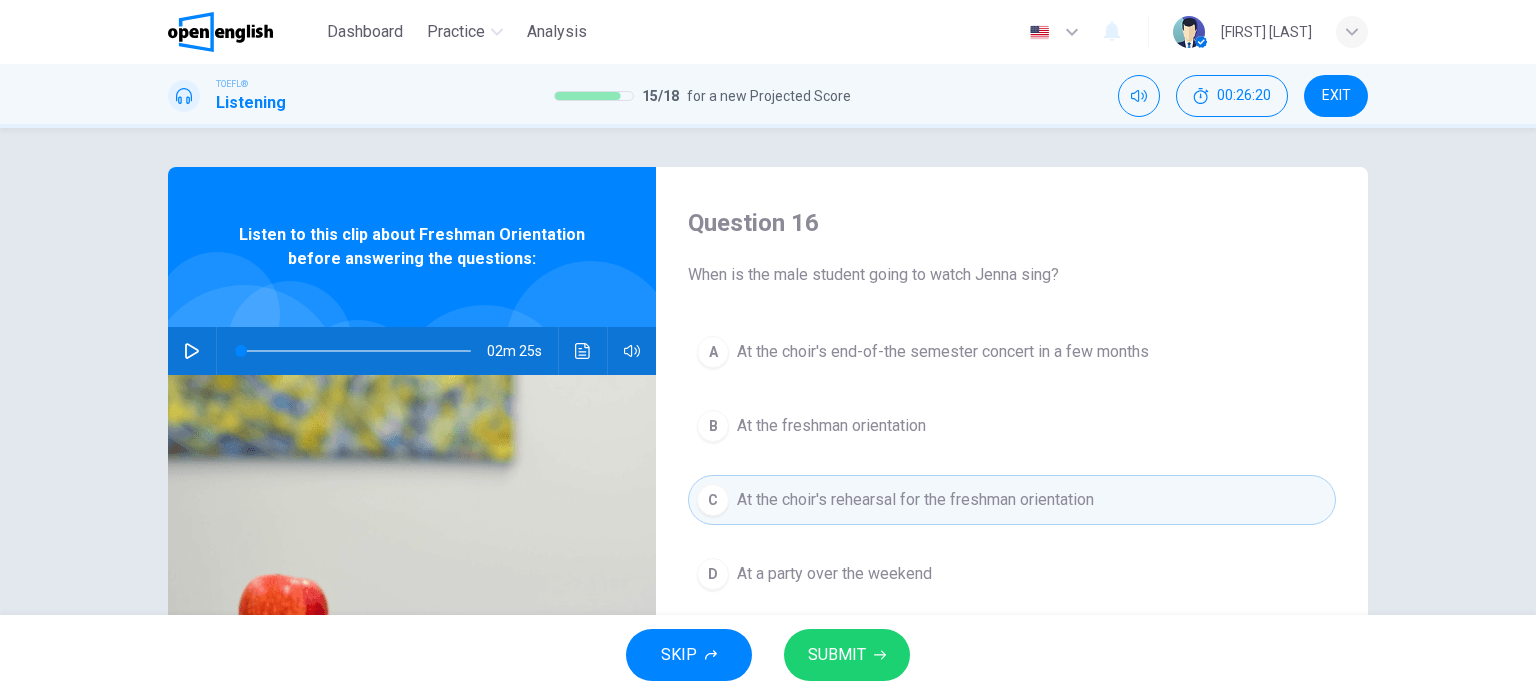 scroll, scrollTop: 0, scrollLeft: 0, axis: both 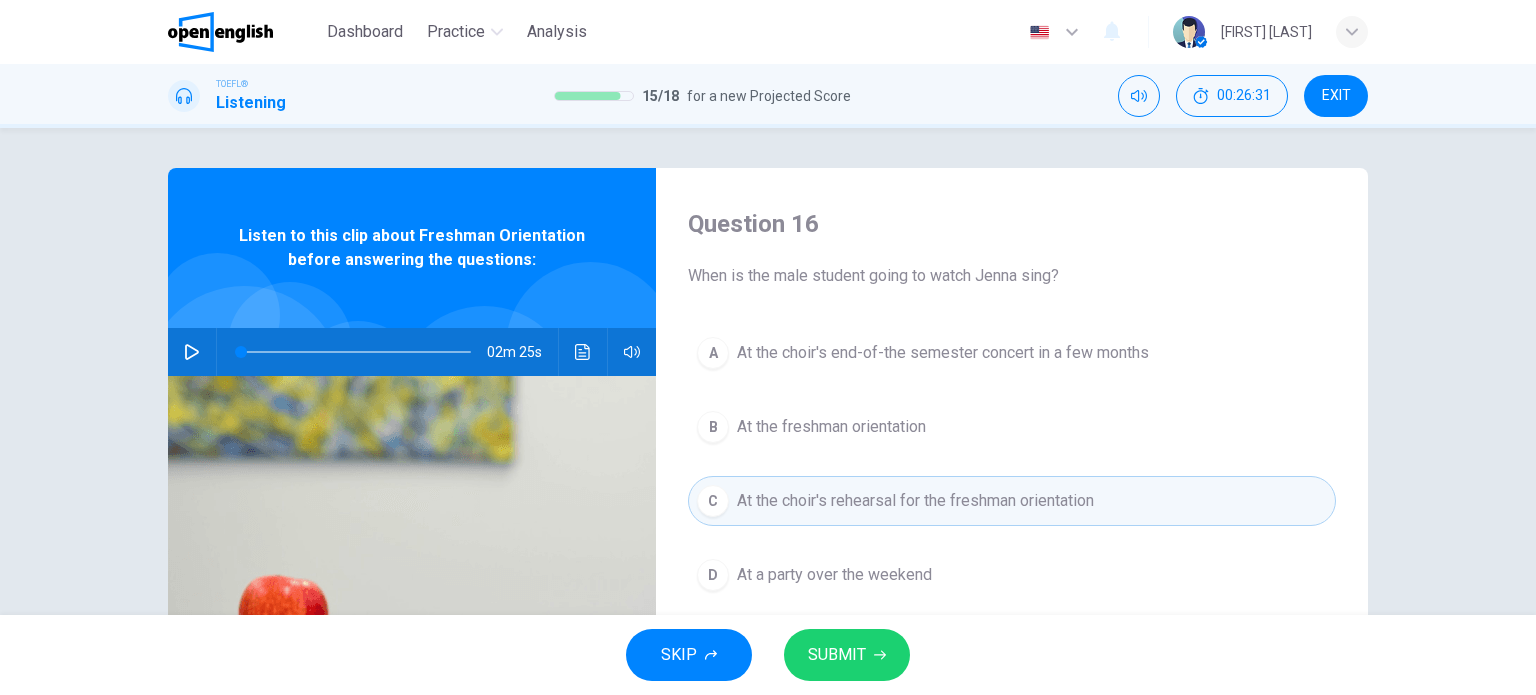 click on "SUBMIT" at bounding box center [837, 655] 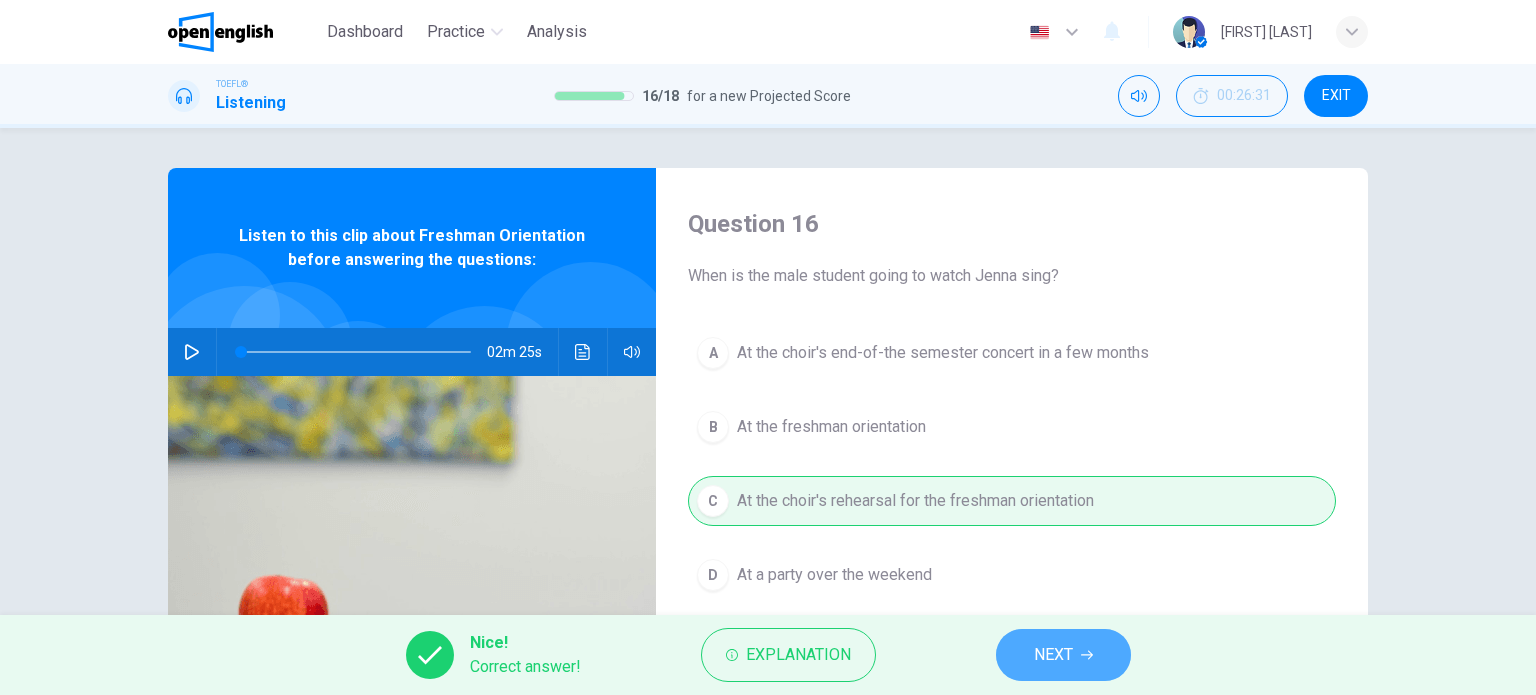 click on "NEXT" at bounding box center (1063, 655) 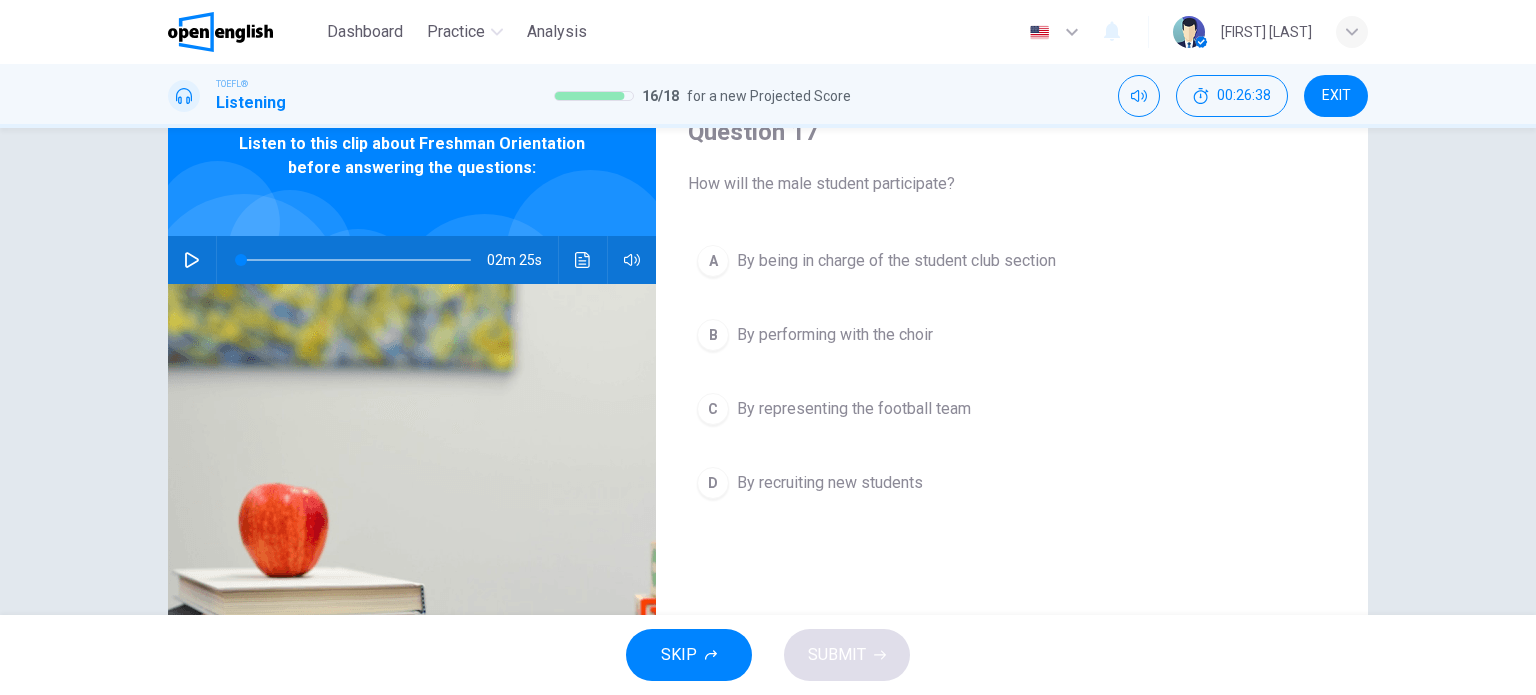 scroll, scrollTop: 100, scrollLeft: 0, axis: vertical 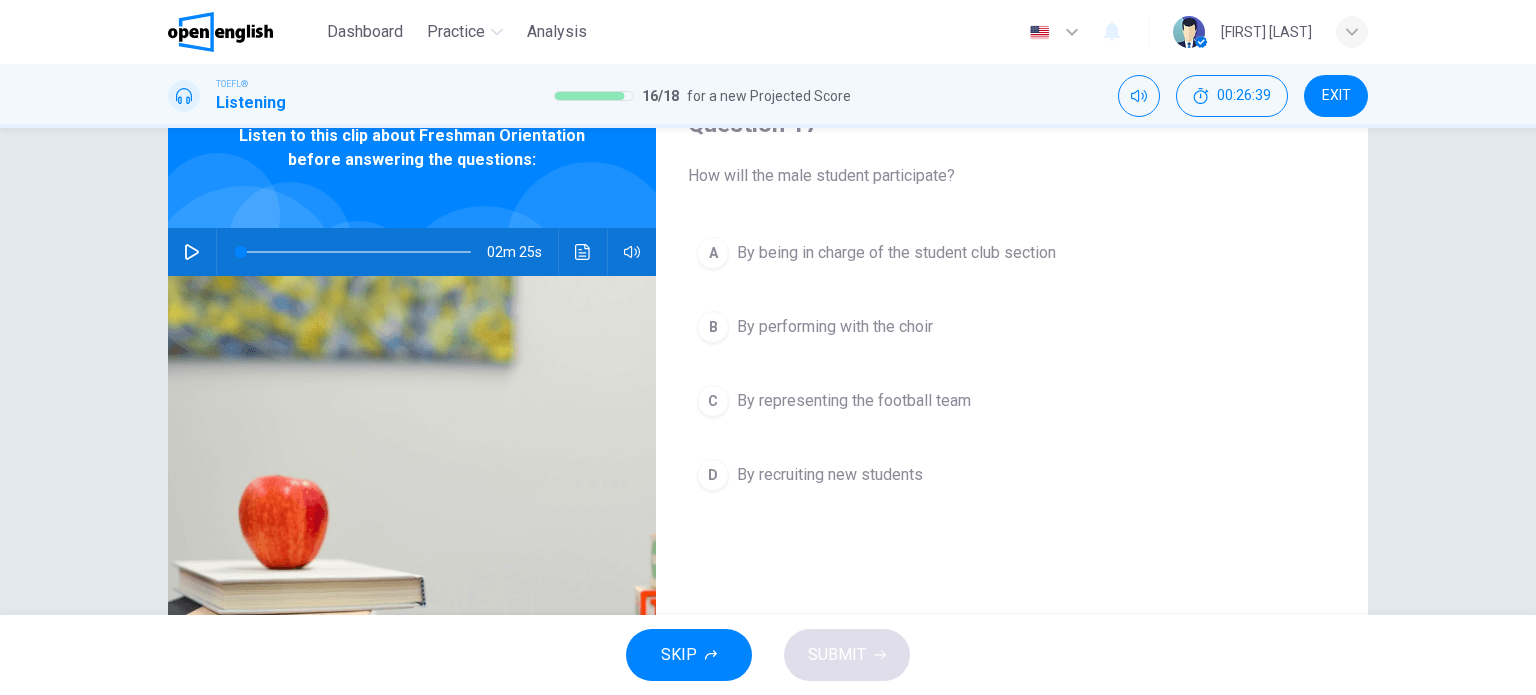 click on "A By being in charge of the student club section B By performing with the choir C By representing the football team D By recruiting new students" at bounding box center (1012, 384) 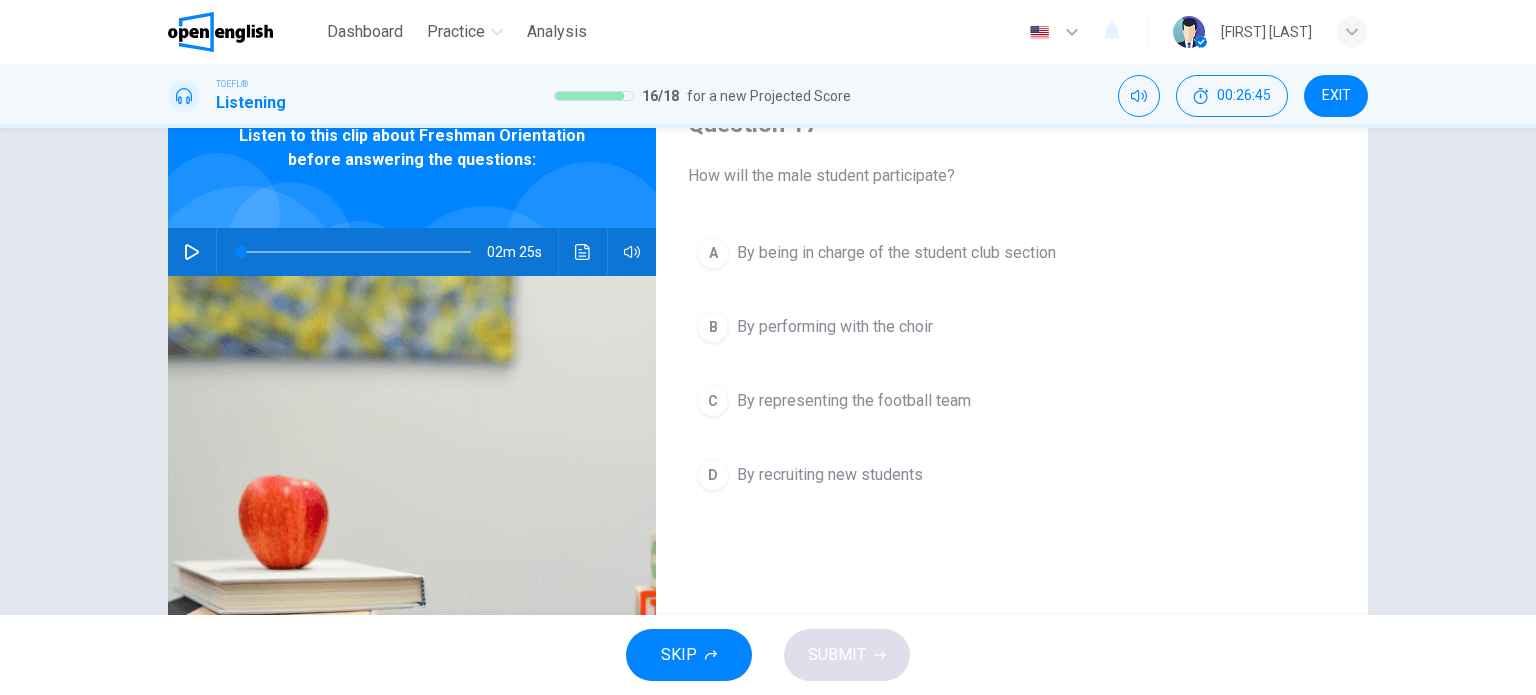 click on "By performing with the choir" at bounding box center [835, 327] 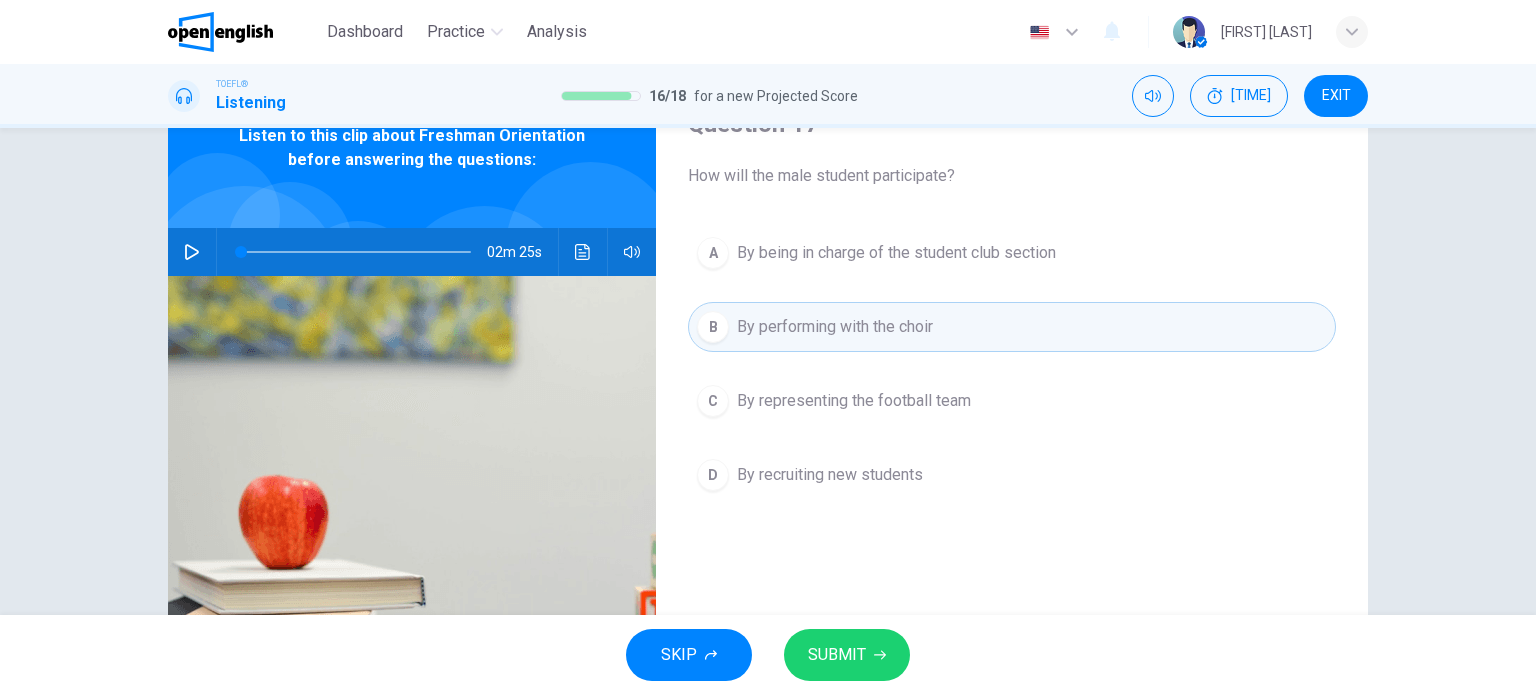 click on "By being in charge of the student club section" at bounding box center [896, 253] 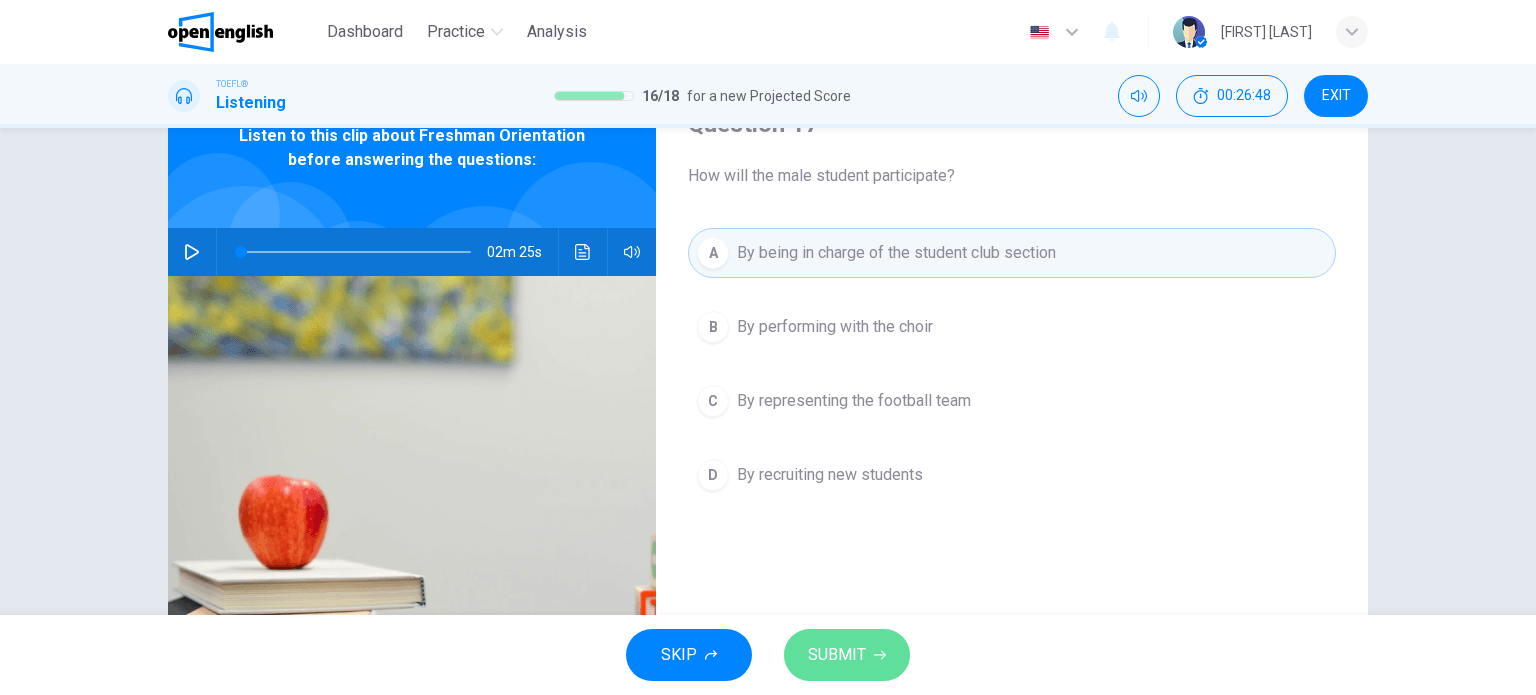 click on "SUBMIT" at bounding box center [837, 655] 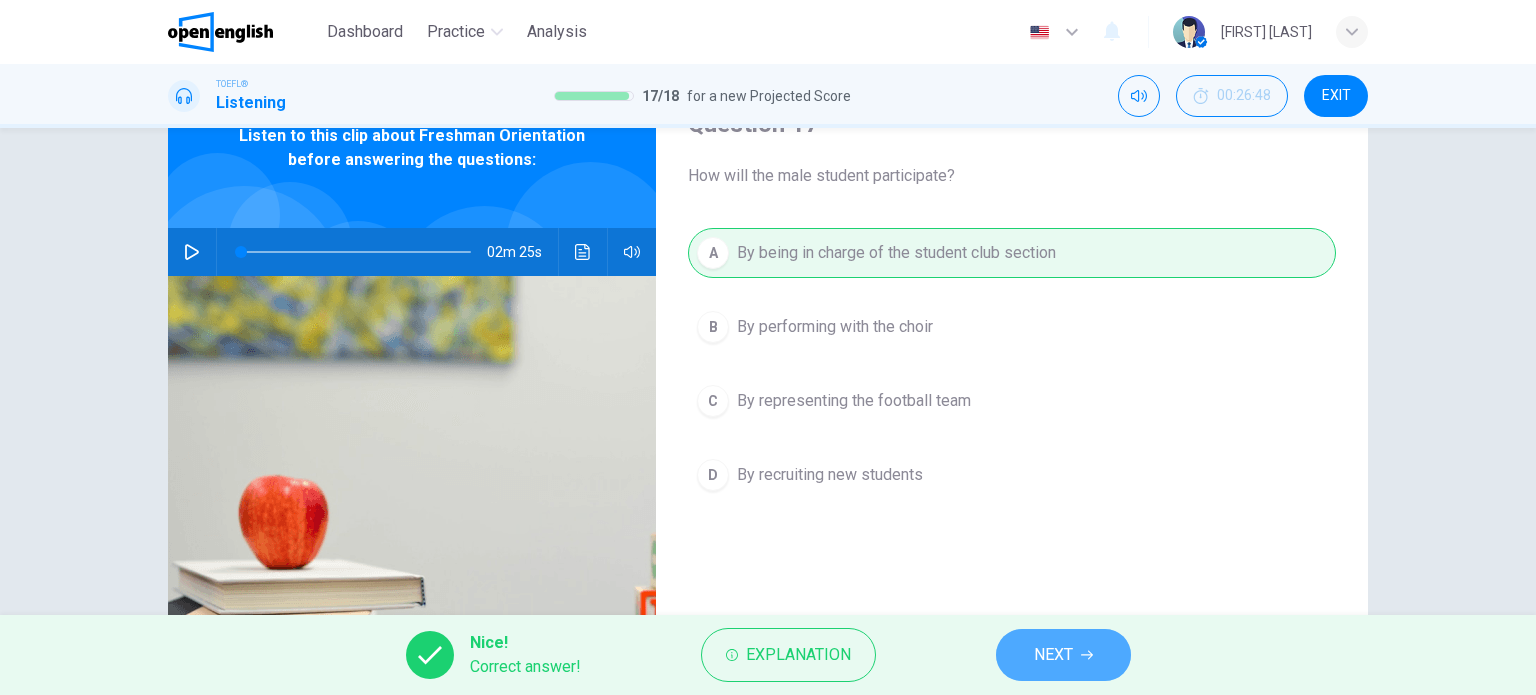 click on "NEXT" at bounding box center (1053, 655) 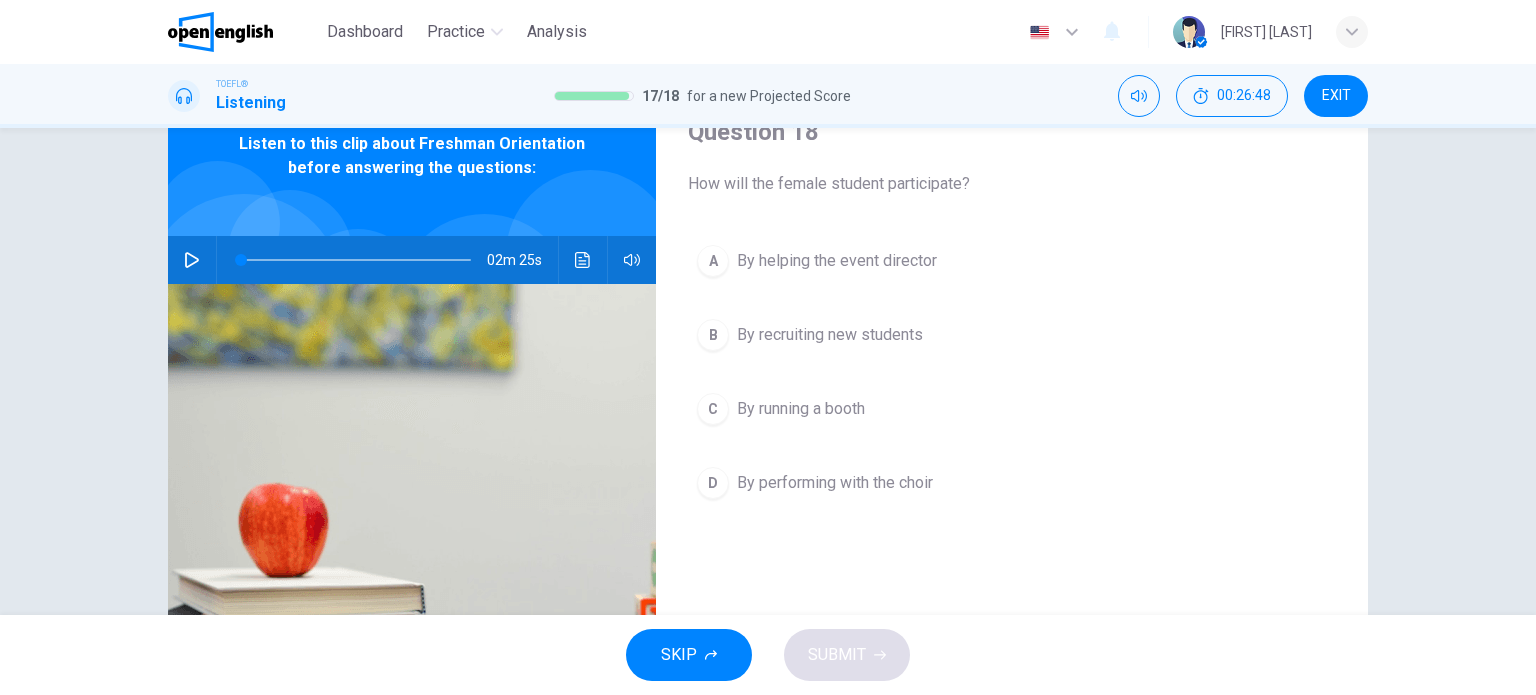 scroll, scrollTop: 100, scrollLeft: 0, axis: vertical 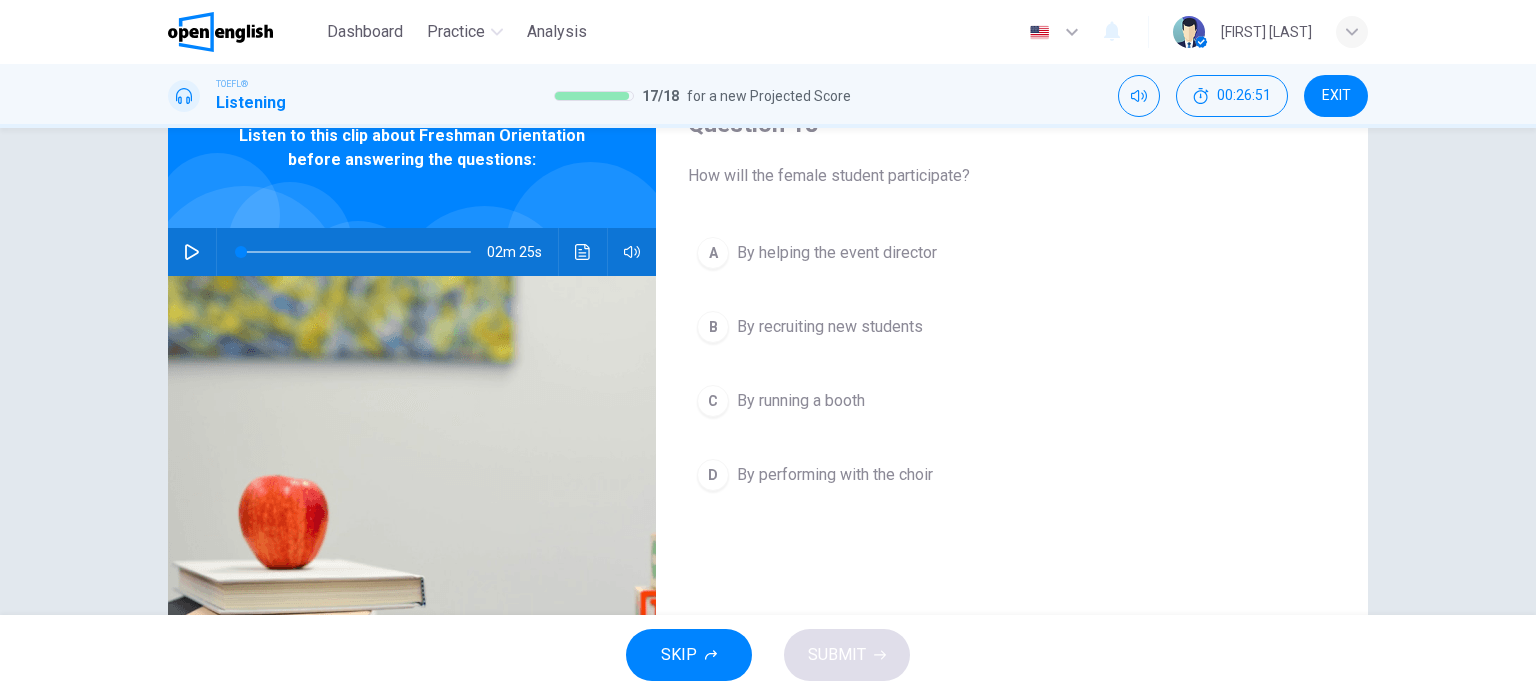 click on "By recruiting new students" at bounding box center (830, 327) 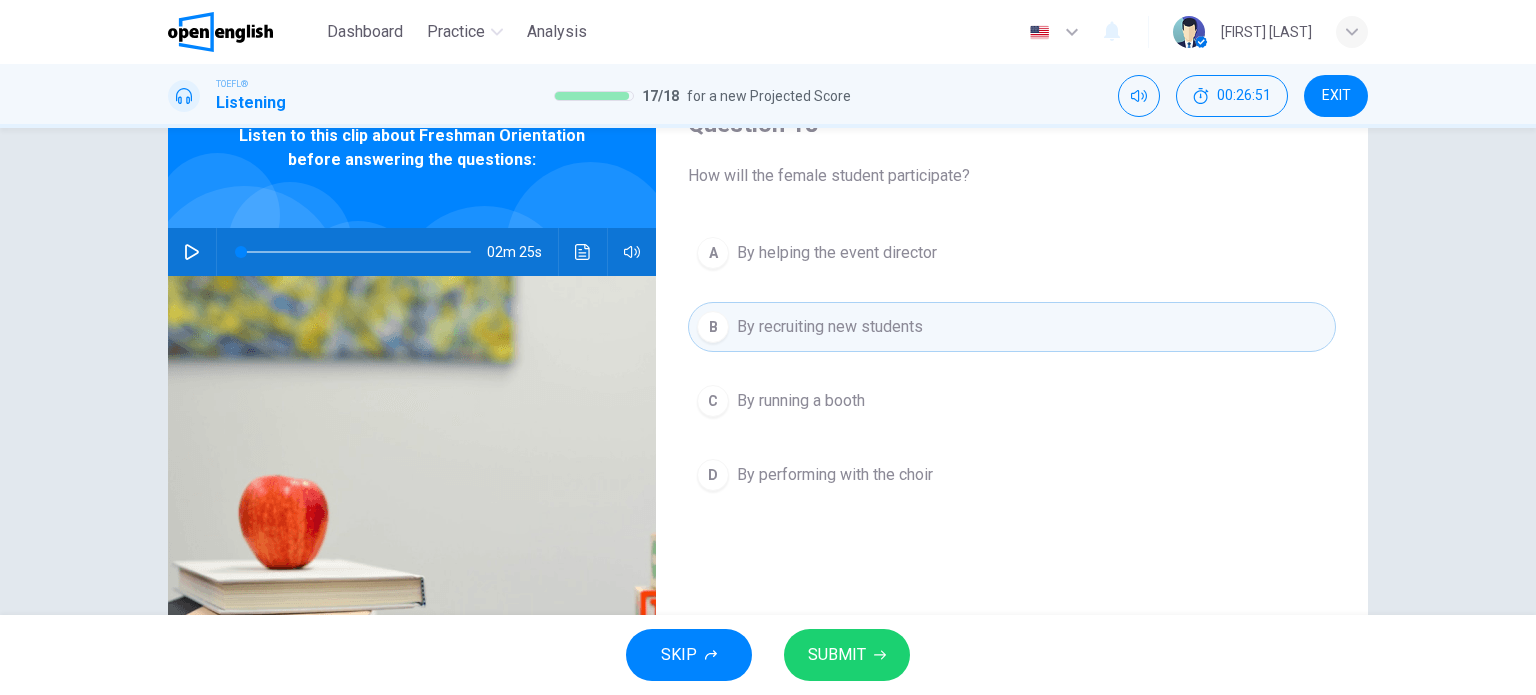 click on "By running a booth" at bounding box center [801, 401] 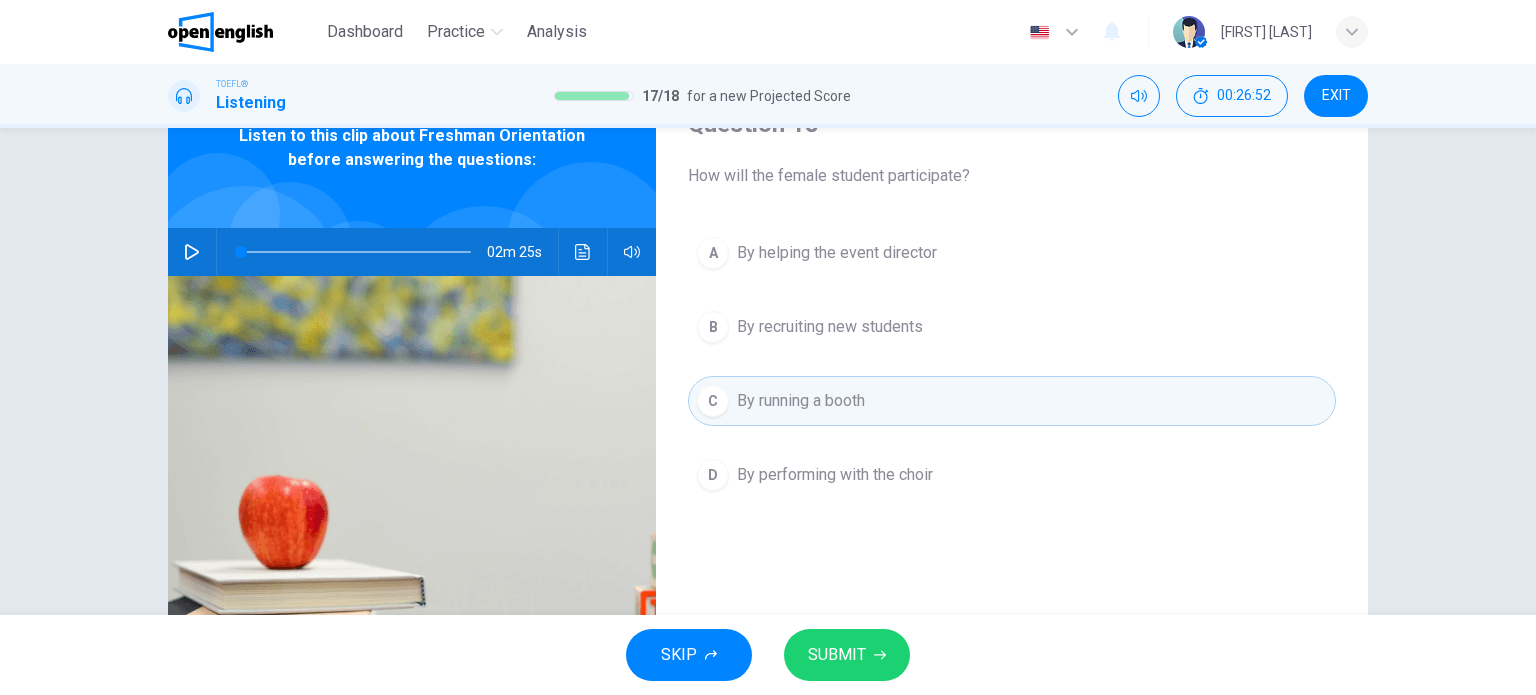 click on "By performing with the choir" at bounding box center (835, 475) 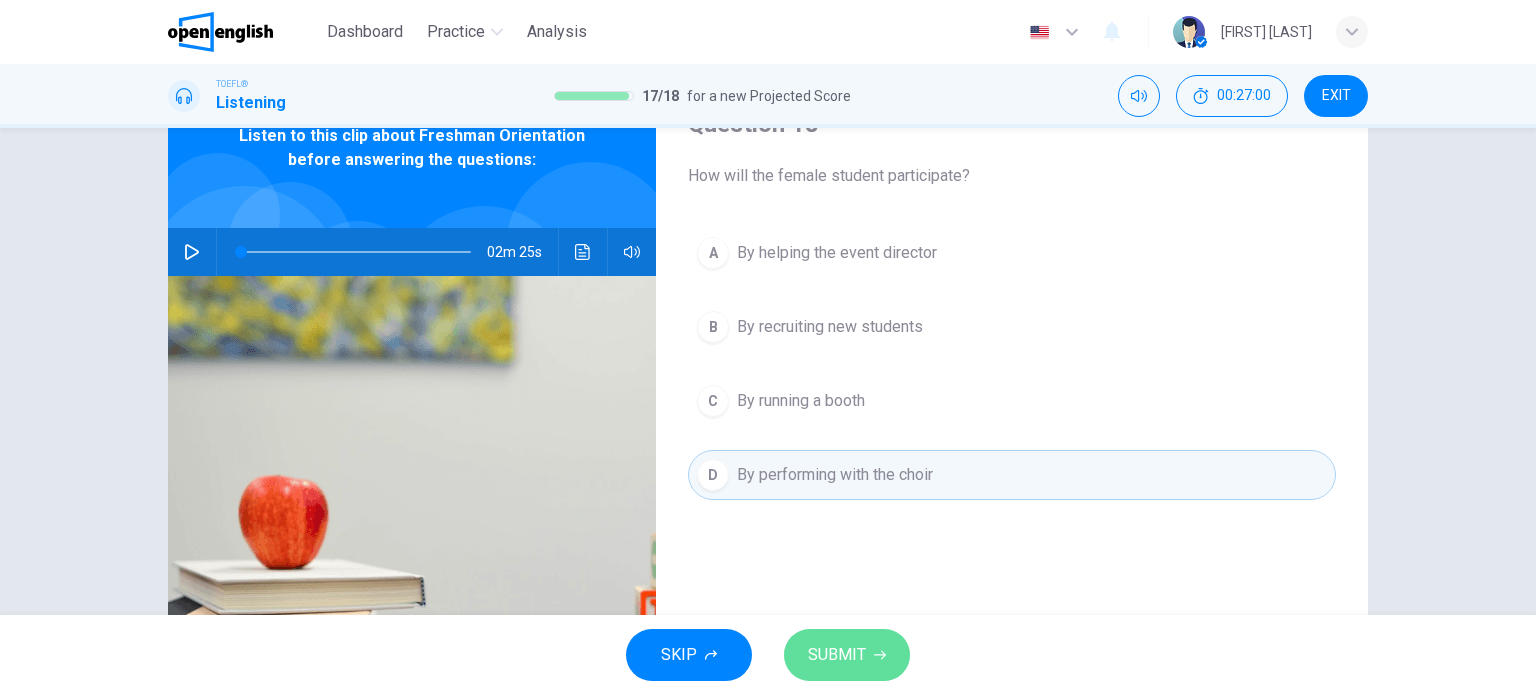 click on "SUBMIT" at bounding box center (847, 655) 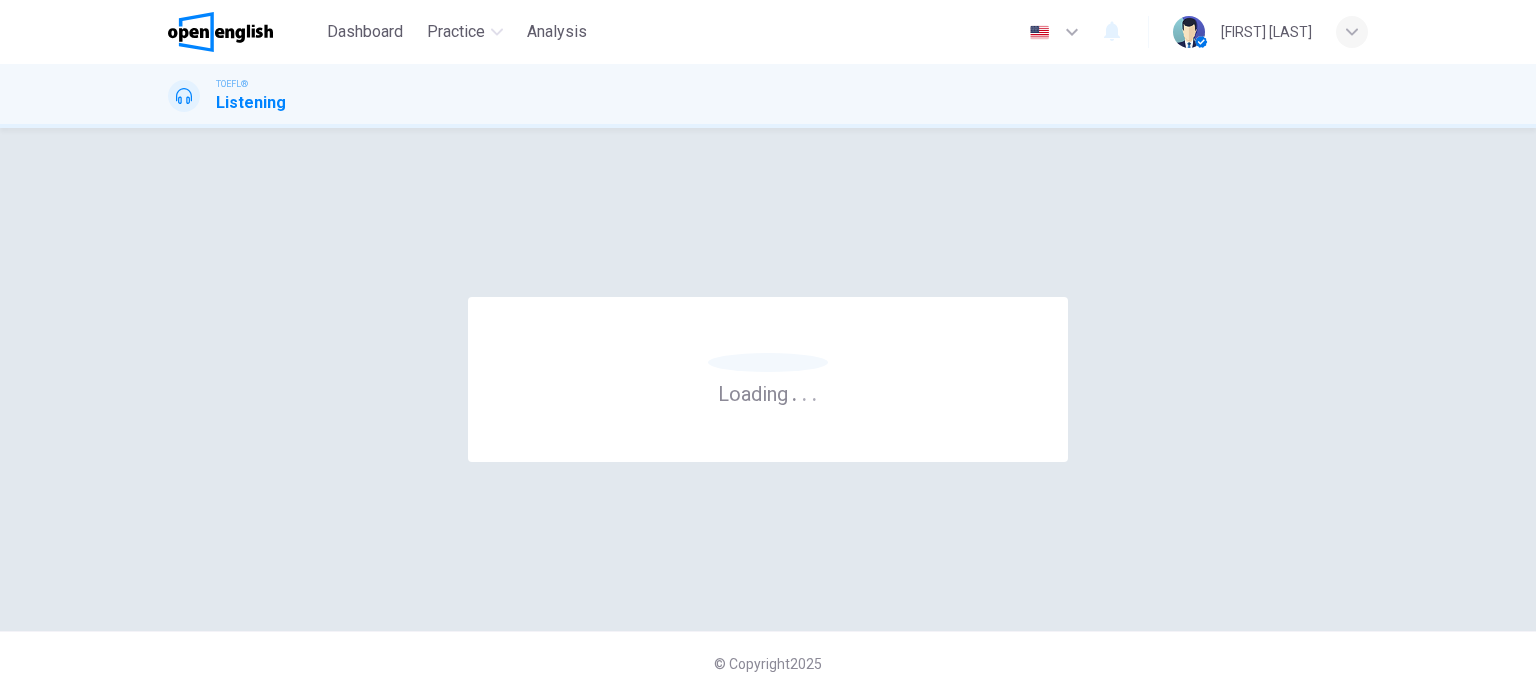 scroll, scrollTop: 0, scrollLeft: 0, axis: both 